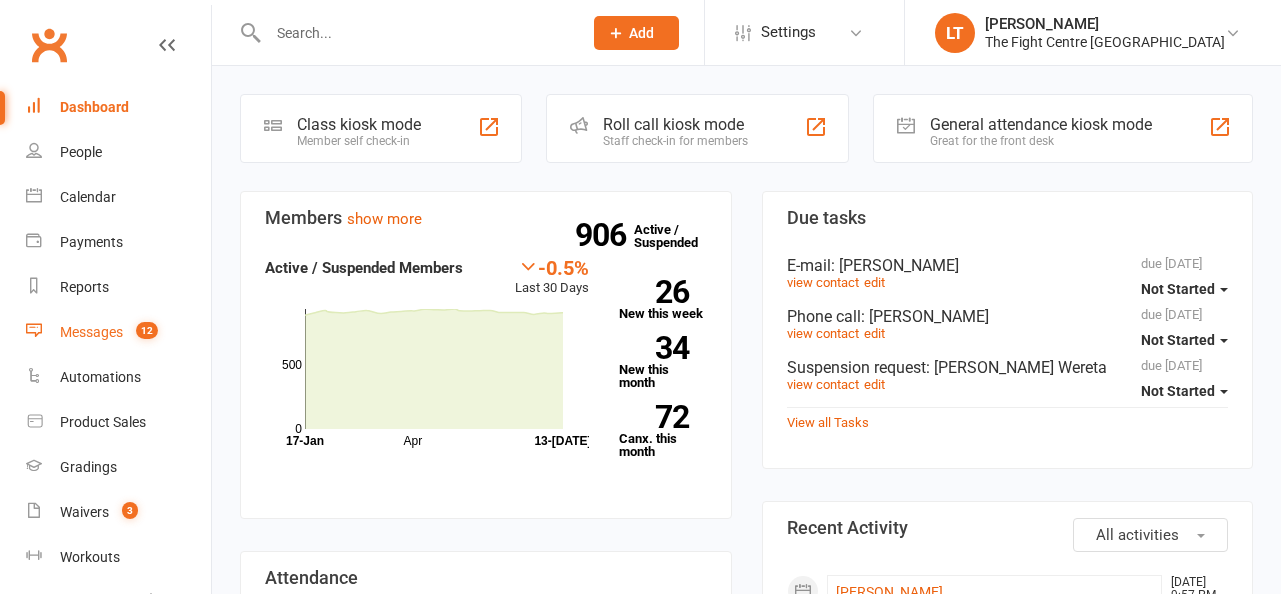 scroll, scrollTop: 0, scrollLeft: 0, axis: both 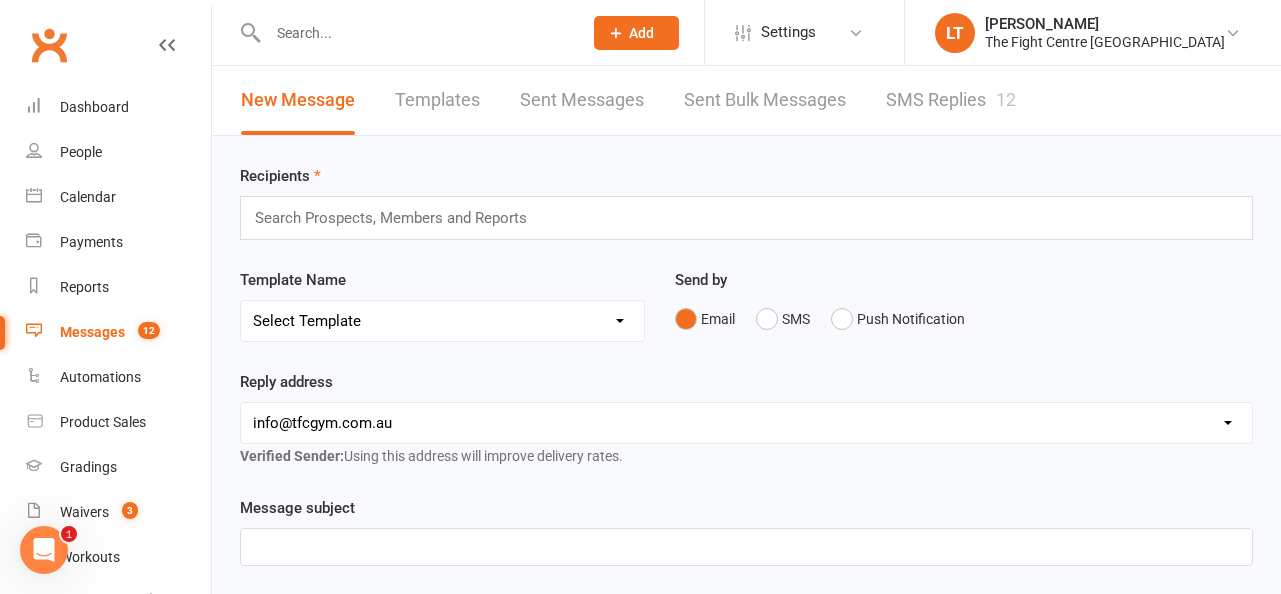 click on "SMS Replies  12" at bounding box center (951, 100) 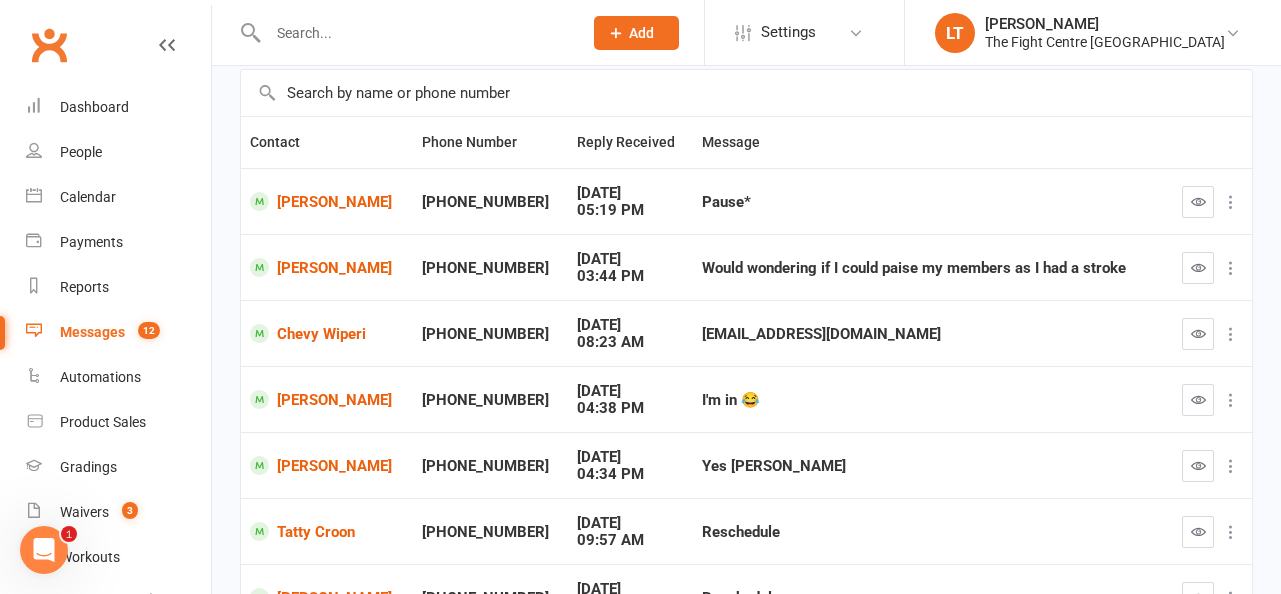 scroll, scrollTop: 149, scrollLeft: 0, axis: vertical 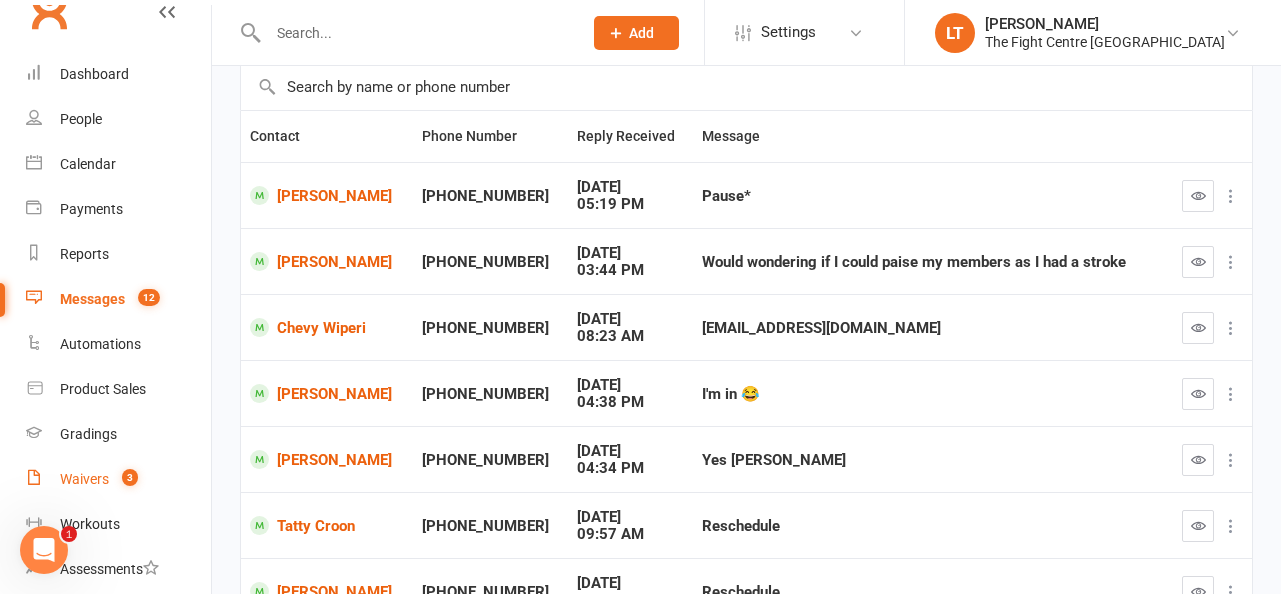 click on "Waivers" at bounding box center (84, 479) 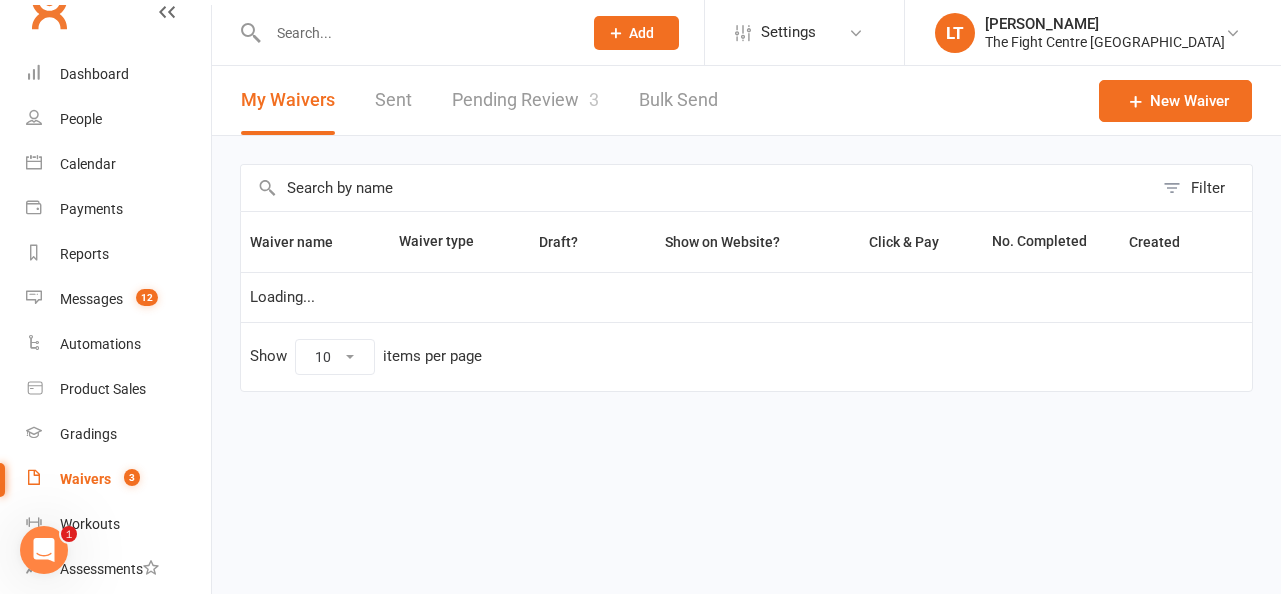 click on "Pending Review 3" at bounding box center (525, 100) 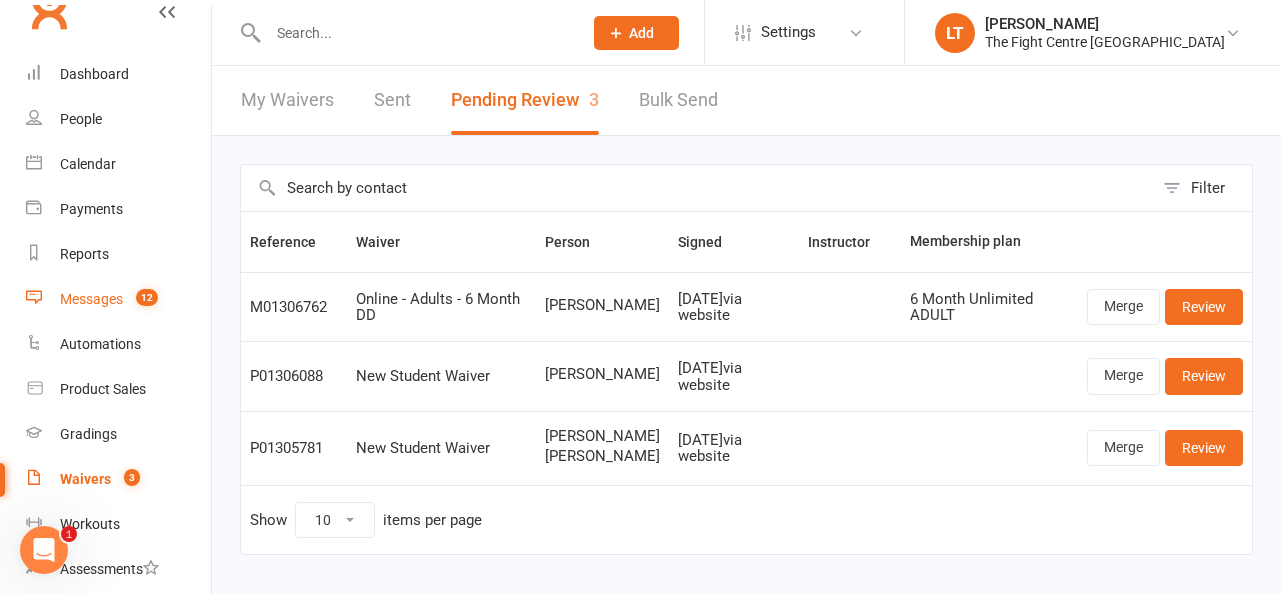click on "Messages" at bounding box center [91, 299] 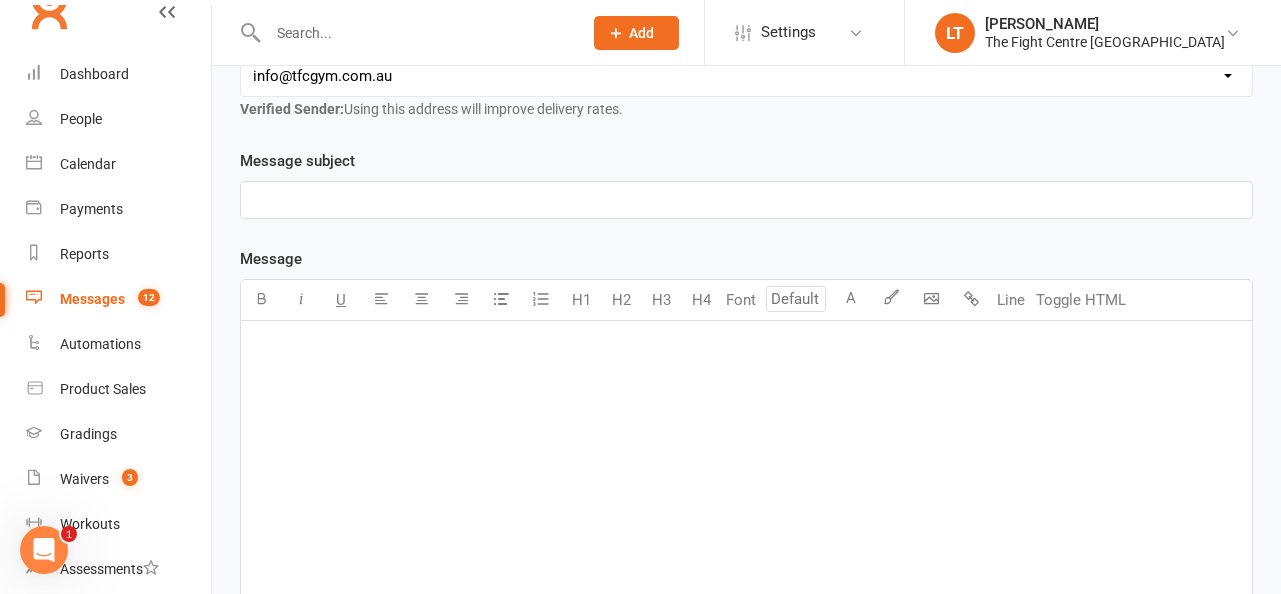 scroll, scrollTop: 346, scrollLeft: 0, axis: vertical 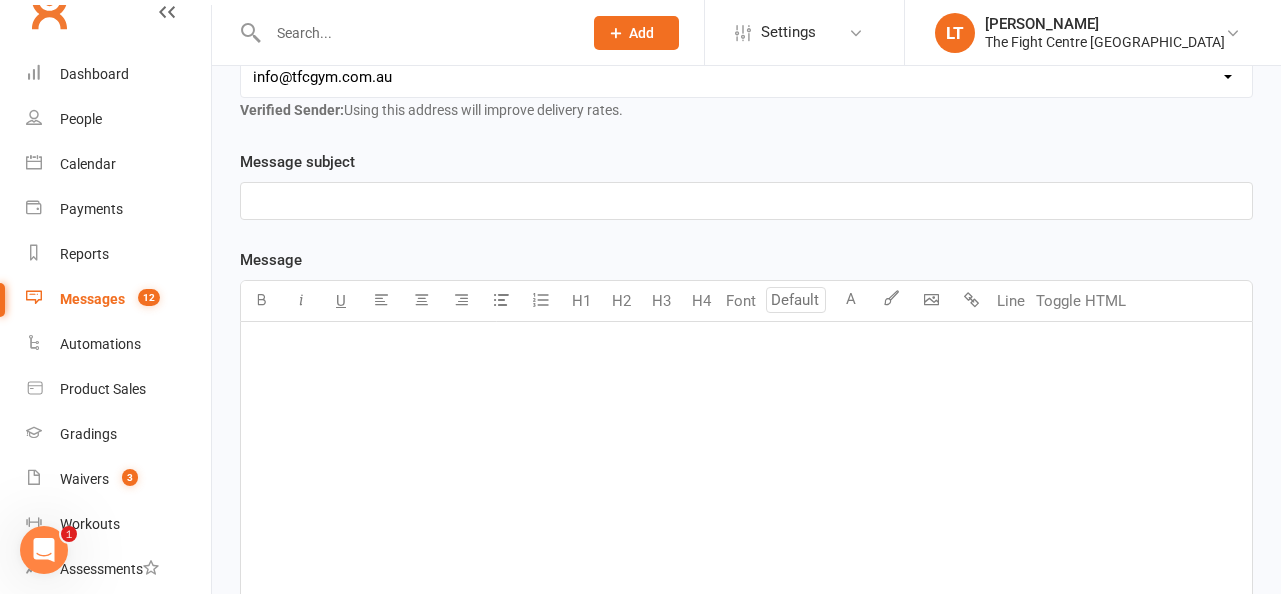 click on "﻿" at bounding box center (746, 472) 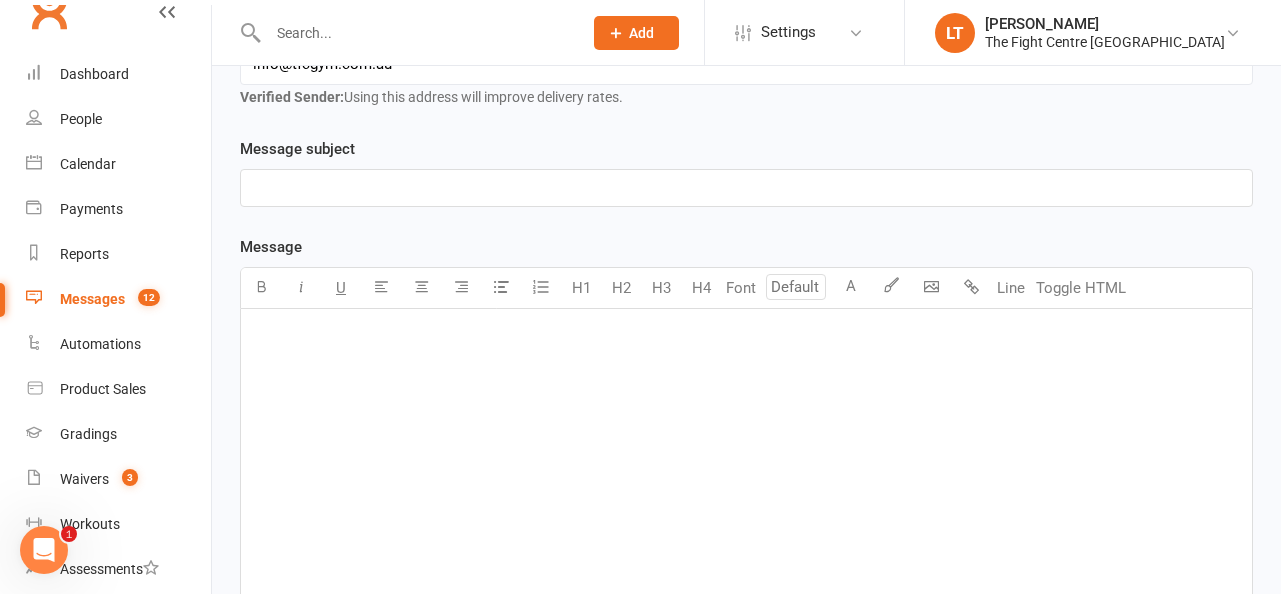 scroll, scrollTop: 320, scrollLeft: 0, axis: vertical 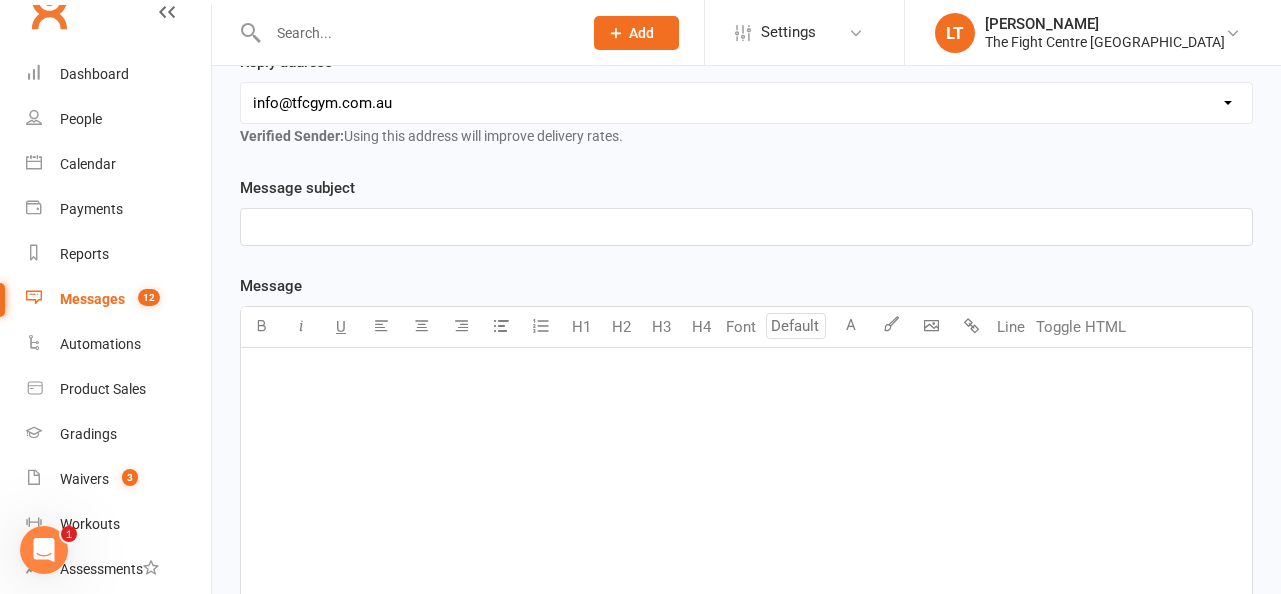 click on "﻿" at bounding box center [746, 227] 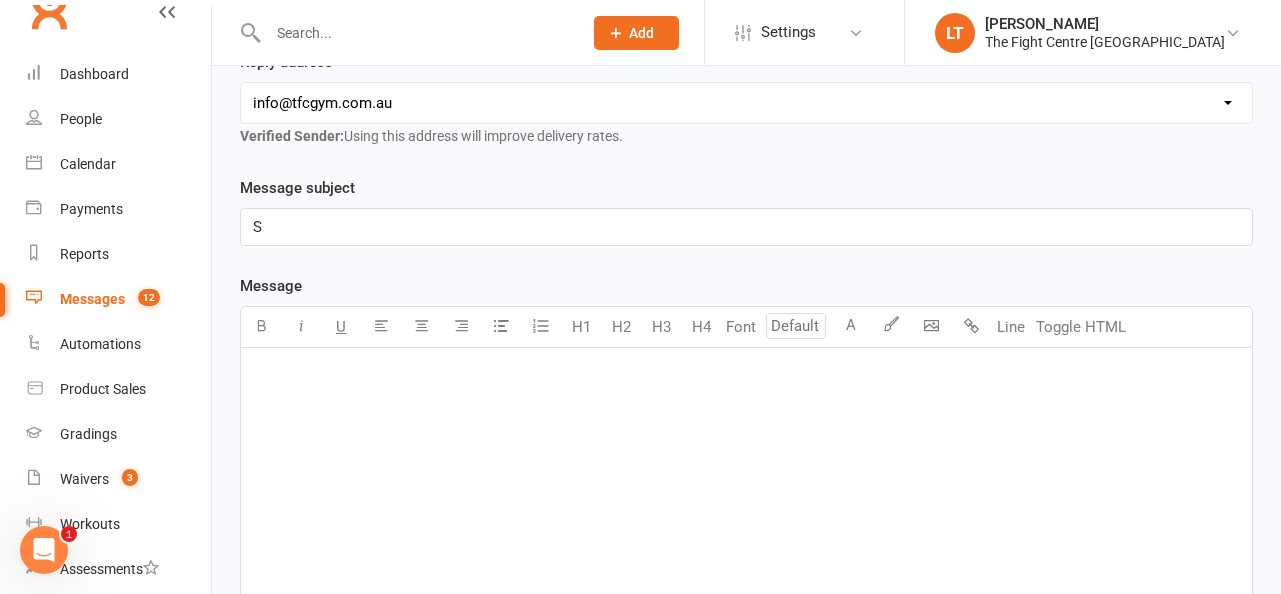 type 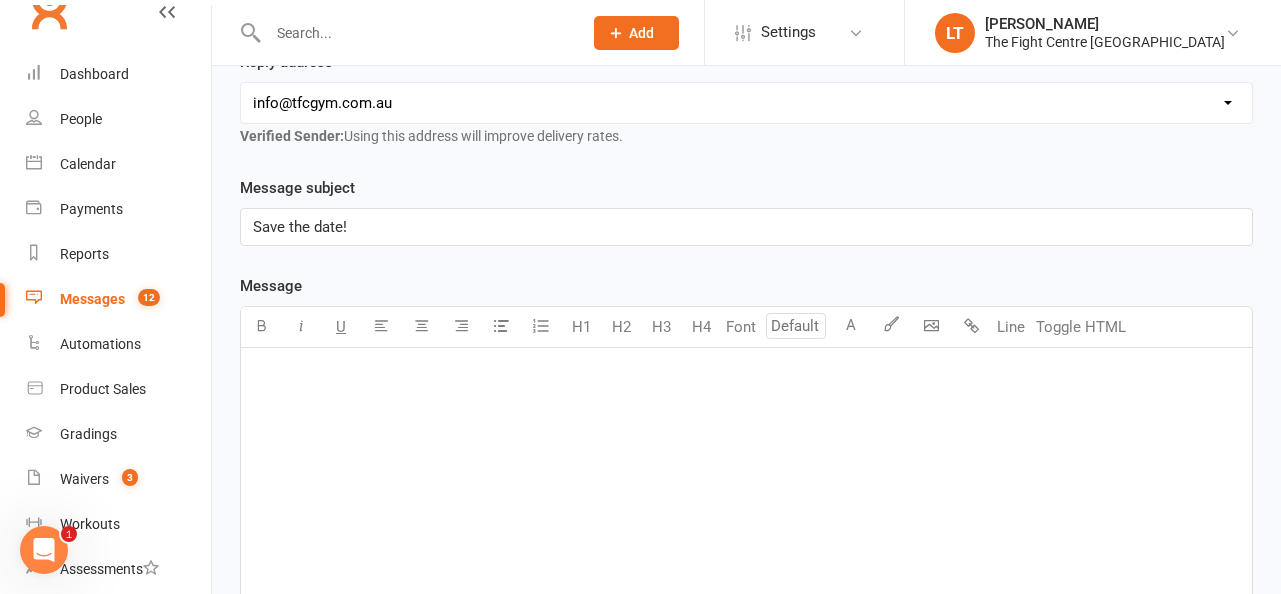 click on "﻿" at bounding box center [746, 498] 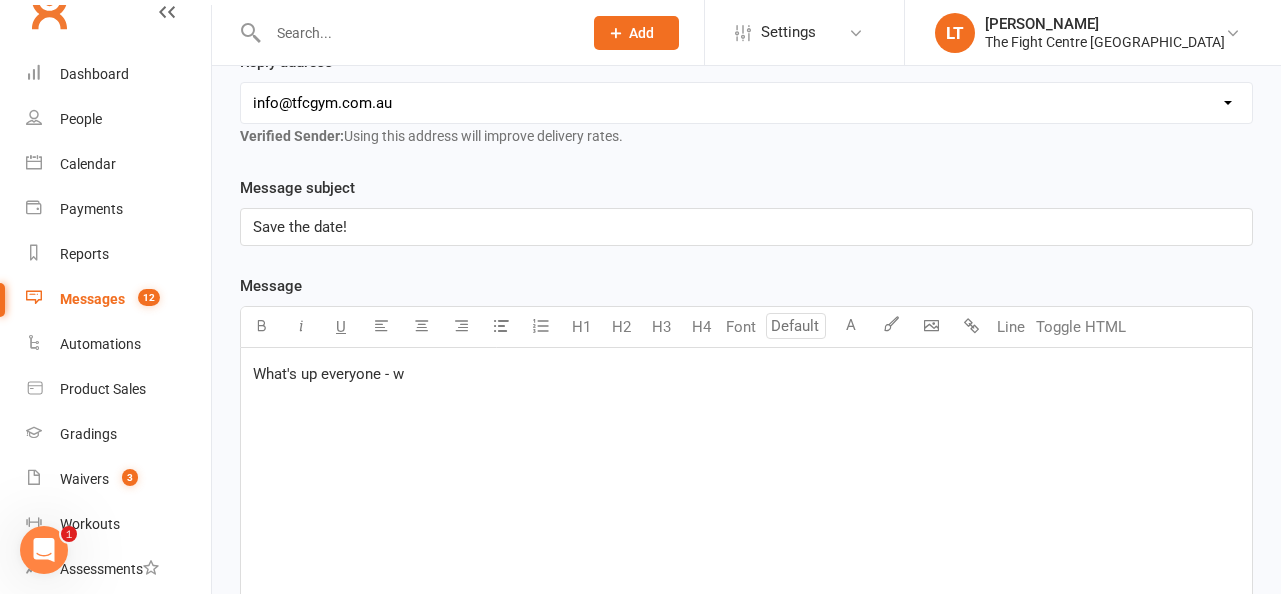 click on "What's up everyone - w" at bounding box center [746, 374] 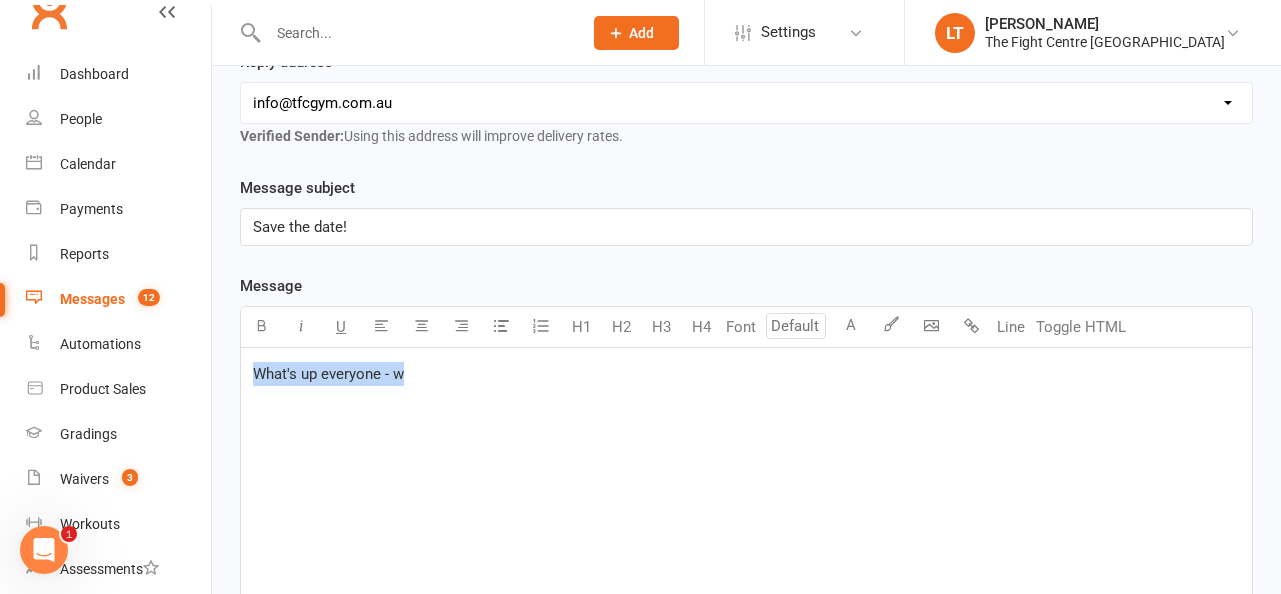 drag, startPoint x: 439, startPoint y: 371, endPoint x: 230, endPoint y: 366, distance: 209.0598 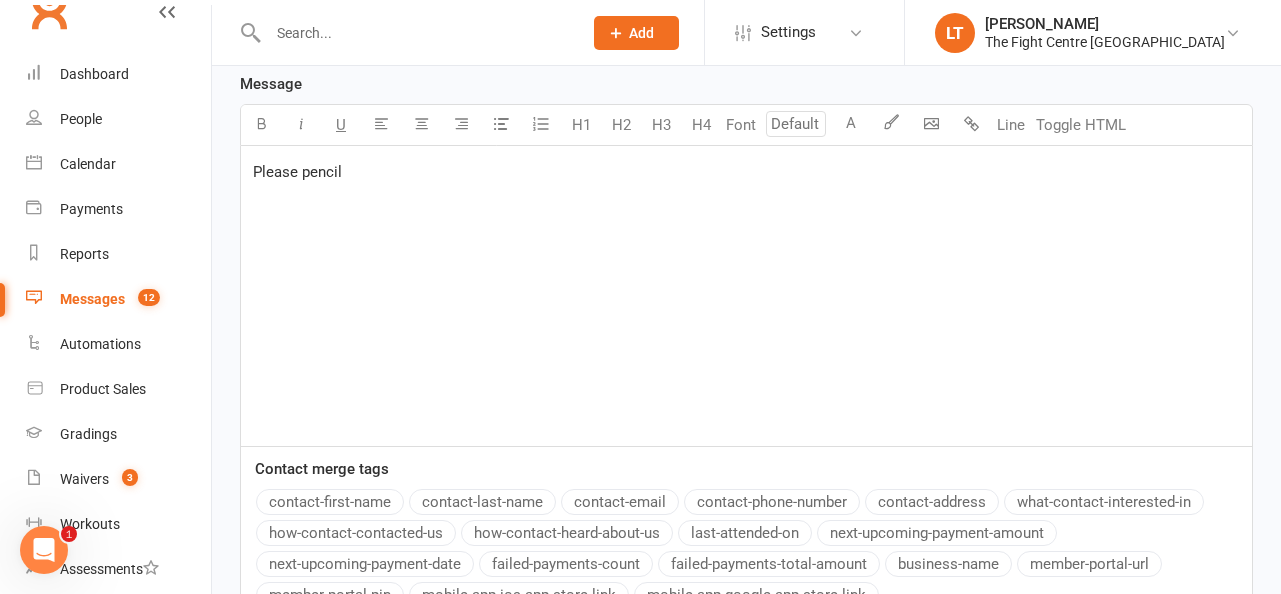 scroll, scrollTop: 564, scrollLeft: 0, axis: vertical 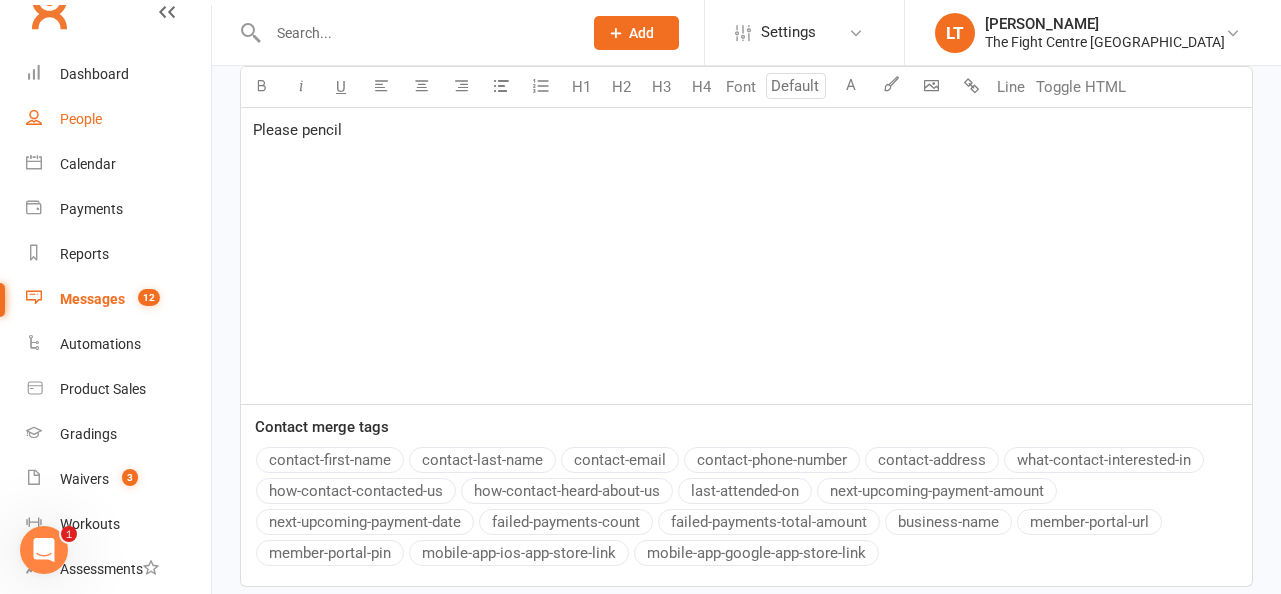 drag, startPoint x: 367, startPoint y: 144, endPoint x: 183, endPoint y: 118, distance: 185.82788 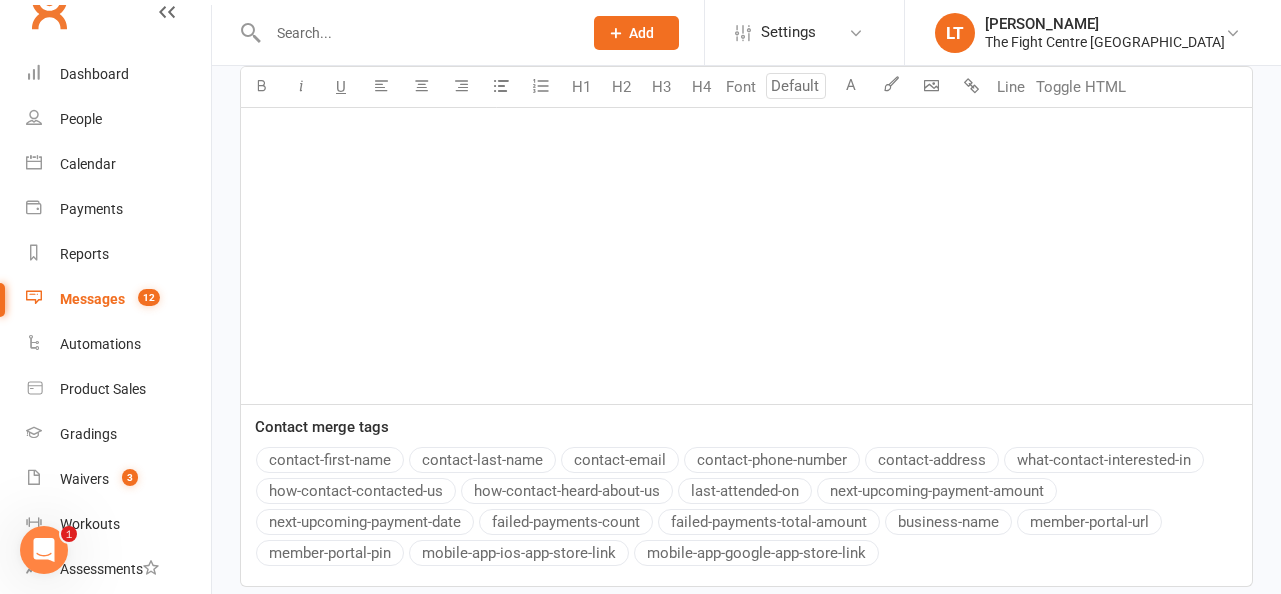 click on "contact-first-name" at bounding box center (330, 460) 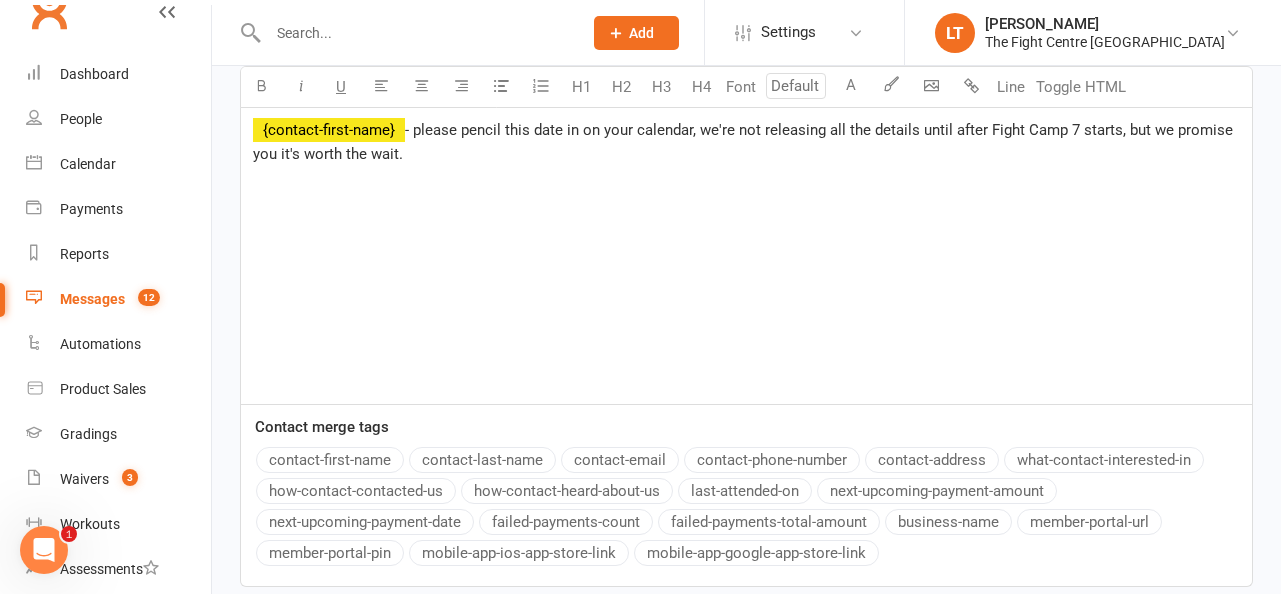 scroll, scrollTop: 566, scrollLeft: 0, axis: vertical 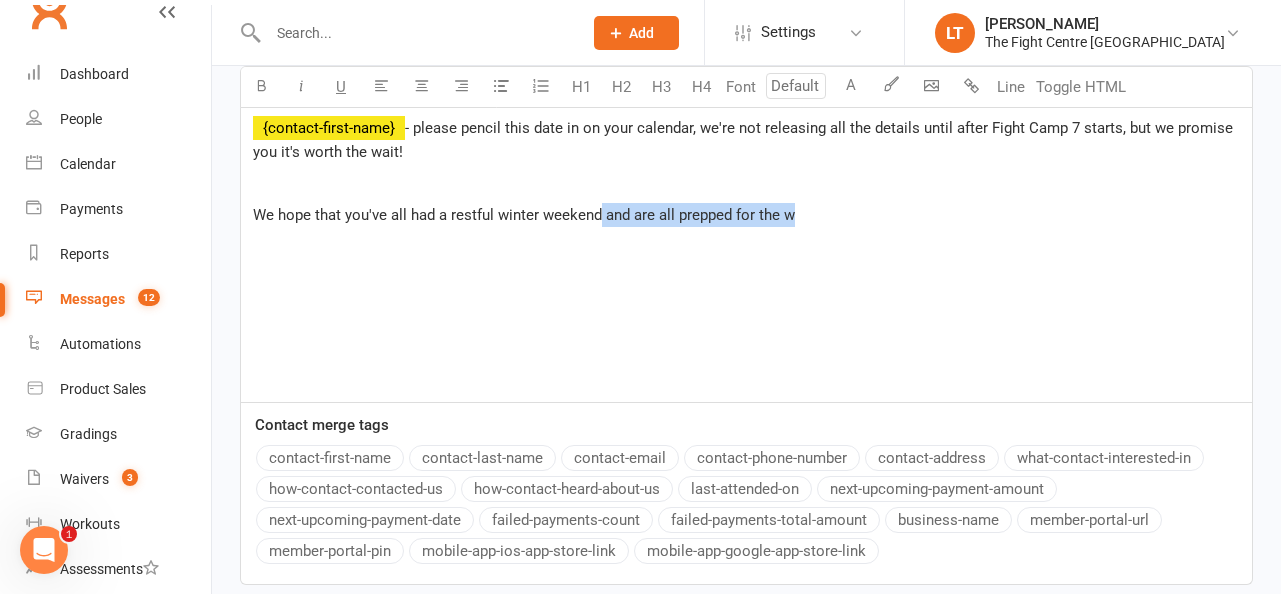 drag, startPoint x: 810, startPoint y: 205, endPoint x: 601, endPoint y: 215, distance: 209.2391 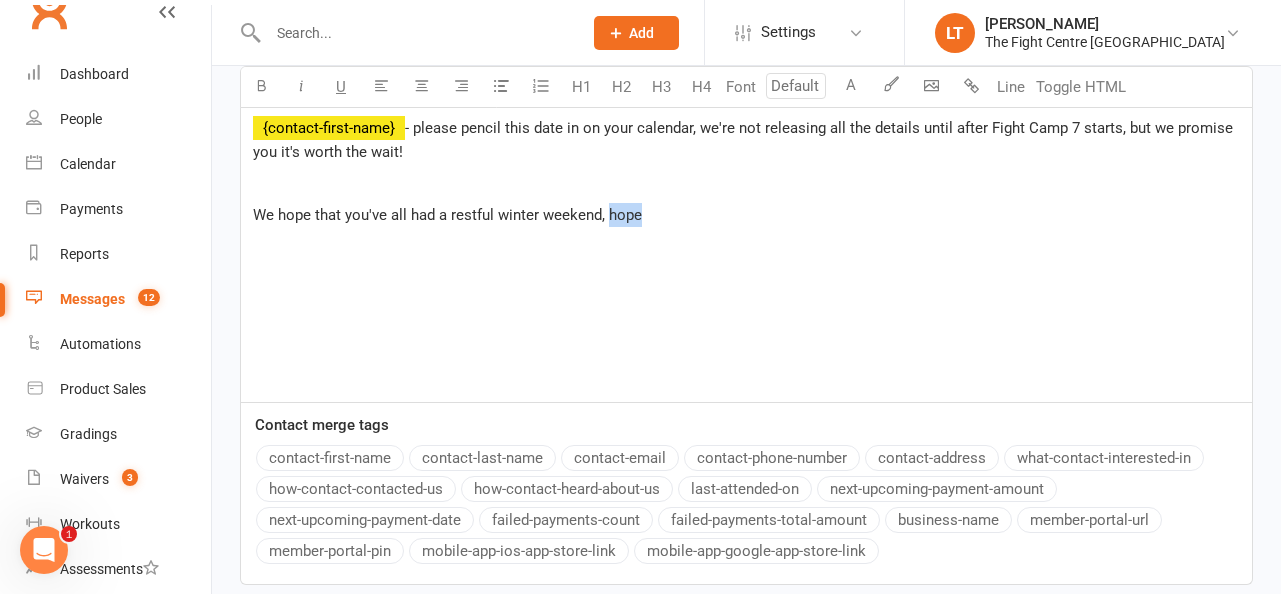 drag, startPoint x: 700, startPoint y: 224, endPoint x: 607, endPoint y: 216, distance: 93.34345 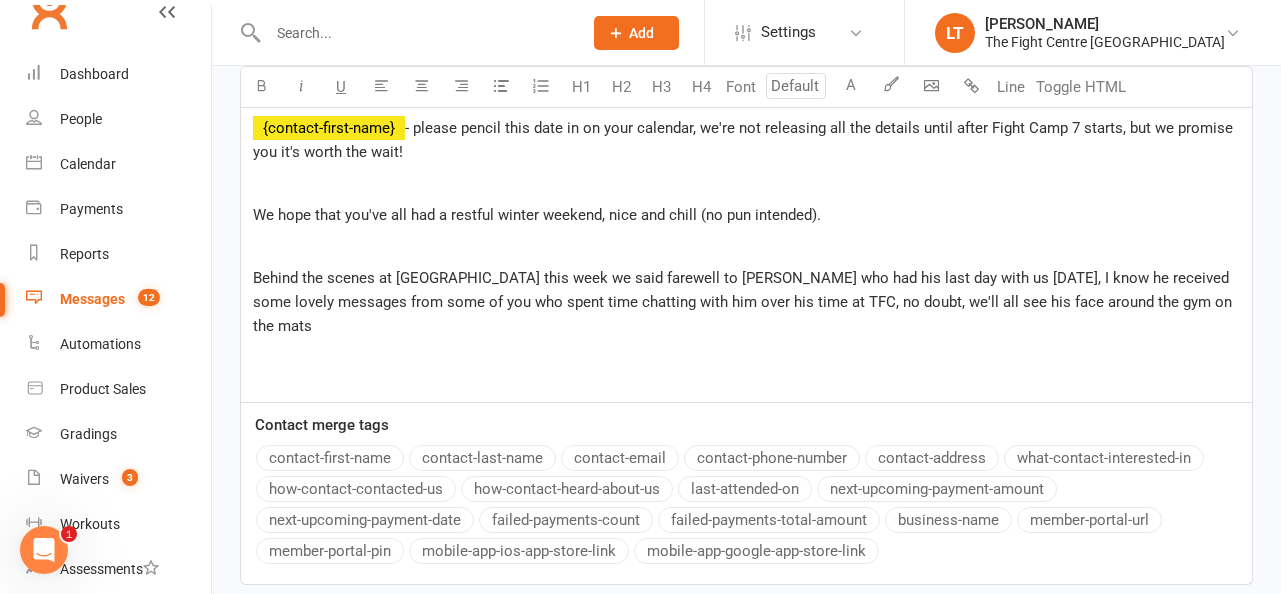 click on "Behind the scenes at [GEOGRAPHIC_DATA] this week we said farewell to [PERSON_NAME] who had his last day with us [DATE], I know he received some lovely messages from some of you who spent time chatting with him over his time at TFC, no doubt, we'll all see his face around the gym on the mats" at bounding box center [744, 302] 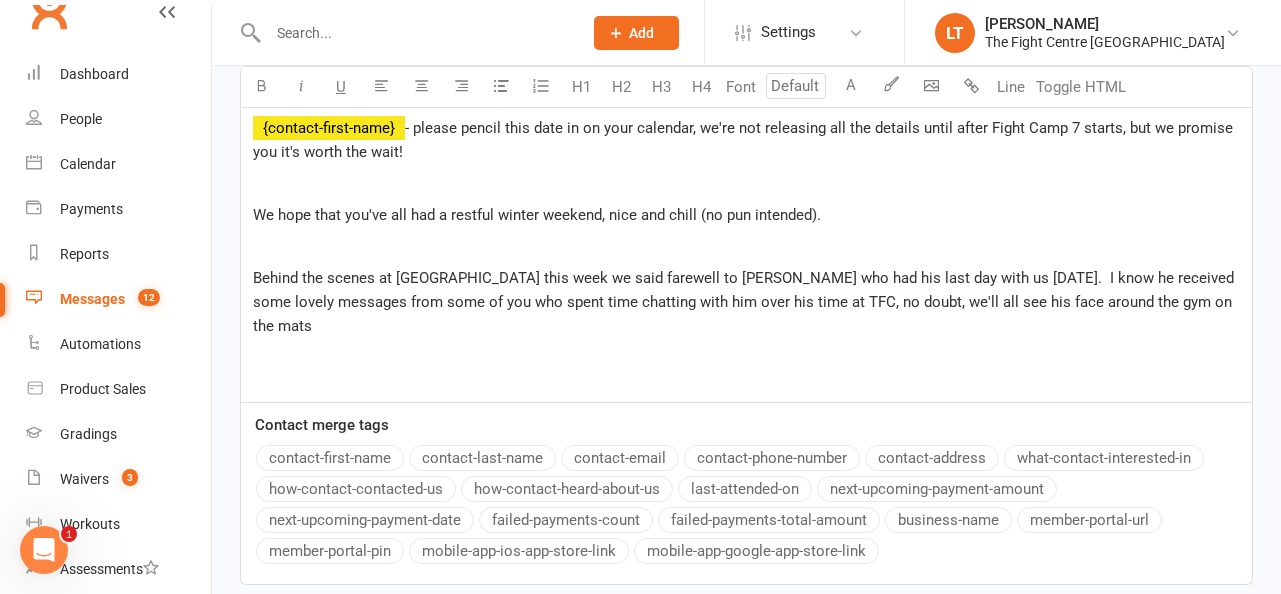 click on "﻿ ﻿ {contact-first-name}  - please pencil this date in on your calendar, we're not releasing all the details until after Fight Camp 7 starts, but we promise you it's worth the wait! ﻿ We hope that you've all had a restful winter weekend, nice and chill (no pun intended).   ﻿ Behind the scenes at [GEOGRAPHIC_DATA] this week we said farewell to [PERSON_NAME] who had his last day with us [DATE].  I know he received some lovely messages from some of you who spent time chatting with him over his time at TFC, no doubt, we'll all see his face around the gym on the mats" at bounding box center (746, 252) 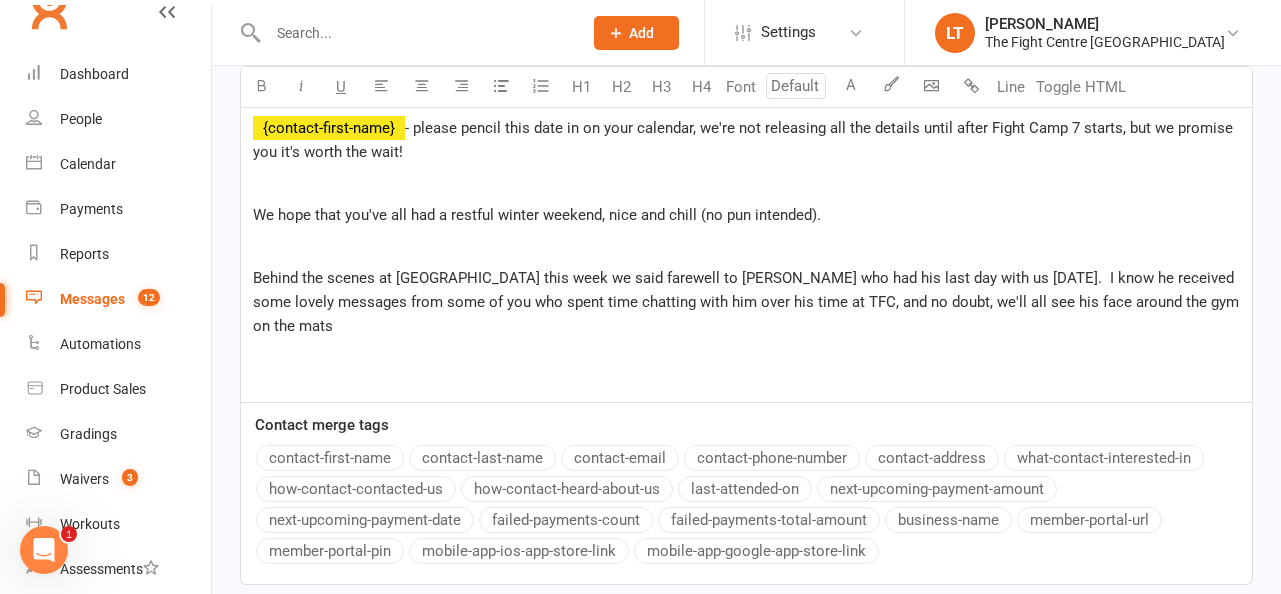 click on "Behind the scenes at [GEOGRAPHIC_DATA] this week we said farewell to [PERSON_NAME] who had his last day with us [DATE].  I know he received some lovely messages from some of you who spent time chatting with him over his time at TFC, and no doubt, we'll all see his face around the gym on the mats" at bounding box center [748, 302] 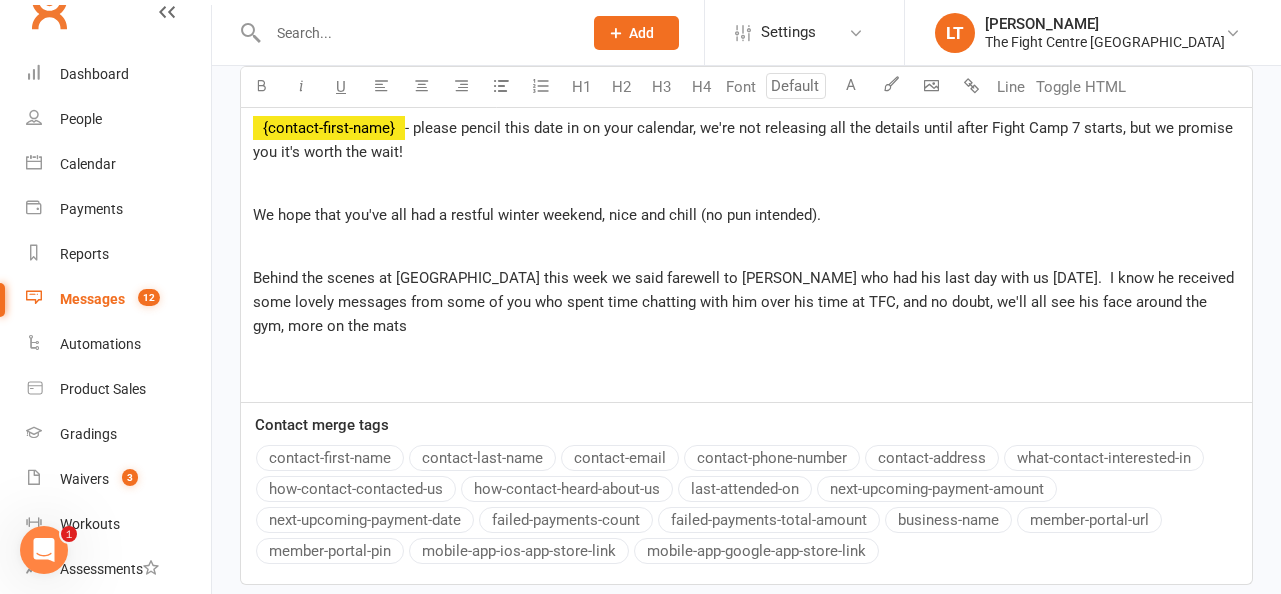 click on "Behind the scenes at [GEOGRAPHIC_DATA] this week we said farewell to [PERSON_NAME] who had his last day with us [DATE].  I know he received some lovely messages from some of you who spent time chatting with him over his time at TFC, and no doubt, we'll all see his face around the gym, more on the mats" at bounding box center (746, 302) 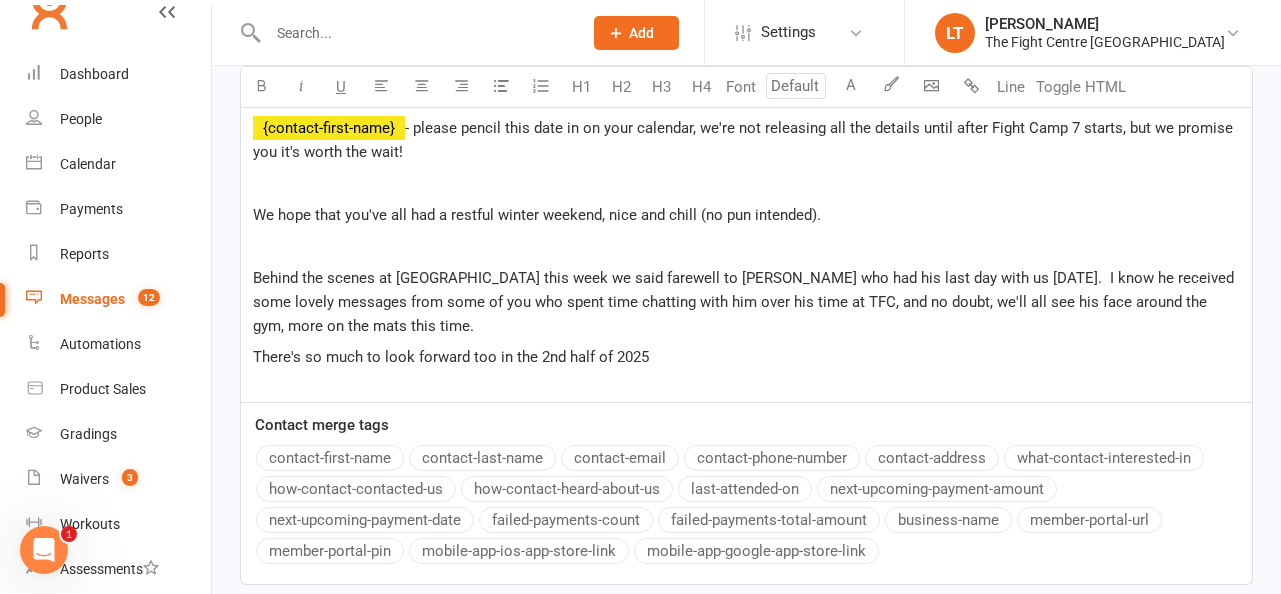 click on "Behind the scenes at [GEOGRAPHIC_DATA] this week we said farewell to [PERSON_NAME] who had his last day with us [DATE].  I know he received some lovely messages from some of you who spent time chatting with him over his time at TFC, and no doubt, we'll all see his face around the gym, more on the mats this time." at bounding box center [746, 302] 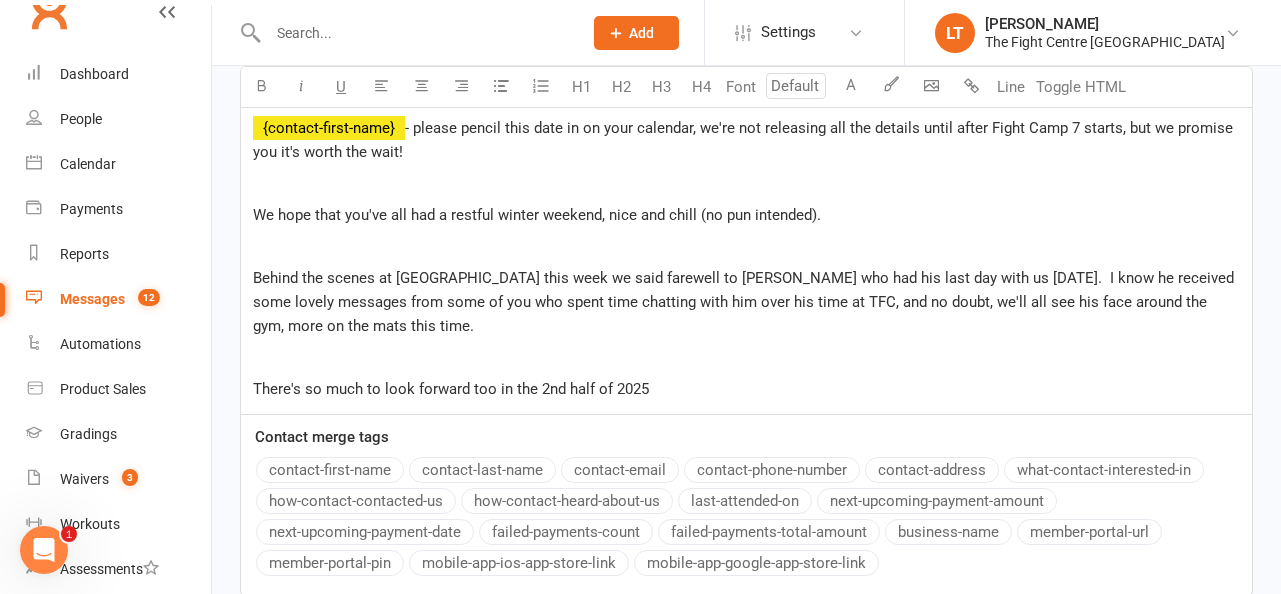 click on "There's so much to look forward too in the 2nd half of 2025" at bounding box center [746, 389] 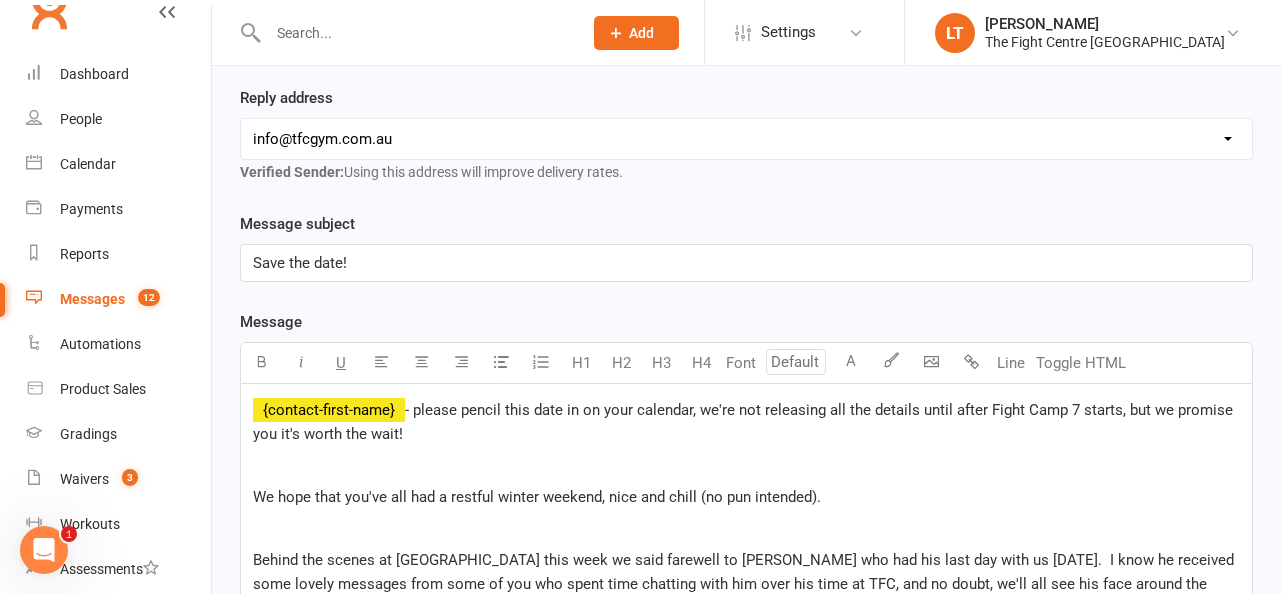 scroll, scrollTop: 281, scrollLeft: 0, axis: vertical 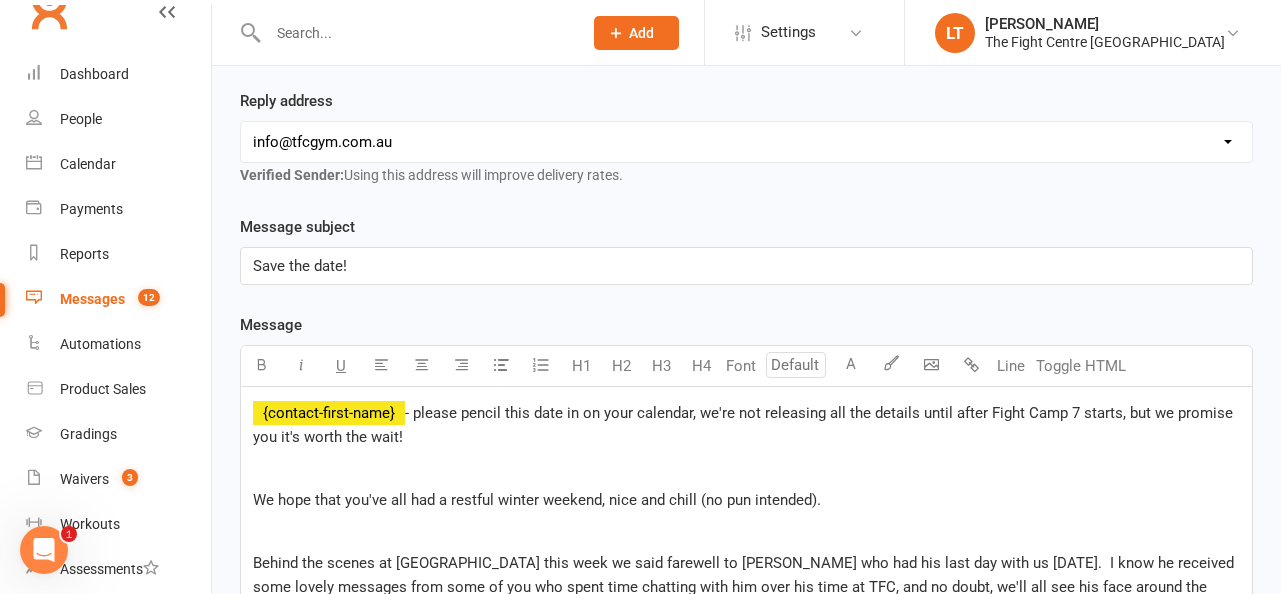 click on "[EMAIL_ADDRESS][DOMAIN_NAME] [EMAIL_ADDRESS][DOMAIN_NAME] [PERSON_NAME][EMAIL_ADDRESS][DOMAIN_NAME] [EMAIL_ADDRESS][DOMAIN_NAME] [PERSON_NAME][EMAIL_ADDRESS][DOMAIN_NAME] [EMAIL_ADDRESS][DOMAIN_NAME] [PERSON_NAME][EMAIL_ADDRESS][DOMAIN_NAME] [PERSON_NAME][EMAIL_ADDRESS][DOMAIN_NAME] [EMAIL_ADDRESS][DOMAIN_NAME] [EMAIL_ADDRESS][DOMAIN_NAME]" at bounding box center (746, 142) 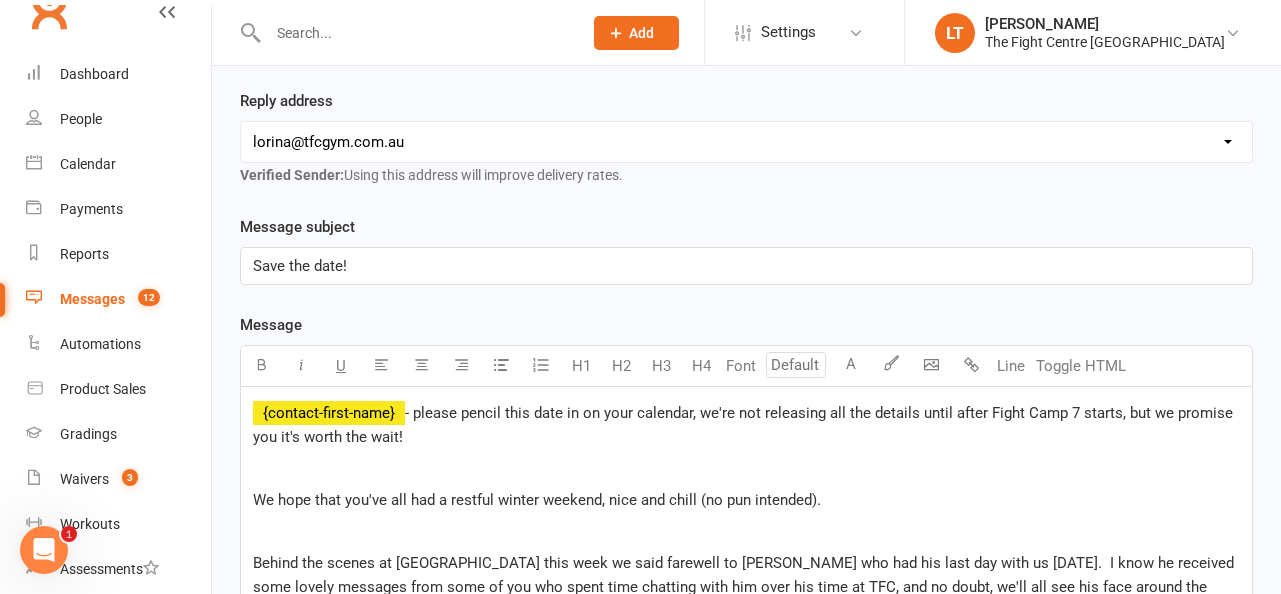 click on "﻿ ﻿ {contact-first-name}  - please pencil this date in on your calendar, we're not releasing all the details until after Fight Camp 7 starts, but we promise you it's worth the wait! ﻿ We hope that you've all had a restful winter weekend, nice and chill (no pun intended).   ﻿ Behind the scenes at [GEOGRAPHIC_DATA] this week we said farewell to [PERSON_NAME] who had his last day with us [DATE].  I know he received some lovely messages from some of you who spent time chatting with him over his time at TFC, and no doubt, we'll all see his face around the gym, more on the mats this time. ﻿ There's so much to look forward too in the 2nd half of 2025, and it's nice to be doing it all with you.  Check it all out on the links below (just tap the photos) - last week, admittedly I screwed up and didn't put the links on the actual photos, but I promise I've fixed it now.  For real, check it out and you'll see. ﻿ Catch you in the gym over the week, ﻿ OSS! [PERSON_NAME] - TFC. ﻿ ﻿" at bounding box center [746, 677] 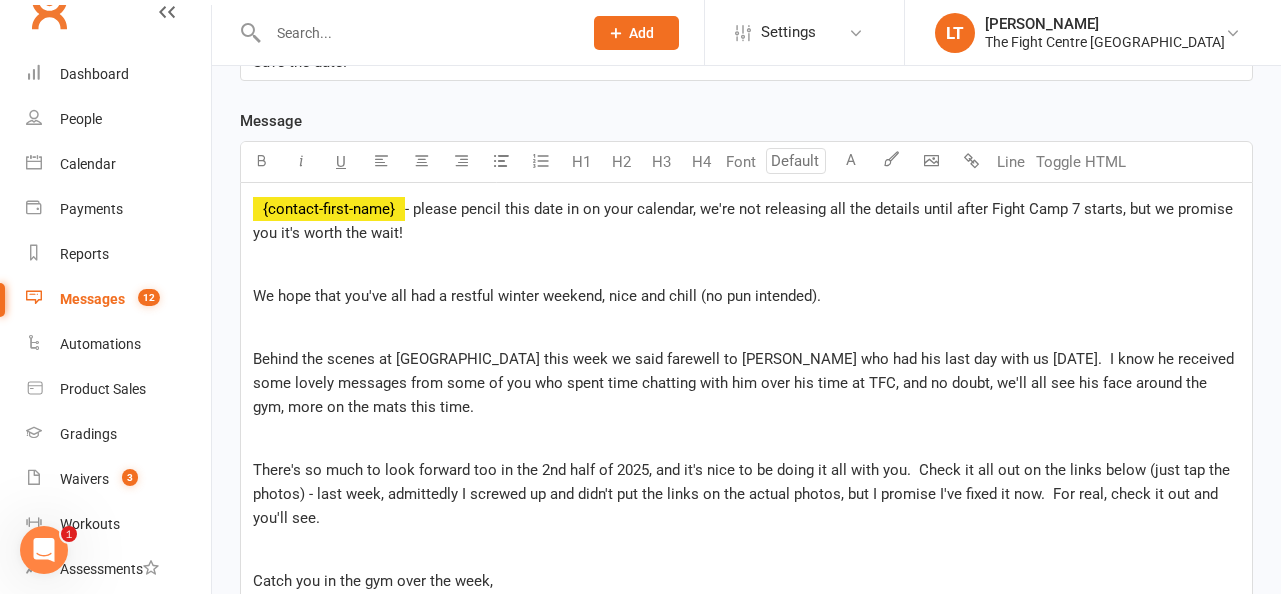 scroll, scrollTop: 486, scrollLeft: 0, axis: vertical 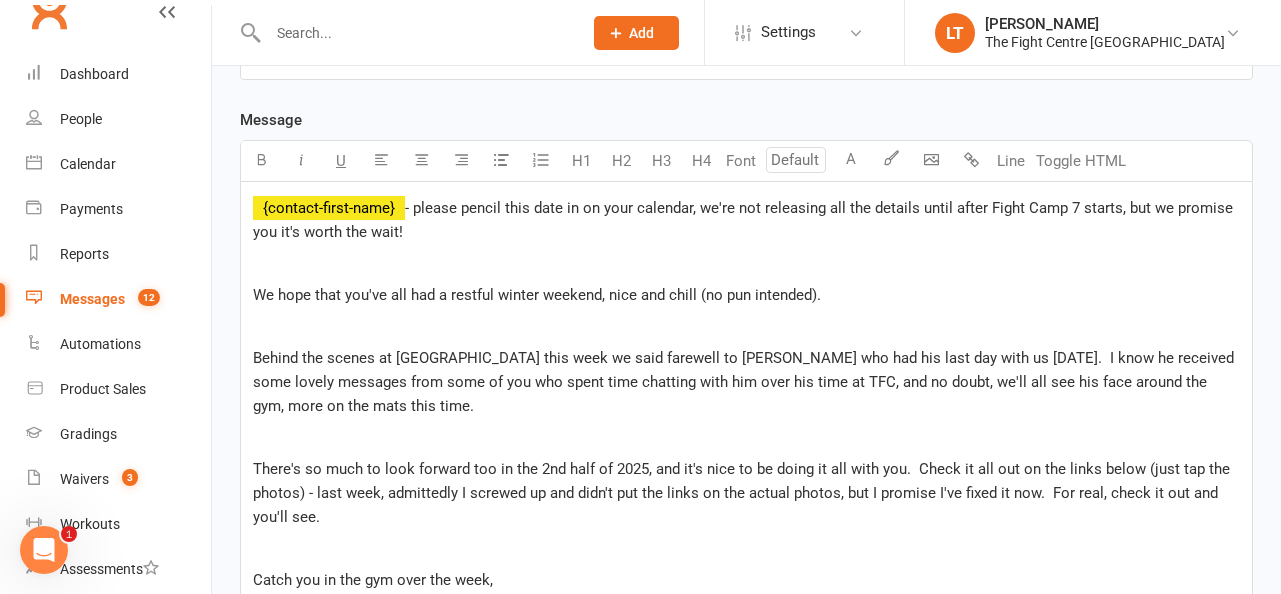 click on "There's so much to look forward too in the 2nd half of 2025, and it's nice to be doing it all with you.  Check it all out on the links below (just tap the photos) - last week, admittedly I screwed up and didn't put the links on the actual photos, but I promise I've fixed it now.  For real, check it out and you'll see." at bounding box center (743, 493) 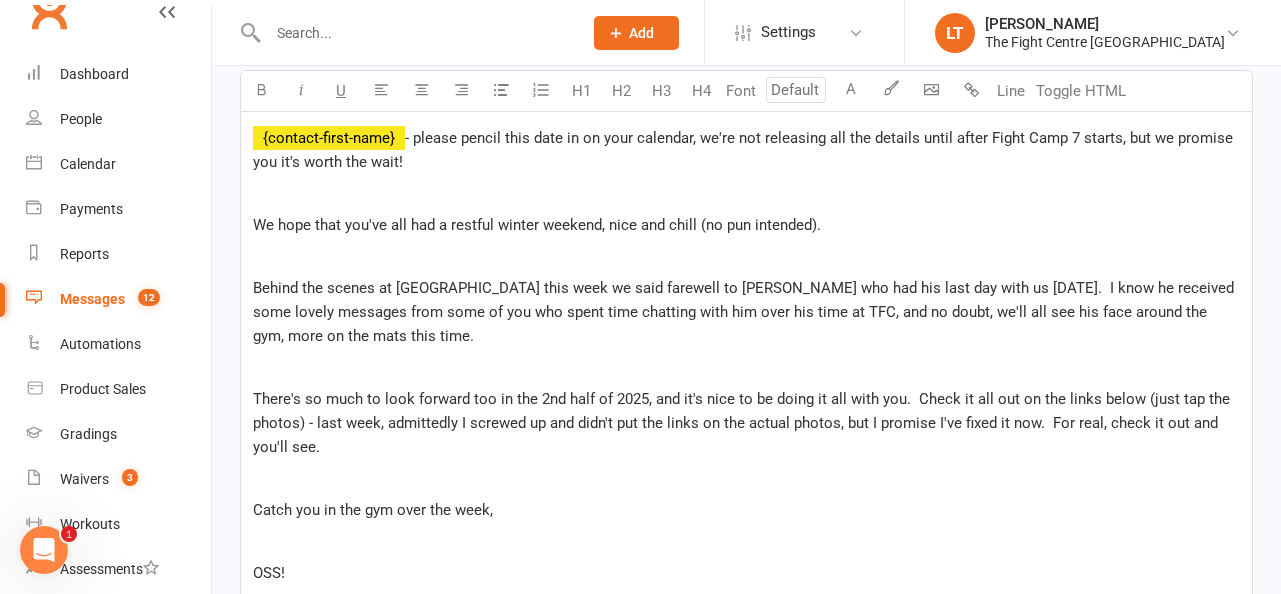 scroll, scrollTop: 561, scrollLeft: 0, axis: vertical 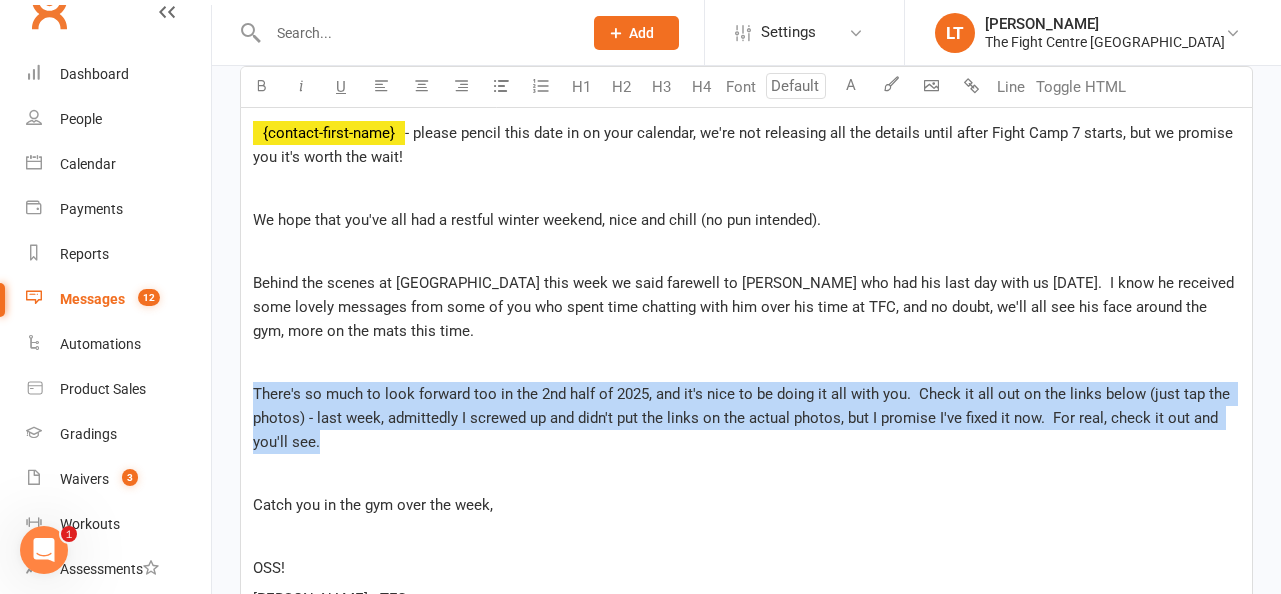 drag, startPoint x: 356, startPoint y: 376, endPoint x: 472, endPoint y: 444, distance: 134.46188 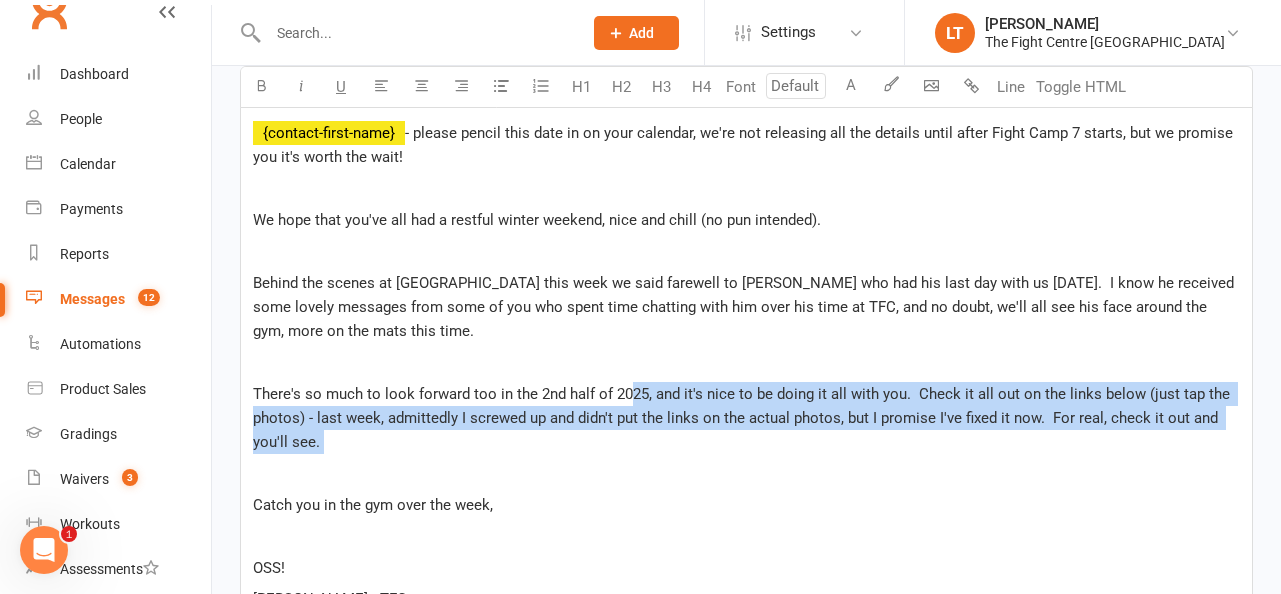 drag, startPoint x: 627, startPoint y: 392, endPoint x: 669, endPoint y: 464, distance: 83.35467 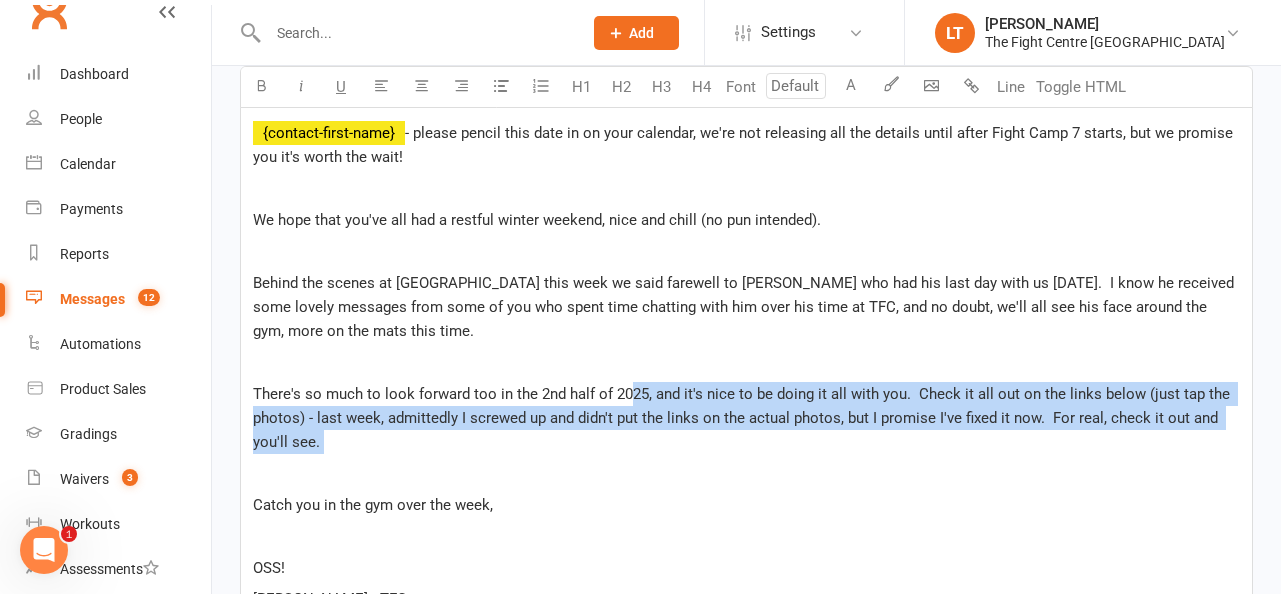 click on "There's so much to look forward too in the 2nd half of 2025, and it's nice to be doing it all with you.  Check it all out on the links below (just tap the photos) - last week, admittedly I screwed up and didn't put the links on the actual photos, but I promise I've fixed it now.  For real, check it out and you'll see." at bounding box center (746, 418) 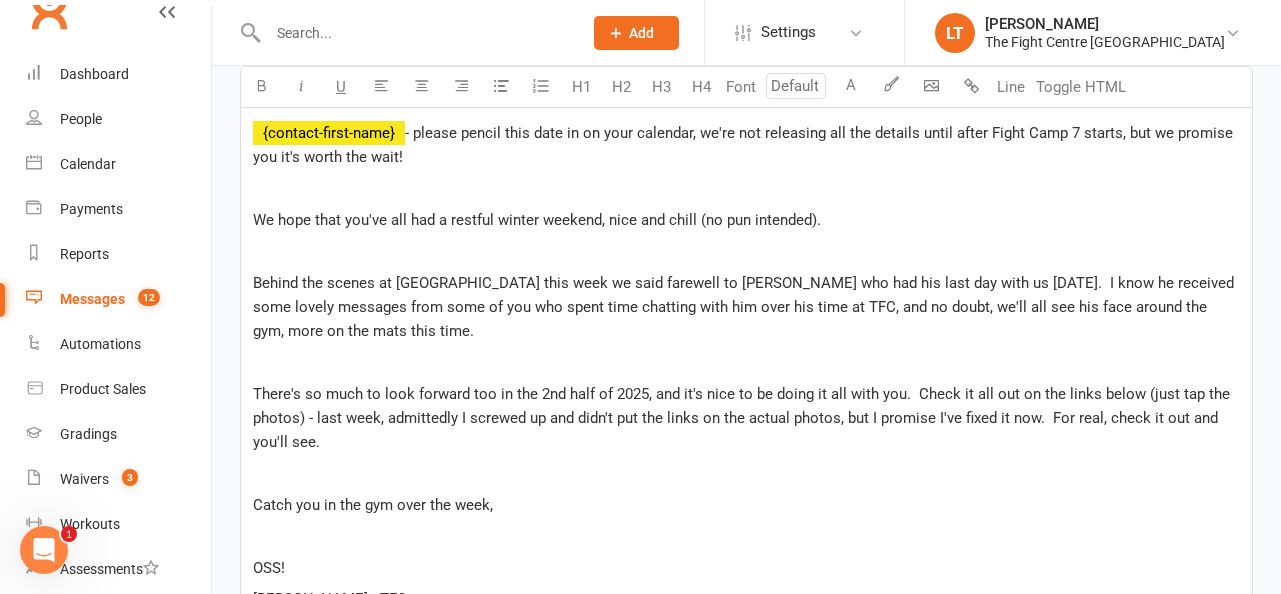 click on "There's so much to look forward too in the 2nd half of 2025, and it's nice to be doing it all with you.  Check it all out on the links below (just tap the photos) - last week, admittedly I screwed up and didn't put the links on the actual photos, but I promise I've fixed it now.  For real, check it out and you'll see." at bounding box center [743, 418] 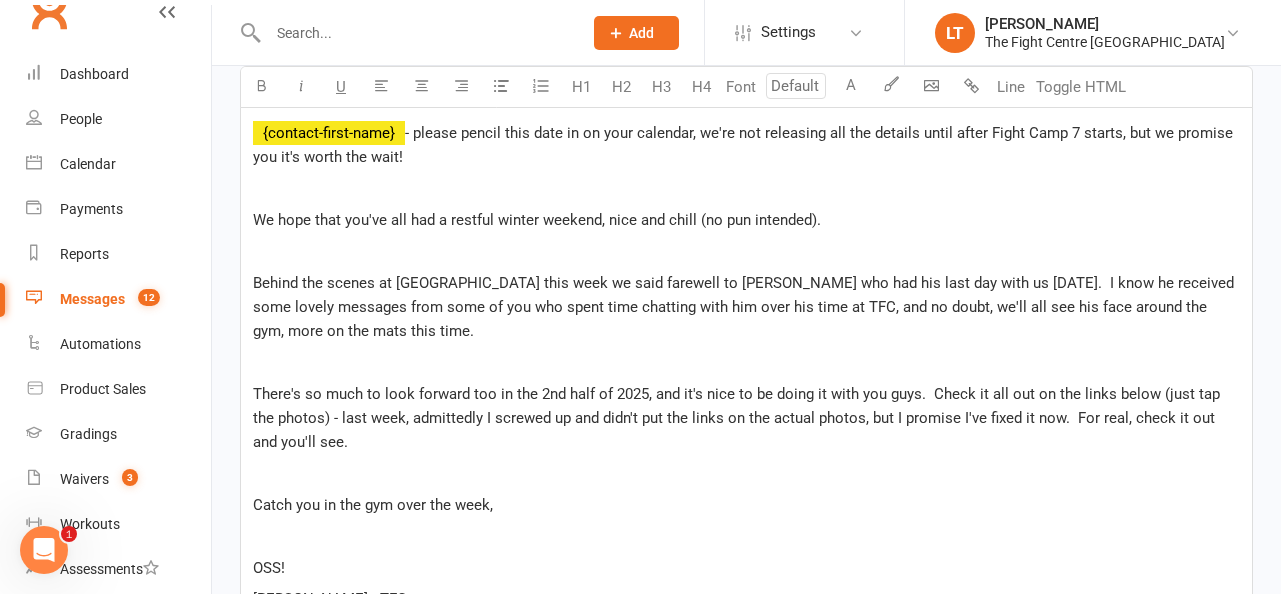 click on "There's so much to look forward too in the 2nd half of 2025, and it's nice to be doing it with you guys.  Check it all out on the links below (just tap the photos) - last week, admittedly I screwed up and didn't put the links on the actual photos, but I promise I've fixed it now.  For real, check it out and you'll see." at bounding box center [746, 418] 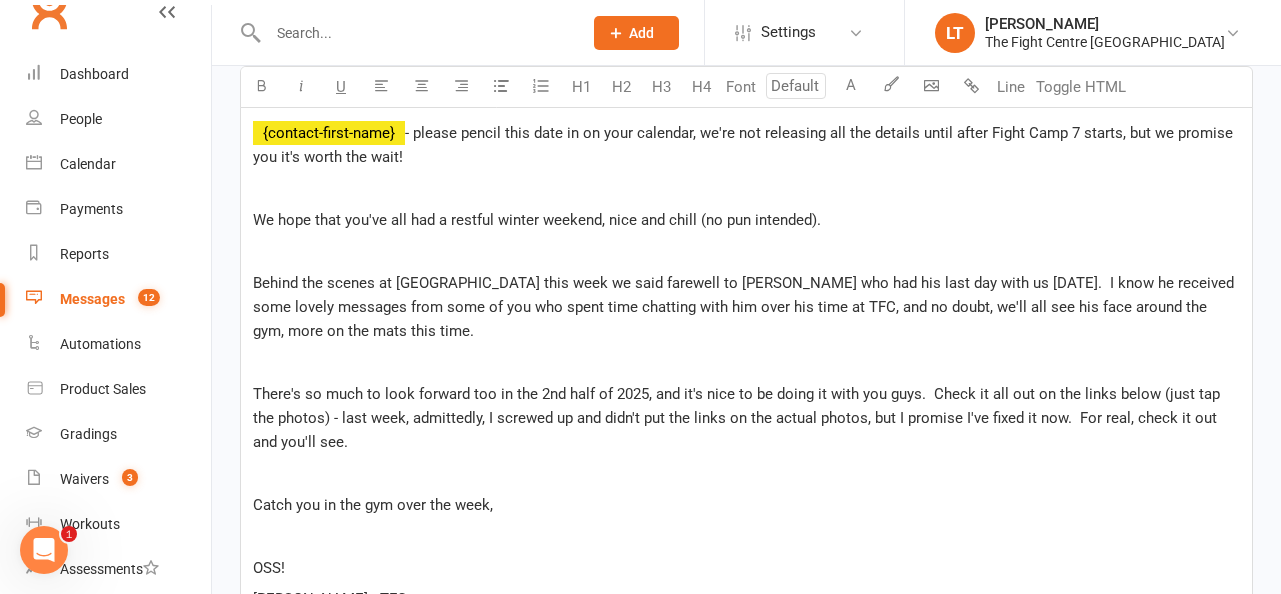 click on "﻿" at bounding box center (746, 473) 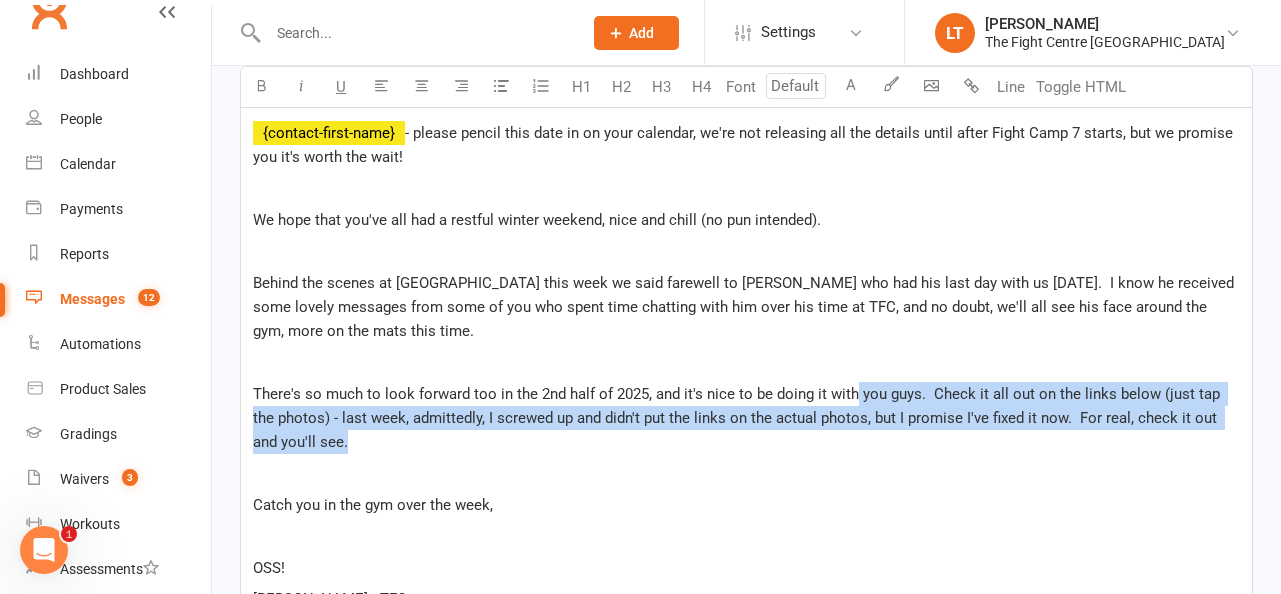 drag, startPoint x: 852, startPoint y: 397, endPoint x: 869, endPoint y: 436, distance: 42.544094 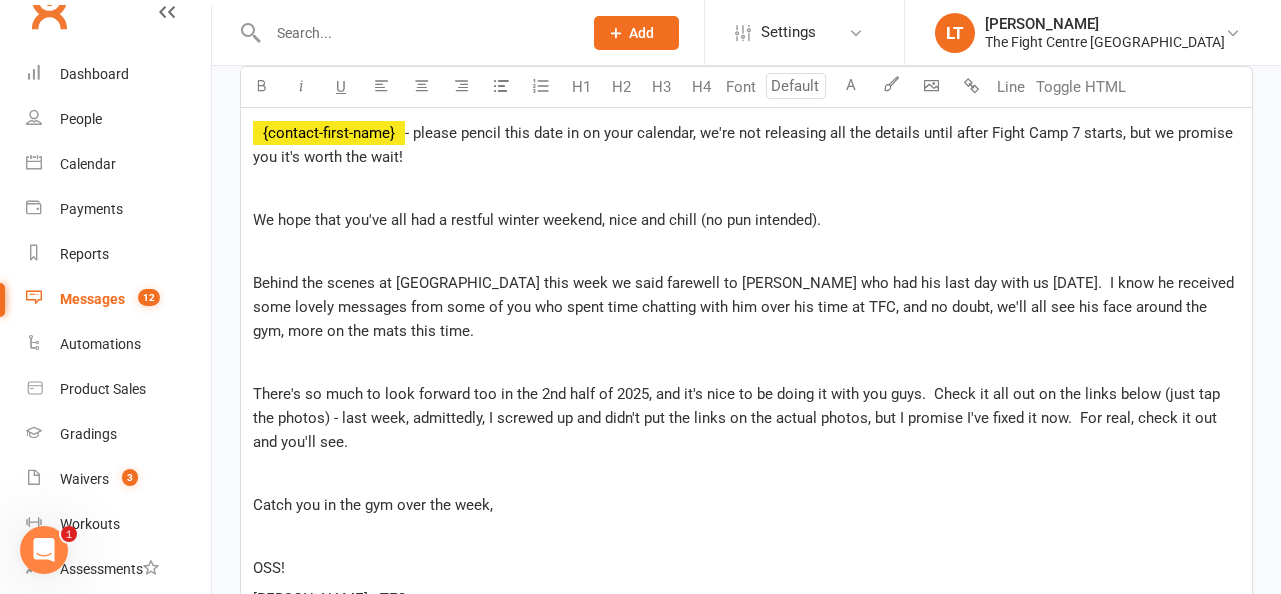click on "There's so much to look forward too in the 2nd half of 2025, and it's nice to be doing it with you guys.  Check it all out on the links below (just tap the photos) - last week, admittedly, I screwed up and didn't put the links on the actual photos, but I promise I've fixed it now.  For real, check it out and you'll see." at bounding box center [738, 418] 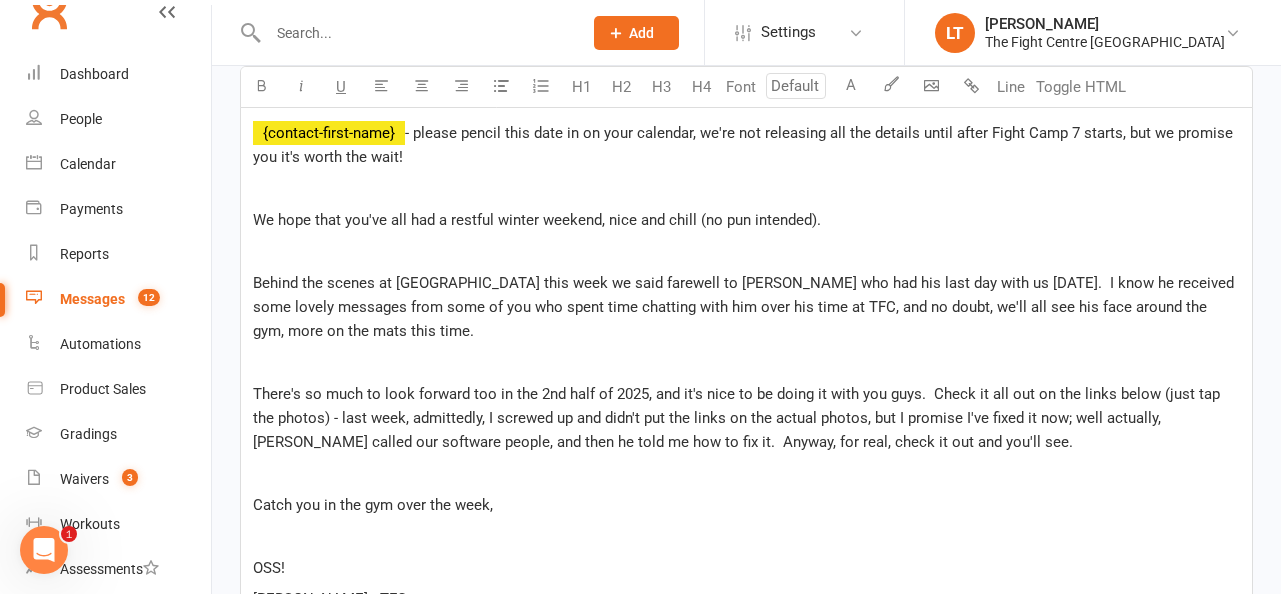 click on "There's so much to look forward too in the 2nd half of 2025, and it's nice to be doing it with you guys.  Check it all out on the links below (just tap the photos) - last week, admittedly, I screwed up and didn't put the links on the actual photos, but I promise I've fixed it now; well actually, [PERSON_NAME] called our software people, and then he told me how to fix it.  Anyway, for real, check it out and you'll see." at bounding box center (746, 418) 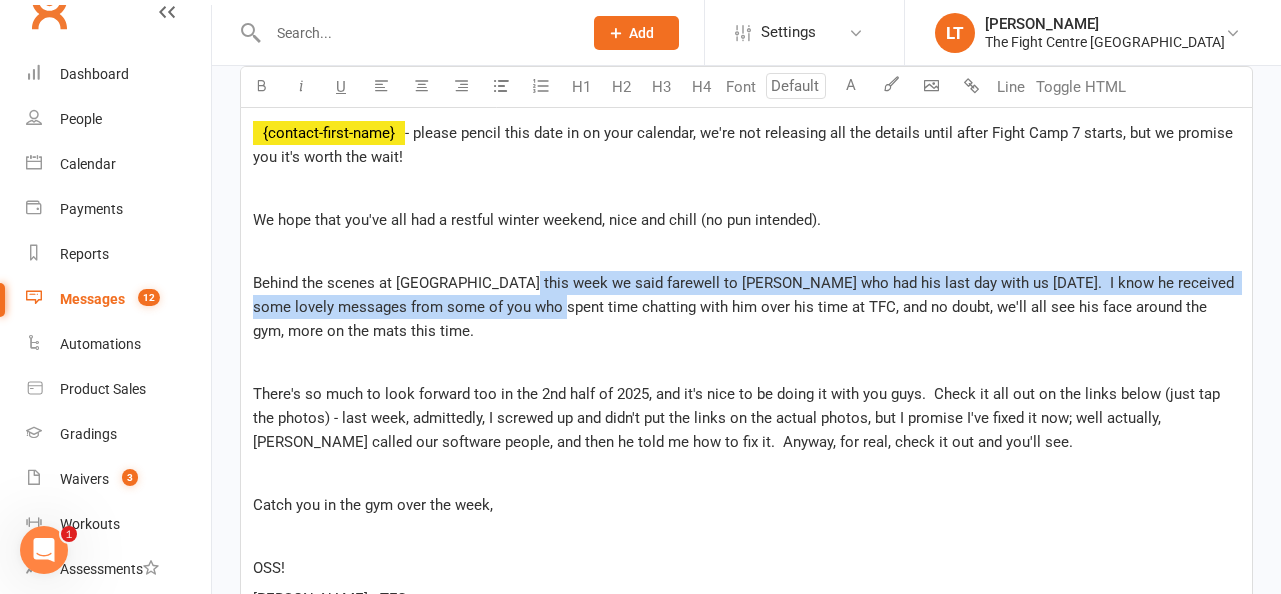 drag, startPoint x: 517, startPoint y: 282, endPoint x: 525, endPoint y: 315, distance: 33.955853 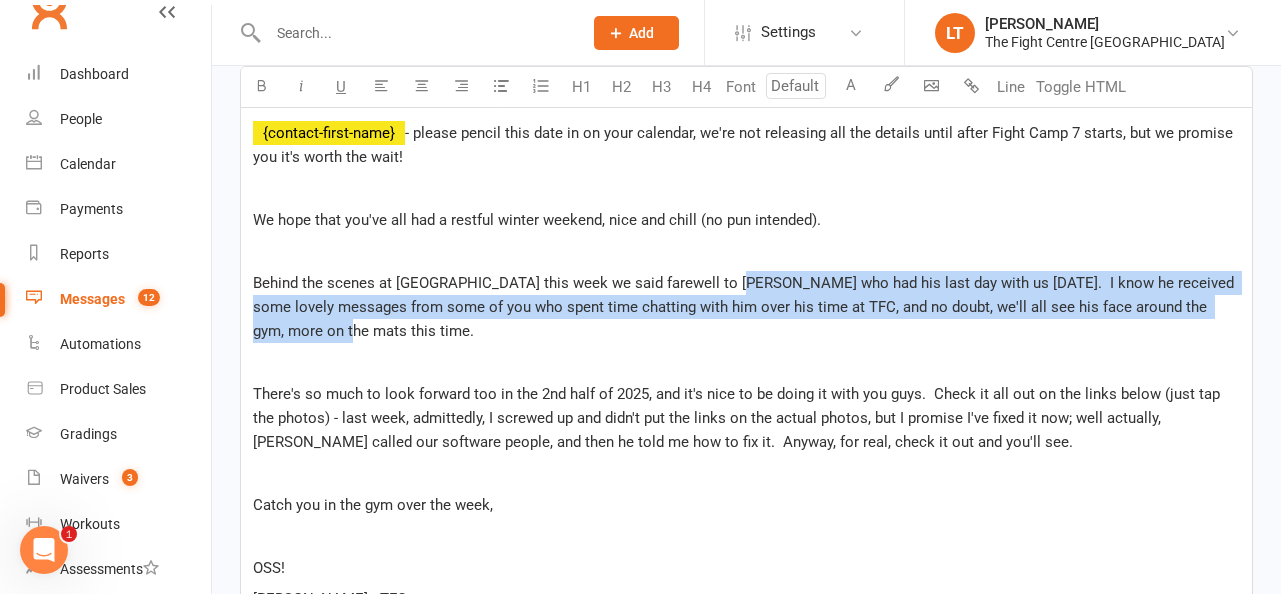 drag, startPoint x: 729, startPoint y: 285, endPoint x: 734, endPoint y: 326, distance: 41.303753 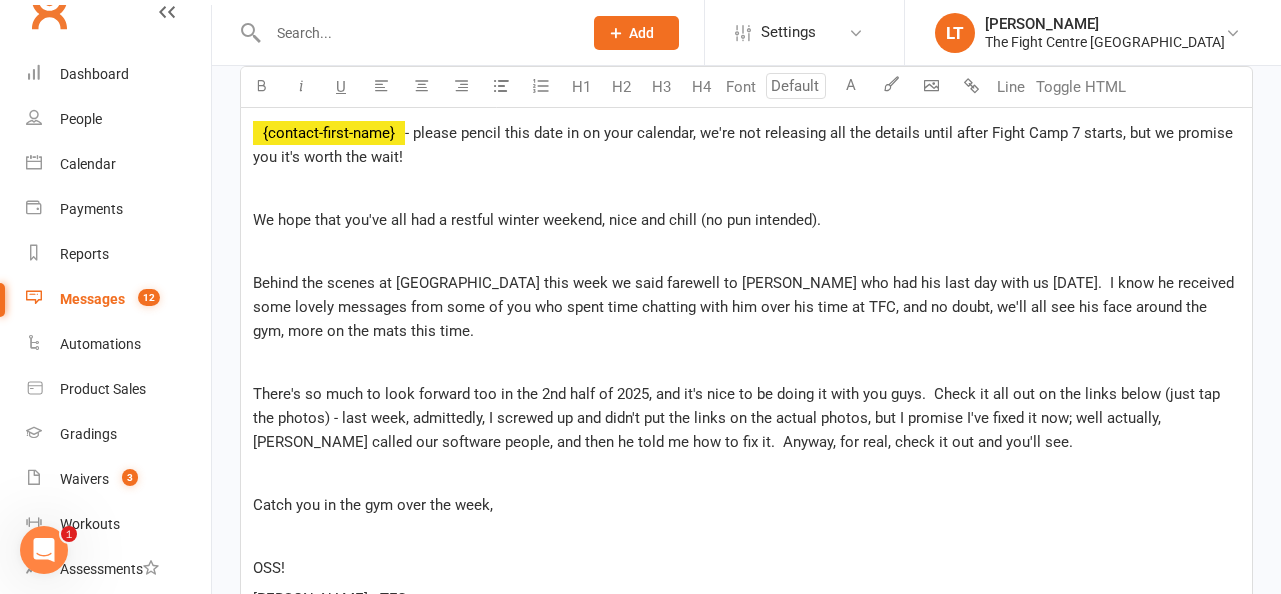 click on "Behind the scenes at [GEOGRAPHIC_DATA] this week we said farewell to [PERSON_NAME] who had his last day with us [DATE].  I know he received some lovely messages from some of you who spent time chatting with him over his time at TFC, and no doubt, we'll all see his face around the gym, more on the mats this time." at bounding box center (745, 307) 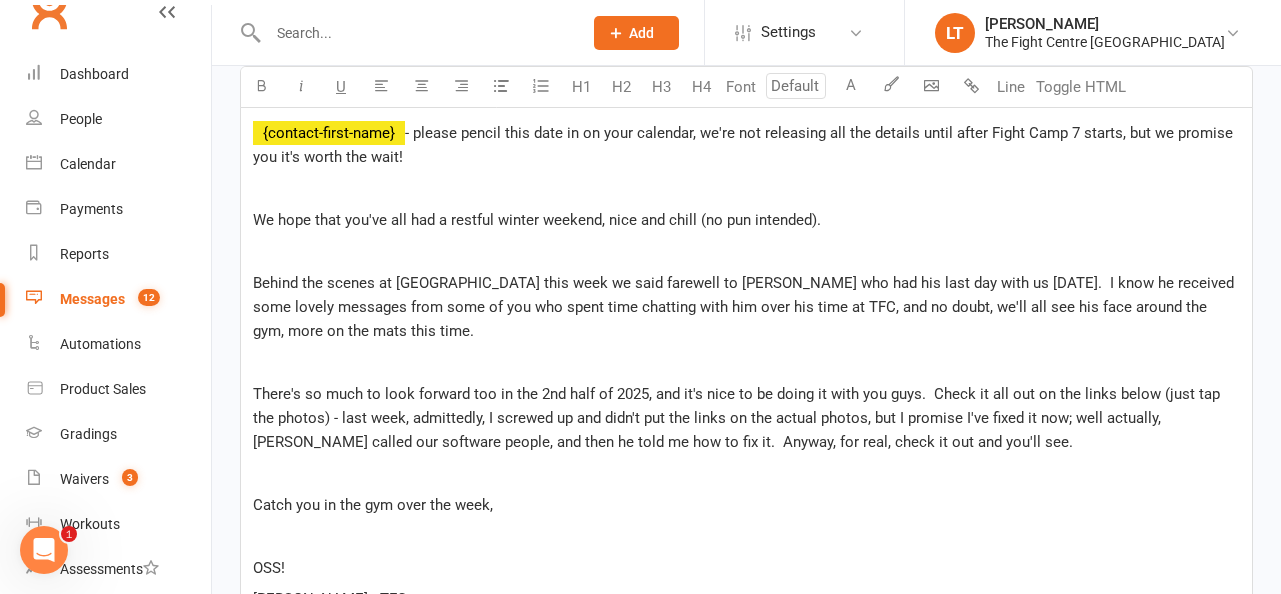 click on "﻿ ﻿ {contact-first-name}  - please pencil this date in on your calendar, we're not releasing all the details until after Fight Camp 7 starts, but we promise you it's worth the wait! ﻿ We hope that you've all had a restful winter weekend, nice and chill (no pun intended).   ﻿ Behind the scenes at [GEOGRAPHIC_DATA] this week we said farewell to [PERSON_NAME] who had his last day with us [DATE].  I know he received some lovely messages from some of you who spent time chatting with him over his time at TFC, and no doubt, we'll all see his face around the gym, more on the mats this time. ﻿ There's so much to look forward too in the 2nd half of 2025, and it's nice to be doing it with you guys.  Check it all out on the links below (just tap the photos) - last week, admittedly, I screwed up and didn't put the links on the actual photos, but I promise I've fixed it now; well actually, [PERSON_NAME] called our software people, and then he told me how to fix it.  Anyway, for real, check it out and you'll see. ﻿ ﻿ OSS! ﻿ ﻿" at bounding box center [746, 397] 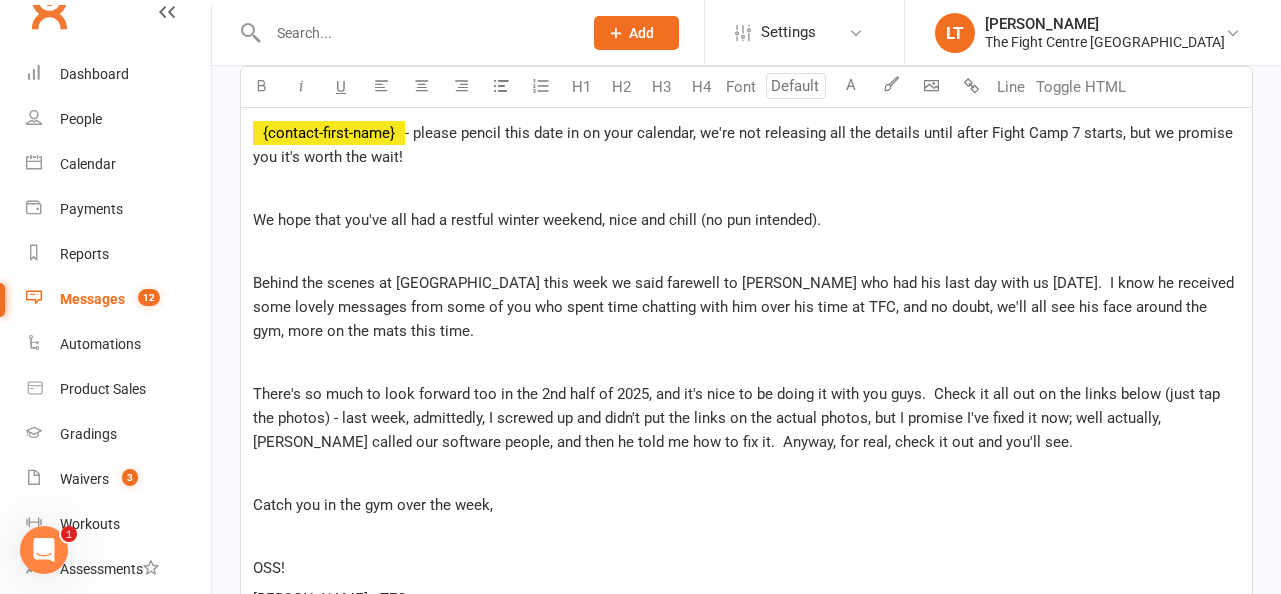 click on "There's so much to look forward too in the 2nd half of 2025, and it's nice to be doing it with you guys.  Check it all out on the links below (just tap the photos) - last week, admittedly, I screwed up and didn't put the links on the actual photos, but I promise I've fixed it now; well actually, [PERSON_NAME] called our software people, and then he told me how to fix it.  Anyway, for real, check it out and you'll see." at bounding box center [738, 418] 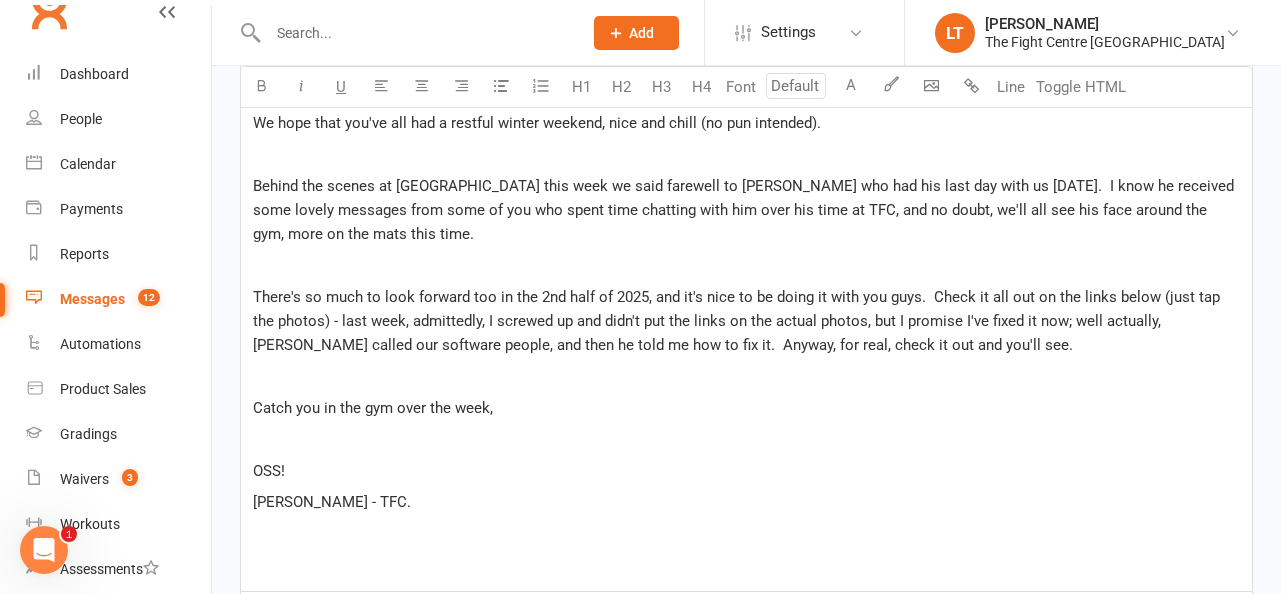 scroll, scrollTop: 659, scrollLeft: 0, axis: vertical 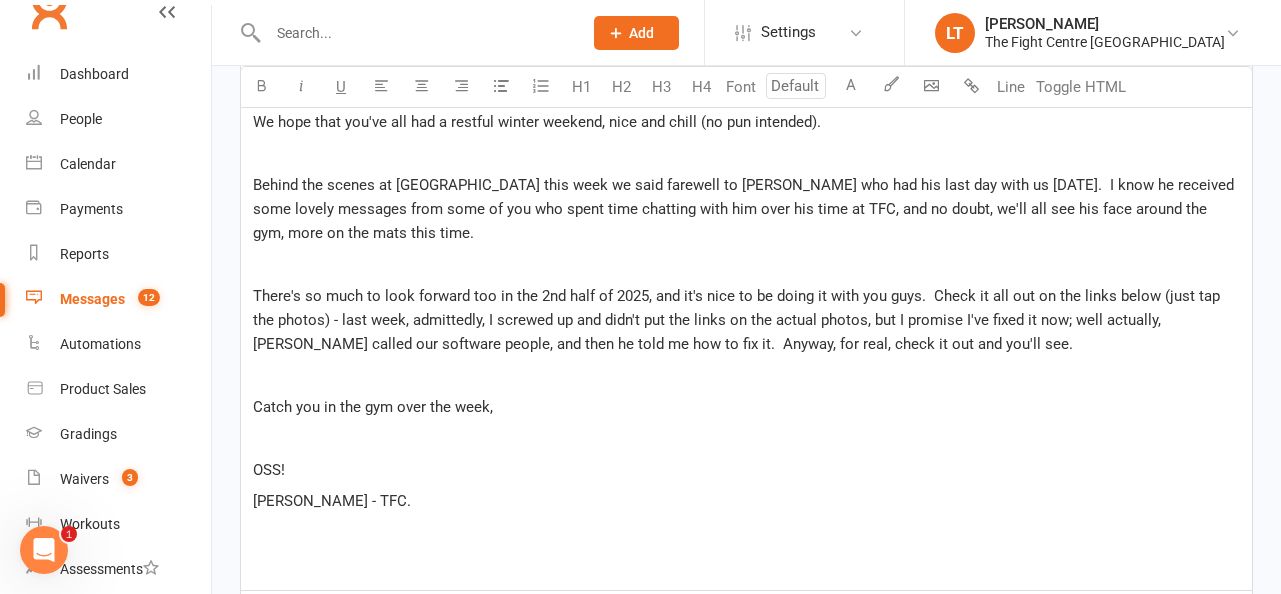click on "There's so much to look forward too in the 2nd half of 2025, and it's nice to be doing it with you guys.  Check it all out on the links below (just tap the photos) - last week, admittedly, I screwed up and didn't put the links on the actual photos, but I promise I've fixed it now; well actually, [PERSON_NAME] called our software people, and then he told me how to fix it.  Anyway, for real, check it out and you'll see." at bounding box center (738, 320) 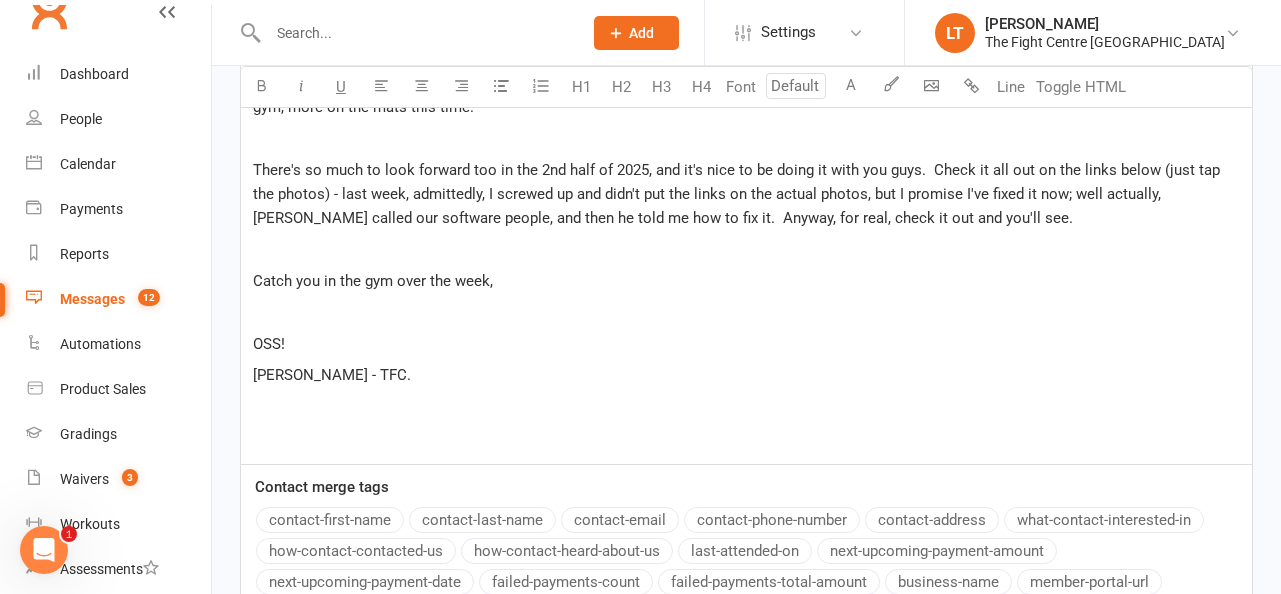 scroll, scrollTop: 822, scrollLeft: 0, axis: vertical 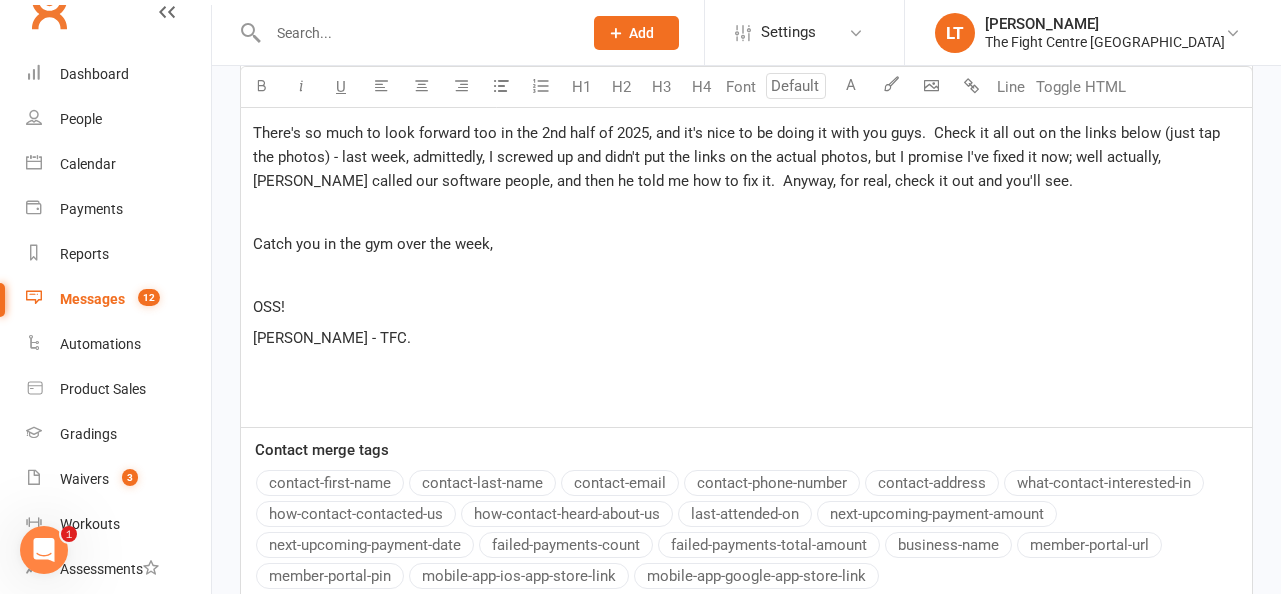 click on "﻿" at bounding box center [746, 370] 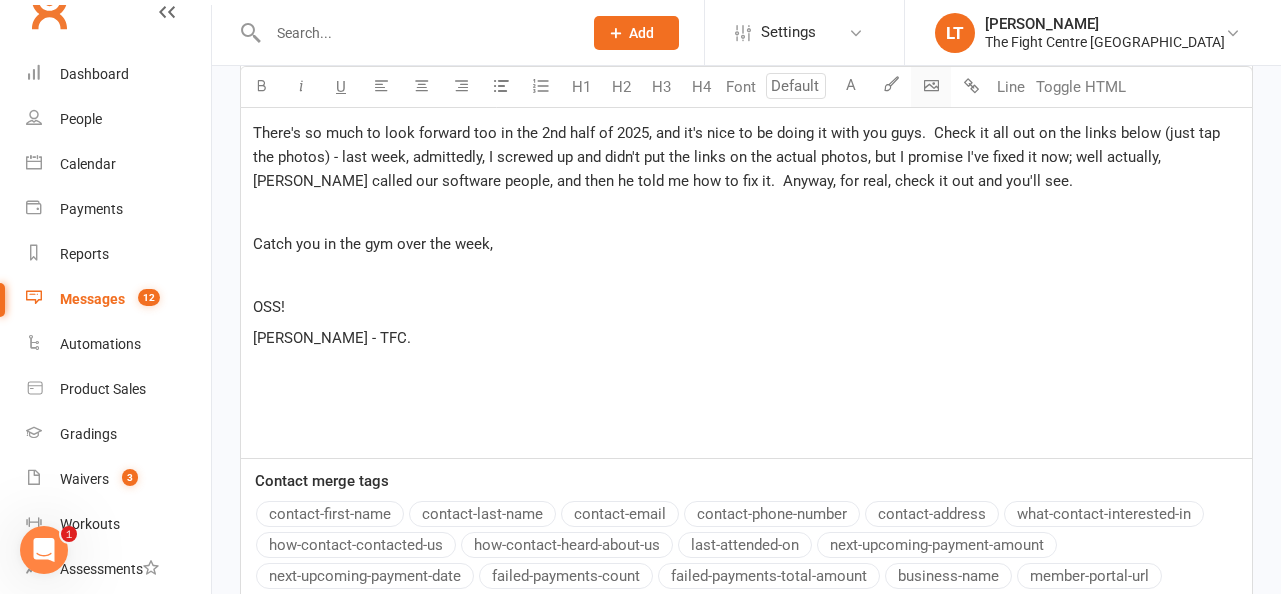 click on "Prospect
Member
Non-attending contact
Class / event
Appointment
Grading event
Task
Membership plan
Bulk message
Add
Settings Membership Plans Event Templates Appointment Types Mobile App  Website Image Library Customize Contacts Users Account Profile Clubworx API LT [PERSON_NAME] The Fight Centre [GEOGRAPHIC_DATA] My profile Help Terms & conditions  Privacy policy  Sign out Clubworx Dashboard People Calendar Payments Reports Messages   12 Automations   Product Sales Gradings   Waivers   3 Workouts   Assessments  Tasks   22 What's New Check-in Kiosk modes General attendance Roll call Class check-in × × × New Message Templates Sent Messages Sent Bulk Messages SMS Replies  12
Recipients Search Prospects, Members and Reports Template Name Email" at bounding box center (640, -13) 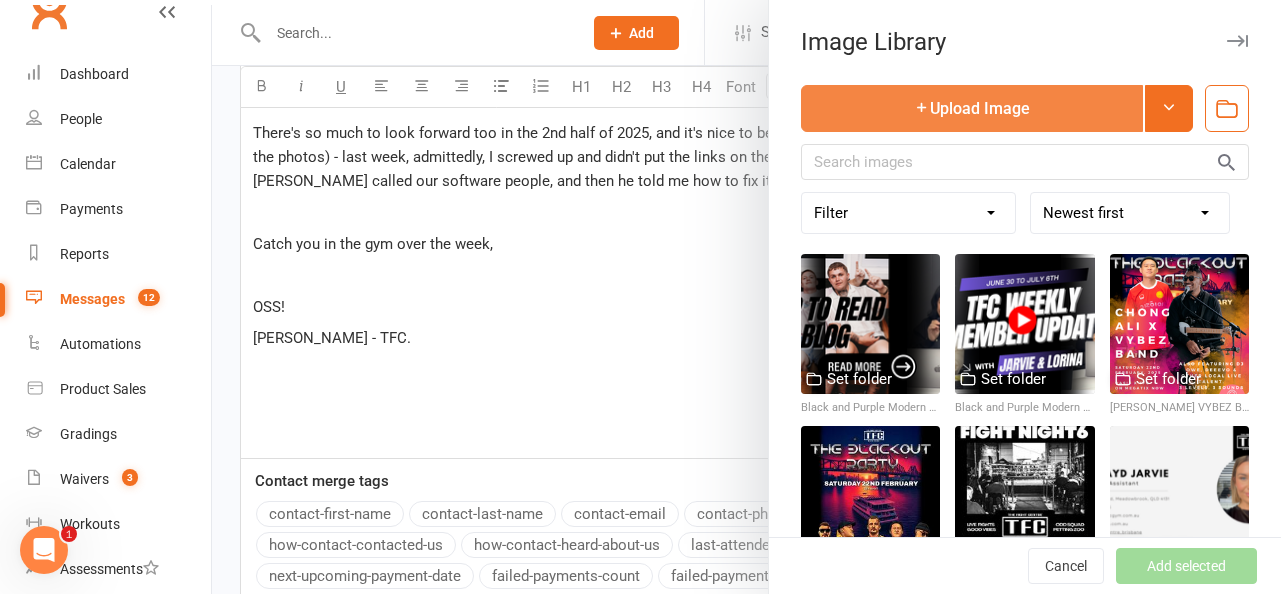 click on "Upload Image" at bounding box center [972, 108] 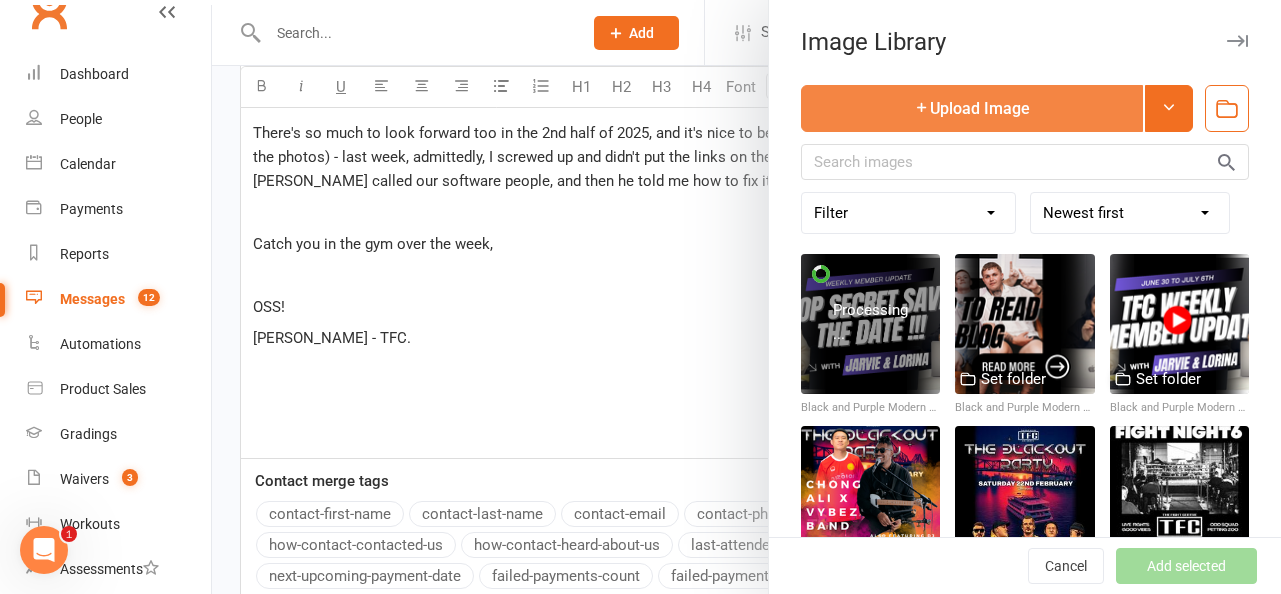 click on "Upload Image" at bounding box center (972, 108) 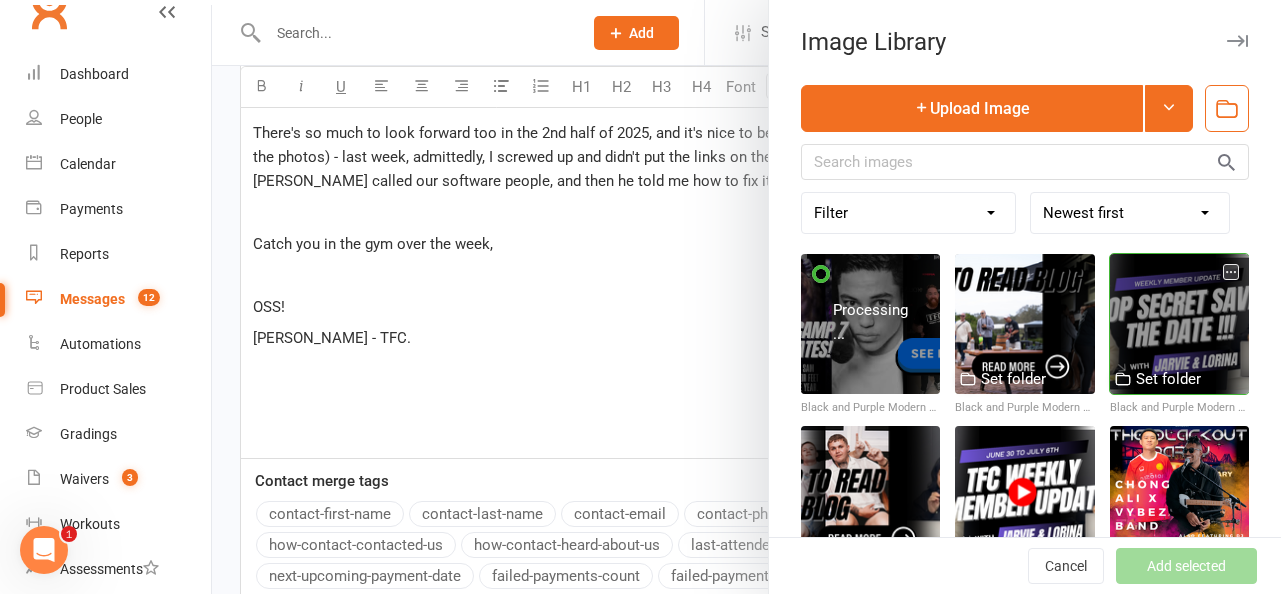 click at bounding box center (1179, 323) 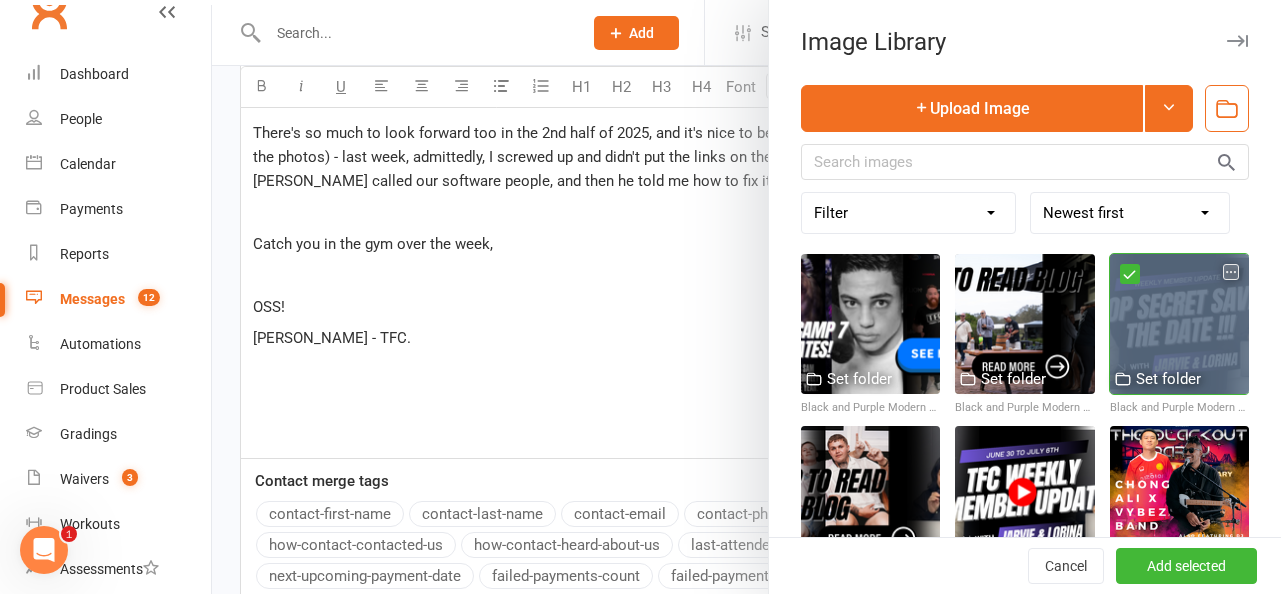 click at bounding box center (1179, 323) 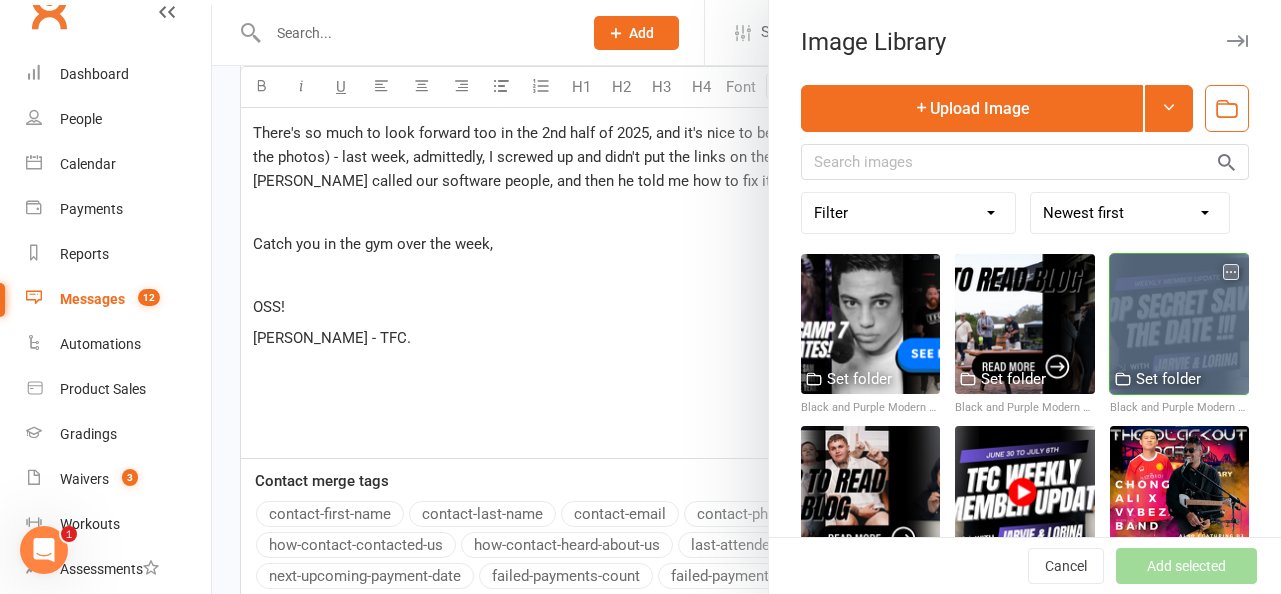 click at bounding box center [1179, 323] 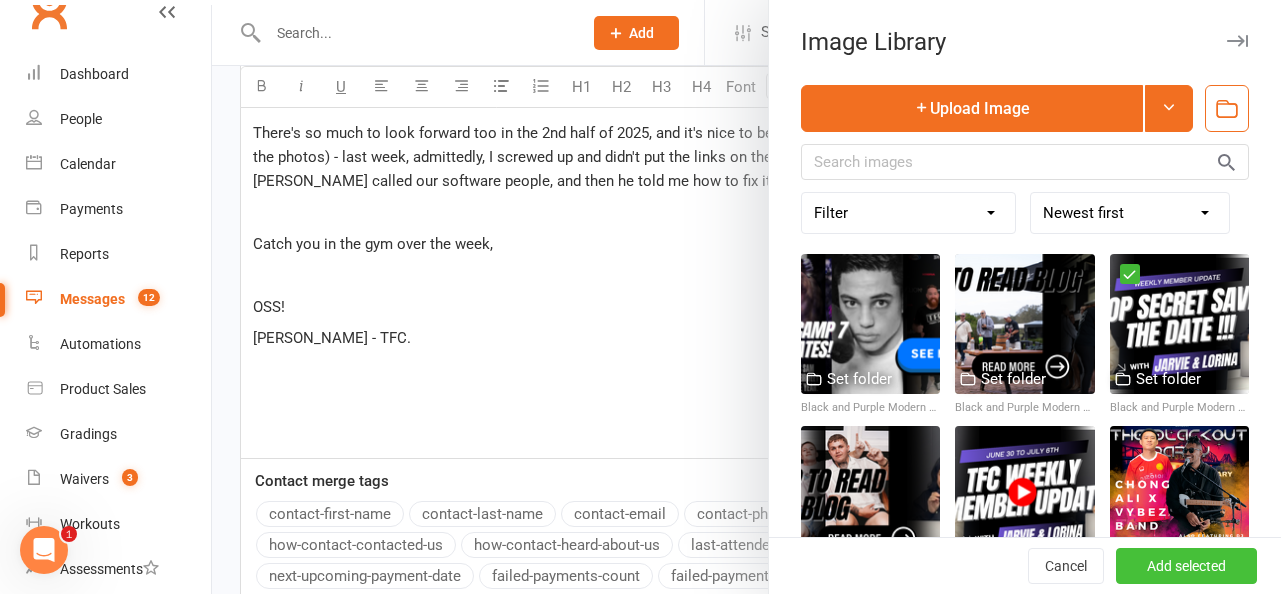 click on "Add selected" at bounding box center (1186, 566) 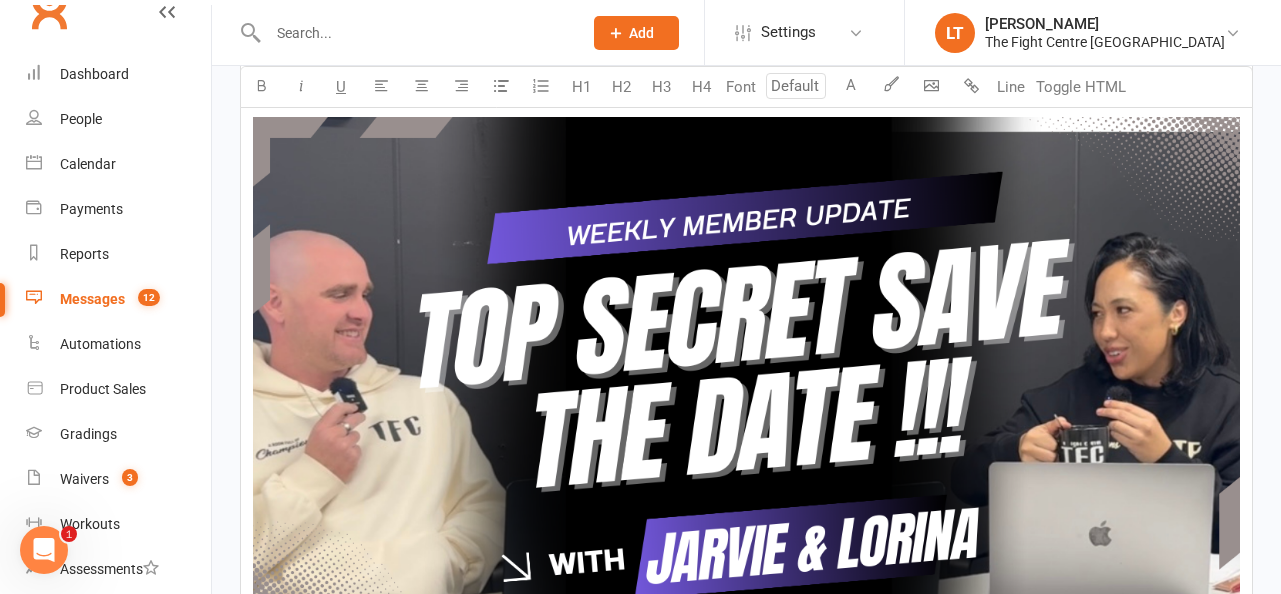 scroll, scrollTop: 1452, scrollLeft: 0, axis: vertical 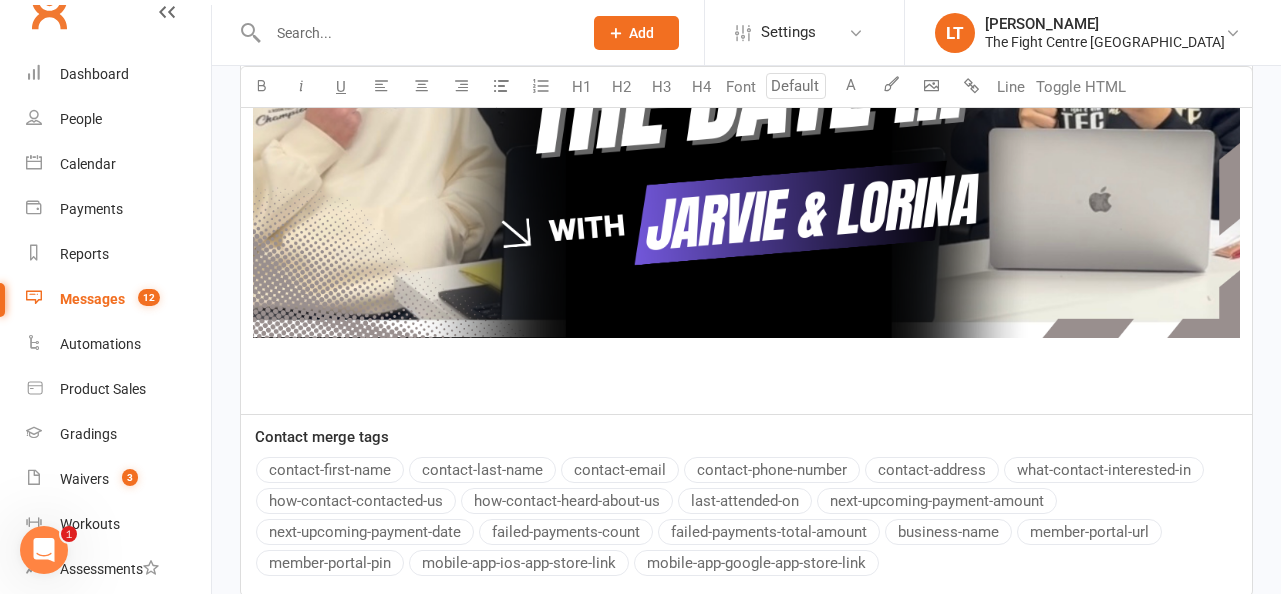 click on "﻿ ﻿ {contact-first-name}  - please pencil this date in on your calendar, we're not releasing all the details until after Fight Camp 7 starts, but we promise you it's worth the wait! ﻿ We hope that you've all had a restful winter weekend, nice and chill (no pun intended).   ﻿ Behind the scenes at [GEOGRAPHIC_DATA] this week we said farewell to [PERSON_NAME] who had his last day with us [DATE].  I know he received some lovely messages from some of you who spent time chatting with him over his time at TFC, and no doubt, we'll all see his face around the gym, more on the mats this time. ﻿ There's so much to look forward too in the 2nd half of 2025, and it's nice to be doing it with you guys.  Check it all out on the links below (just tap the photos) - last week, admittedly, I screwed up and didn't put the links on the actual photos, but I promise I've fixed it now; well actually, [PERSON_NAME] called our software people, and then he told me how to fix it.  Anyway, for real, check it out and you'll see. ﻿ ﻿ OSS! ﻿ ﻿ ﻿" at bounding box center [746, -185] 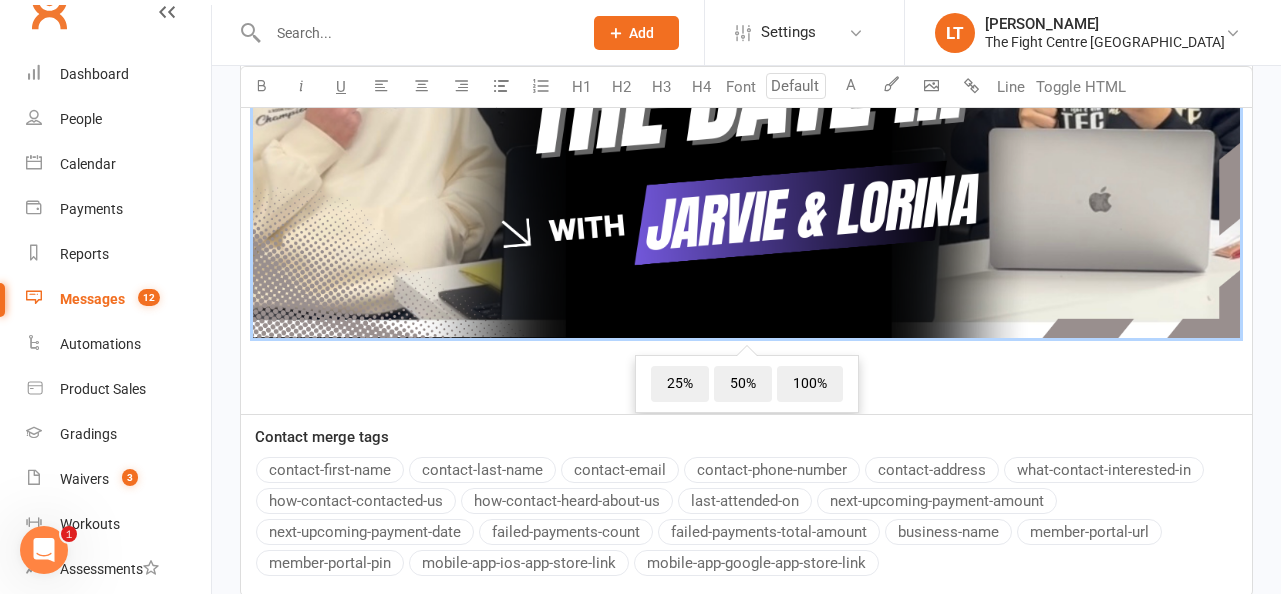 scroll, scrollTop: 950, scrollLeft: 0, axis: vertical 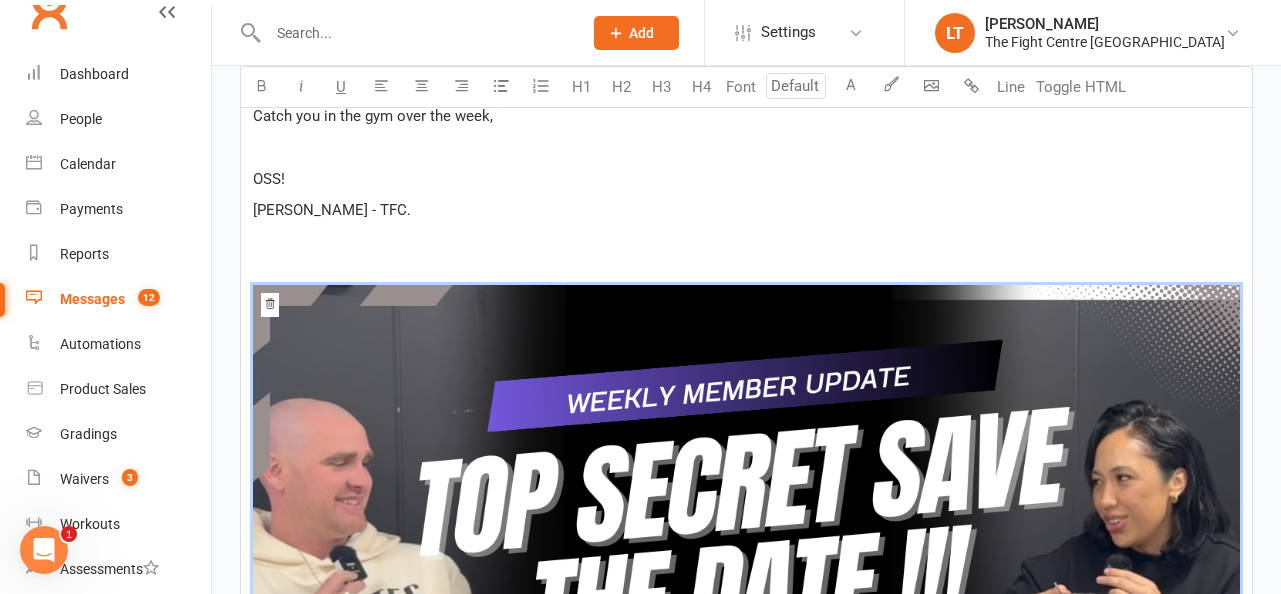 drag, startPoint x: 399, startPoint y: 260, endPoint x: 515, endPoint y: 462, distance: 232.93776 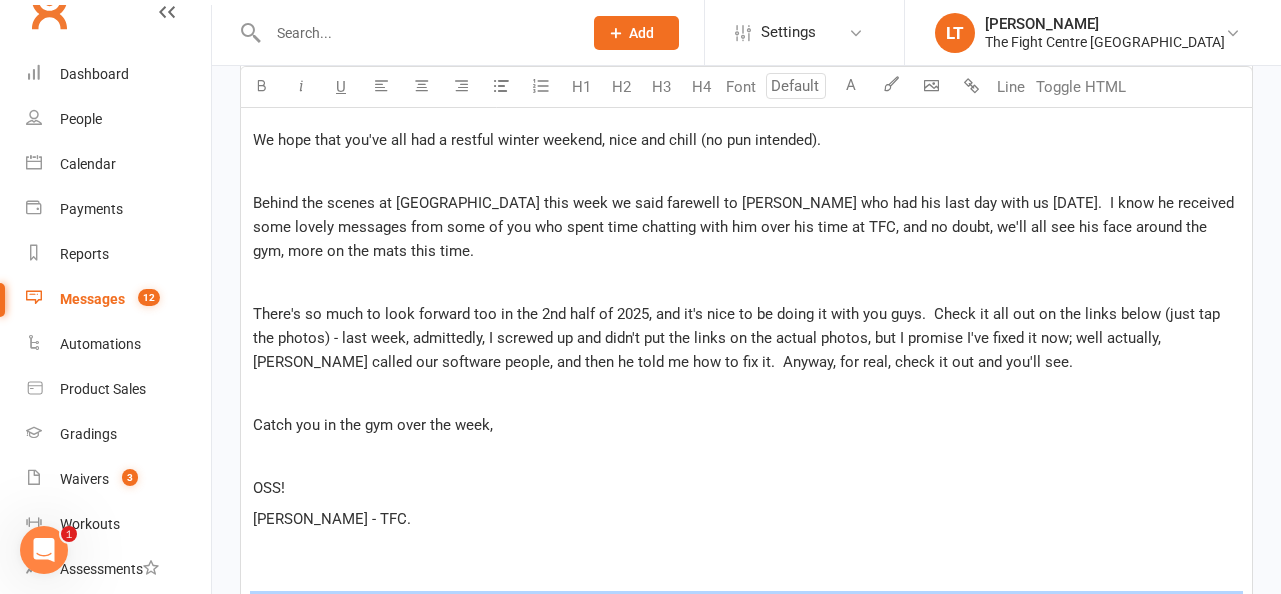 click on "There's so much to look forward too in the 2nd half of 2025, and it's nice to be doing it with you guys.  Check it all out on the links below (just tap the photos) - last week, admittedly, I screwed up and didn't put the links on the actual photos, but I promise I've fixed it now; well actually, [PERSON_NAME] called our software people, and then he told me how to fix it.  Anyway, for real, check it out and you'll see." at bounding box center (746, 338) 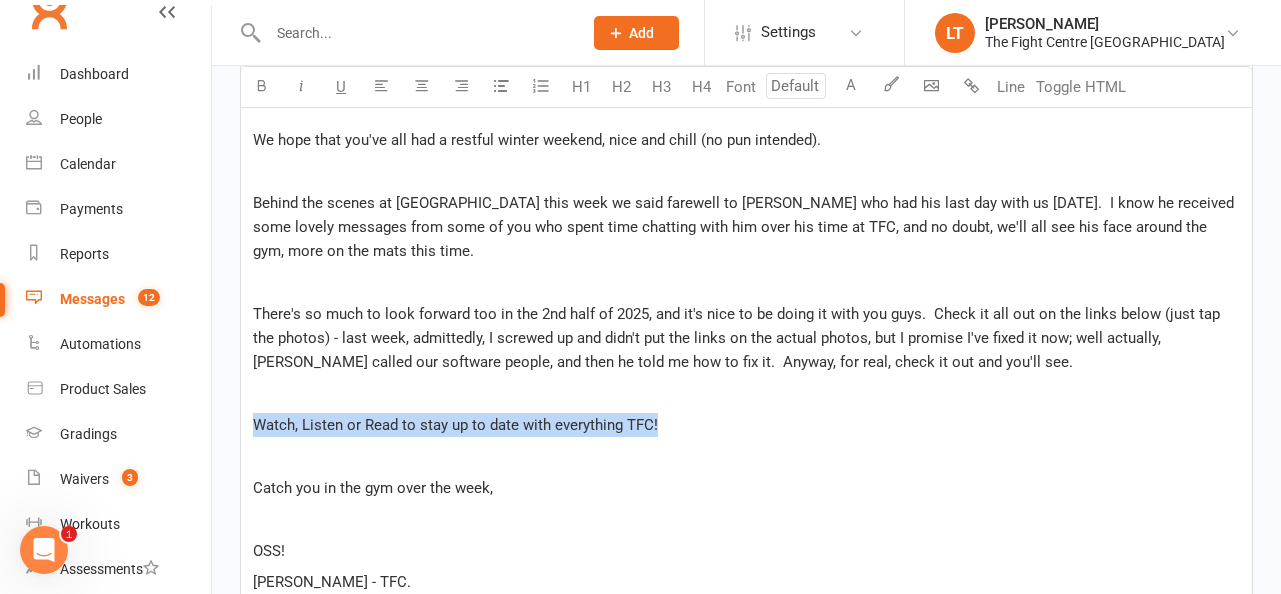 drag, startPoint x: 694, startPoint y: 429, endPoint x: 235, endPoint y: 423, distance: 459.0392 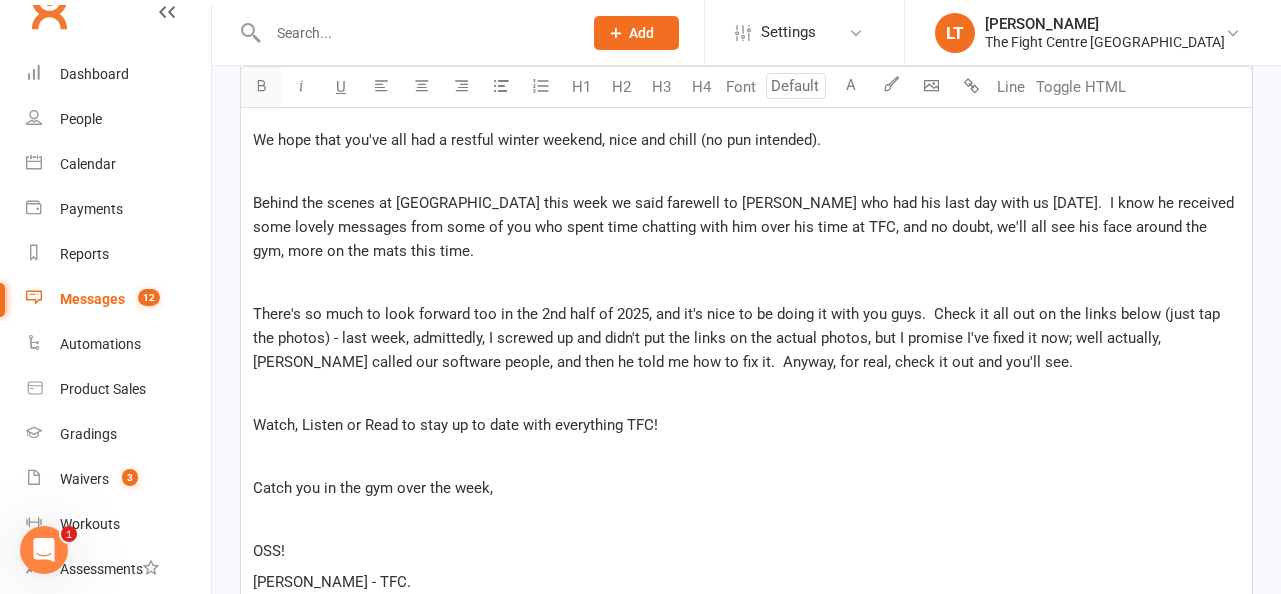 click at bounding box center [261, 85] 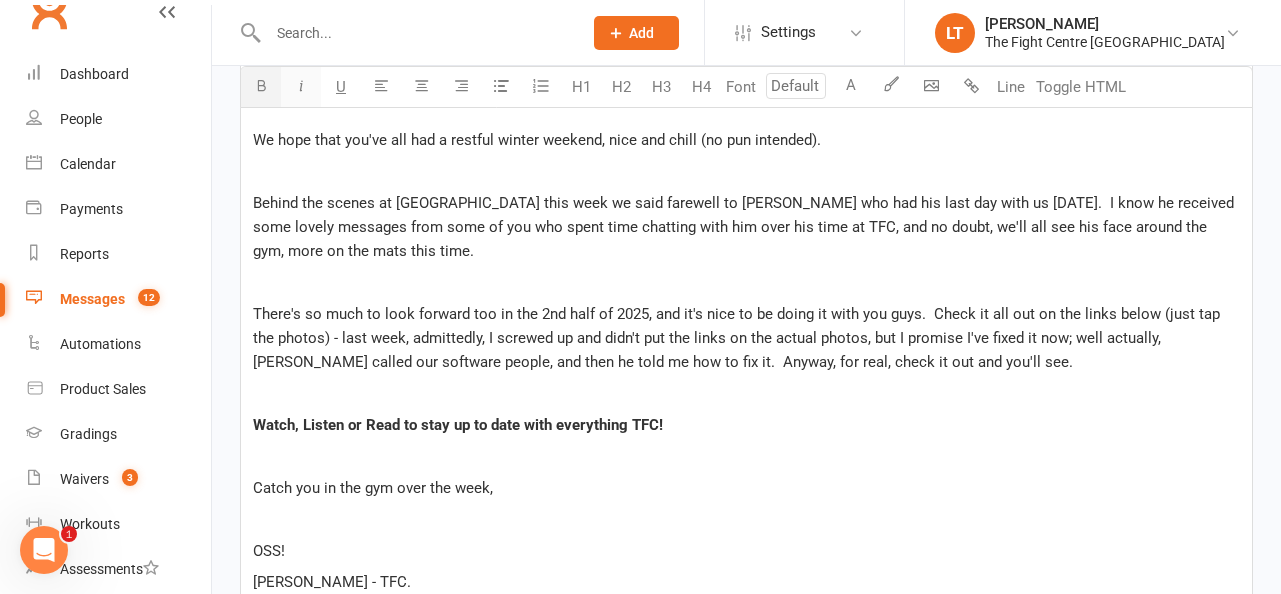 click at bounding box center (301, 85) 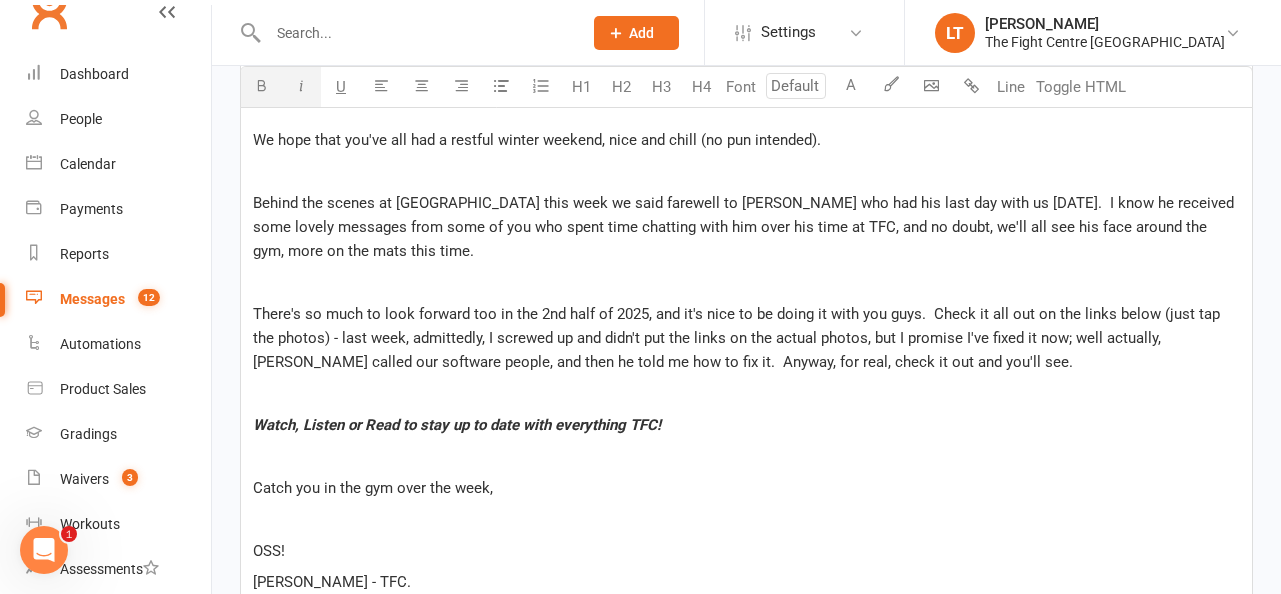 click on "There's so much to look forward too in the 2nd half of 2025, and it's nice to be doing it with you guys.  Check it all out on the links below (just tap the photos) - last week, admittedly, I screwed up and didn't put the links on the actual photos, but I promise I've fixed it now; well actually, [PERSON_NAME] called our software people, and then he told me how to fix it.  Anyway, for real, check it out and you'll see." at bounding box center (746, 338) 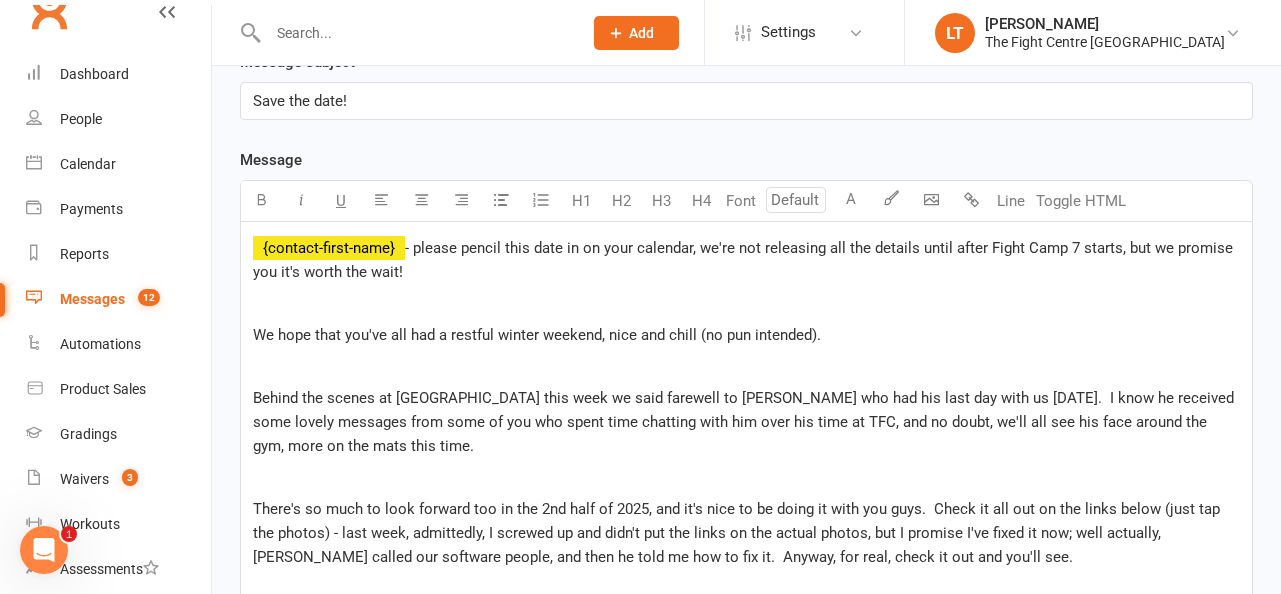 scroll, scrollTop: 441, scrollLeft: 0, axis: vertical 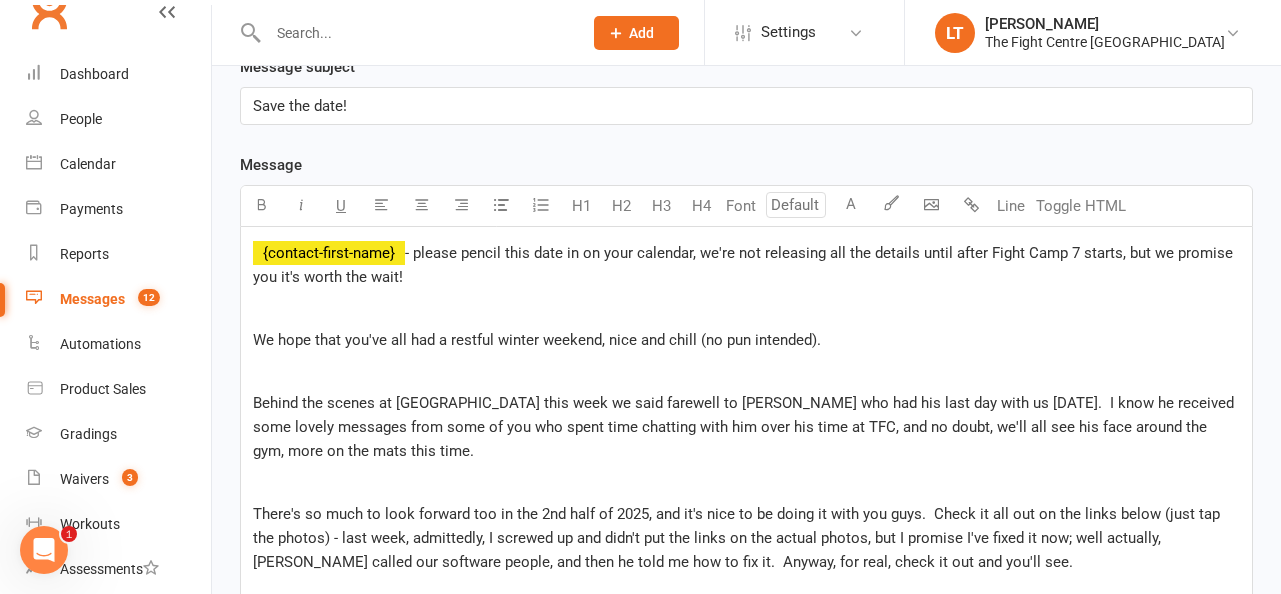 click on "Save the date!" at bounding box center (746, 106) 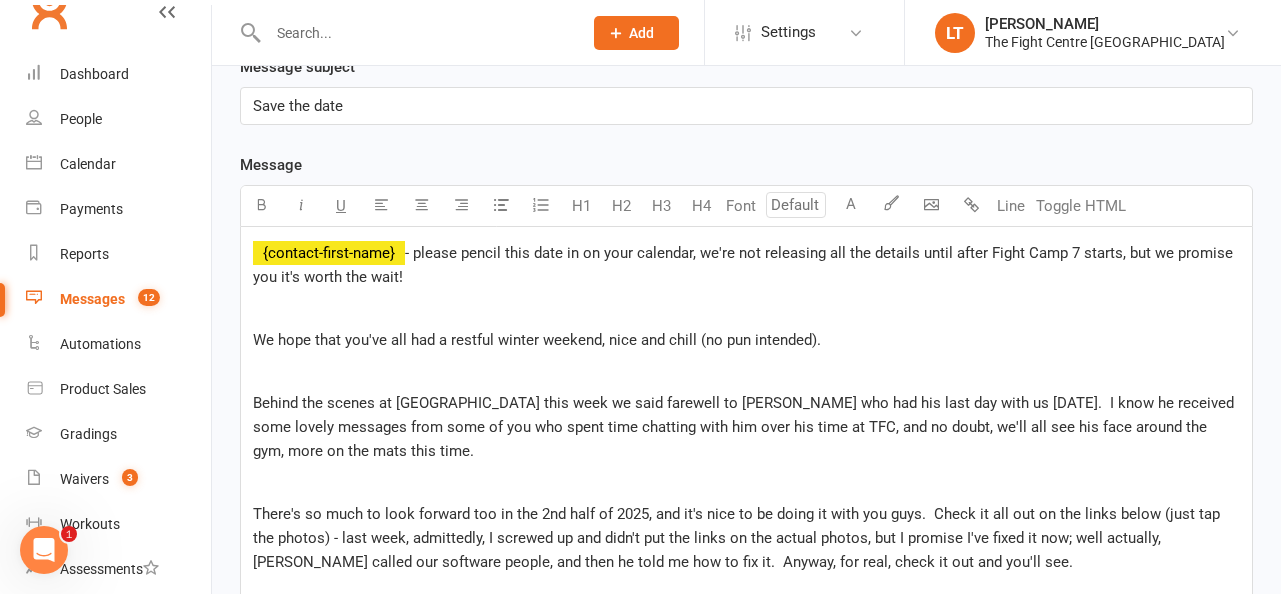 click on "﻿" at bounding box center (746, 482) 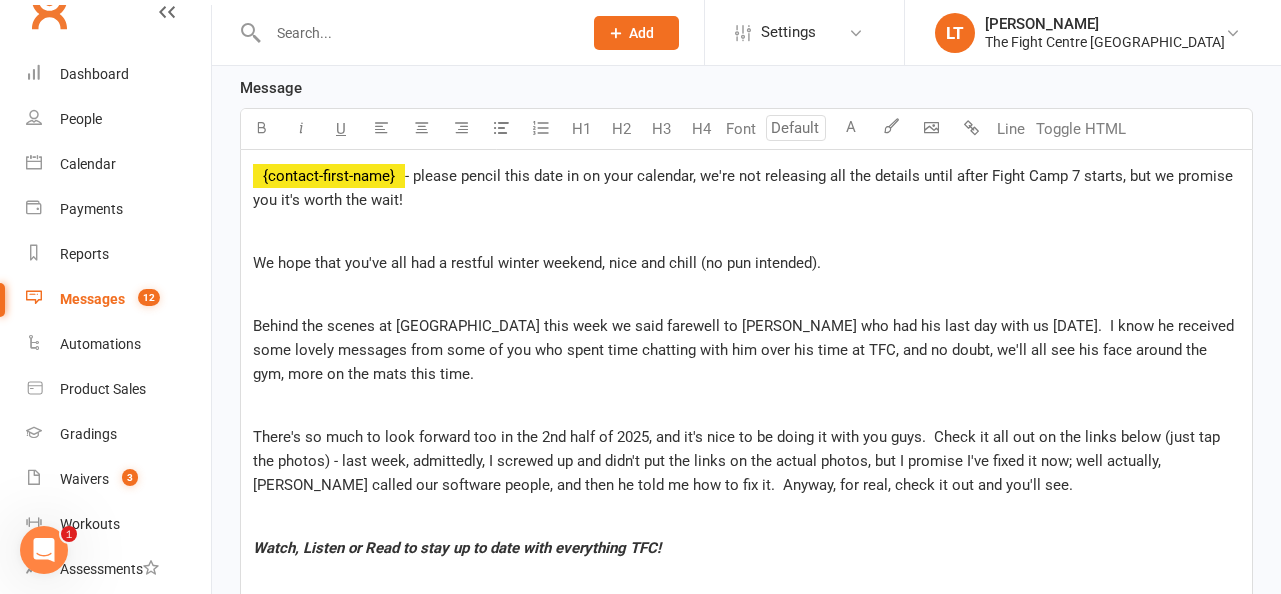 scroll, scrollTop: 550, scrollLeft: 0, axis: vertical 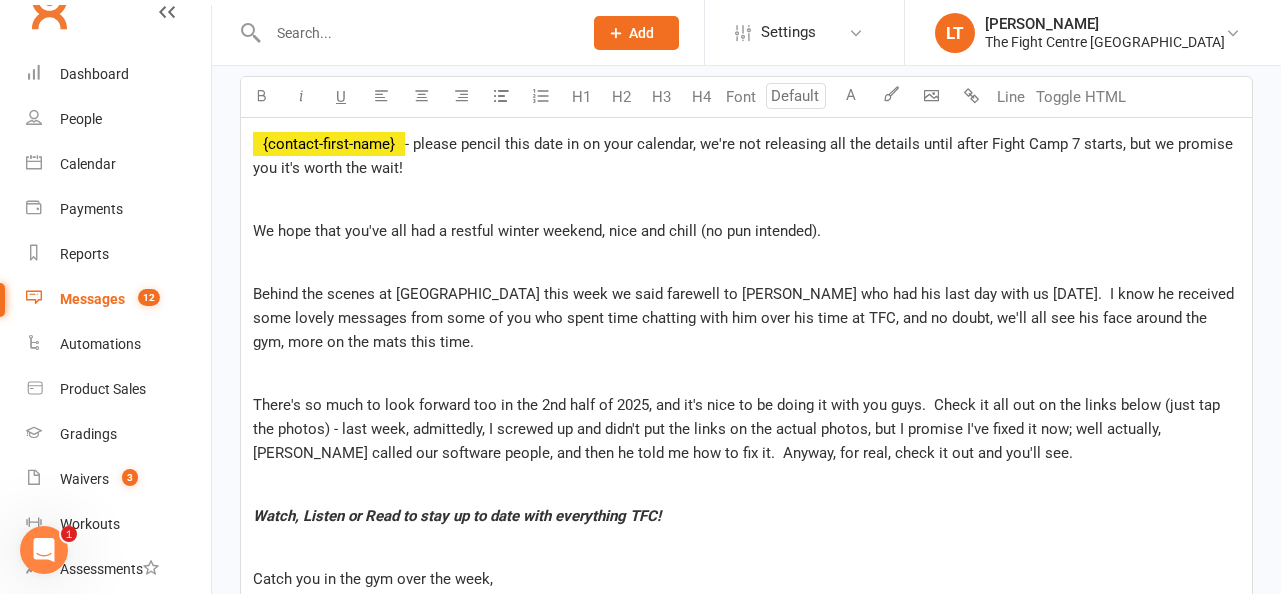 click on "Behind the scenes at [GEOGRAPHIC_DATA] this week we said farewell to [PERSON_NAME] who had his last day with us [DATE].  I know he received some lovely messages from some of you who spent time chatting with him over his time at TFC, and no doubt, we'll all see his face around the gym, more on the mats this time." at bounding box center [745, 318] 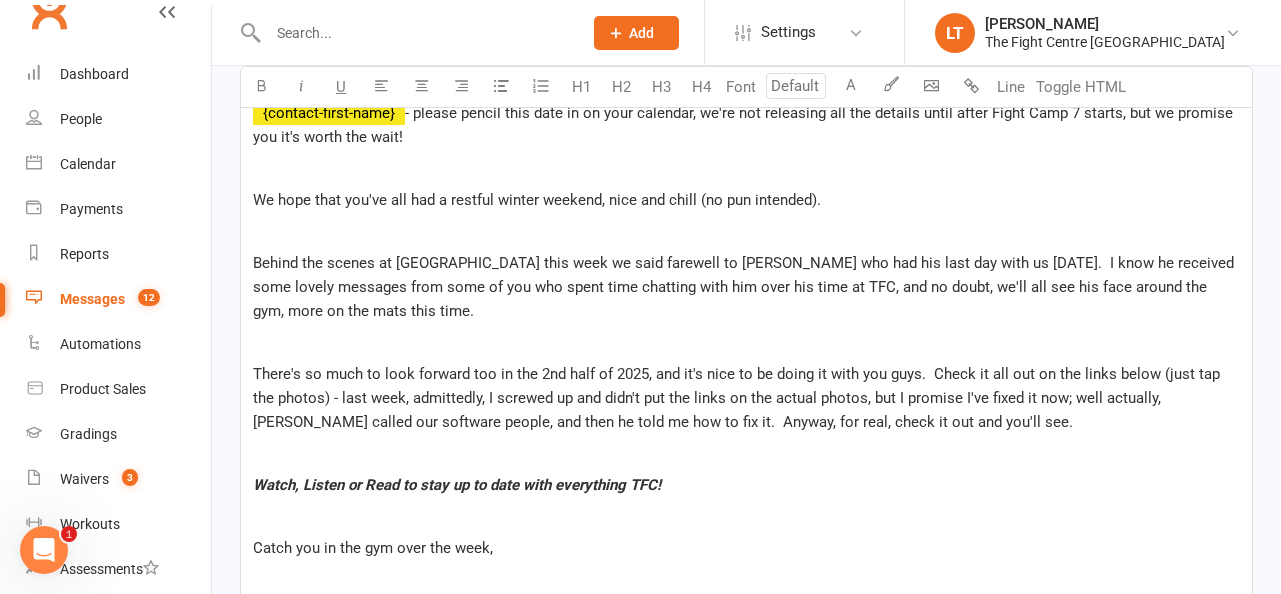 scroll, scrollTop: 616, scrollLeft: 0, axis: vertical 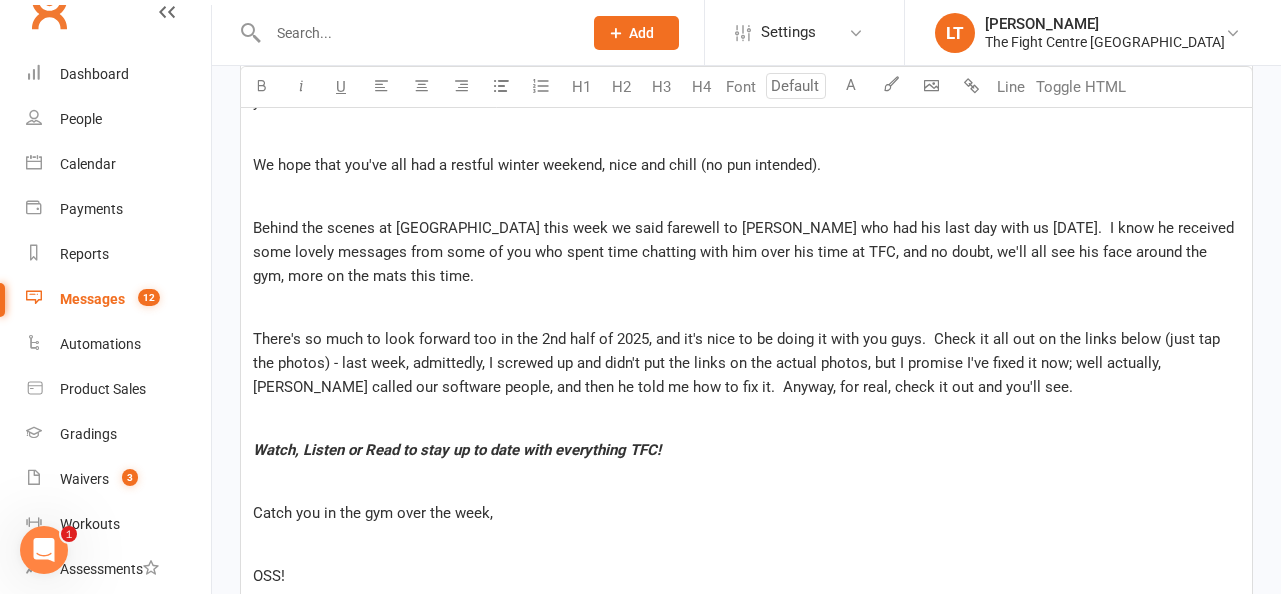 click on "There's so much to look forward too in the 2nd half of 2025, and it's nice to be doing it with you guys.  Check it all out on the links below (just tap the photos) - last week, admittedly, I screwed up and didn't put the links on the actual photos, but I promise I've fixed it now; well actually, [PERSON_NAME] called our software people, and then he told me how to fix it.  Anyway, for real, check it out and you'll see." at bounding box center (746, 363) 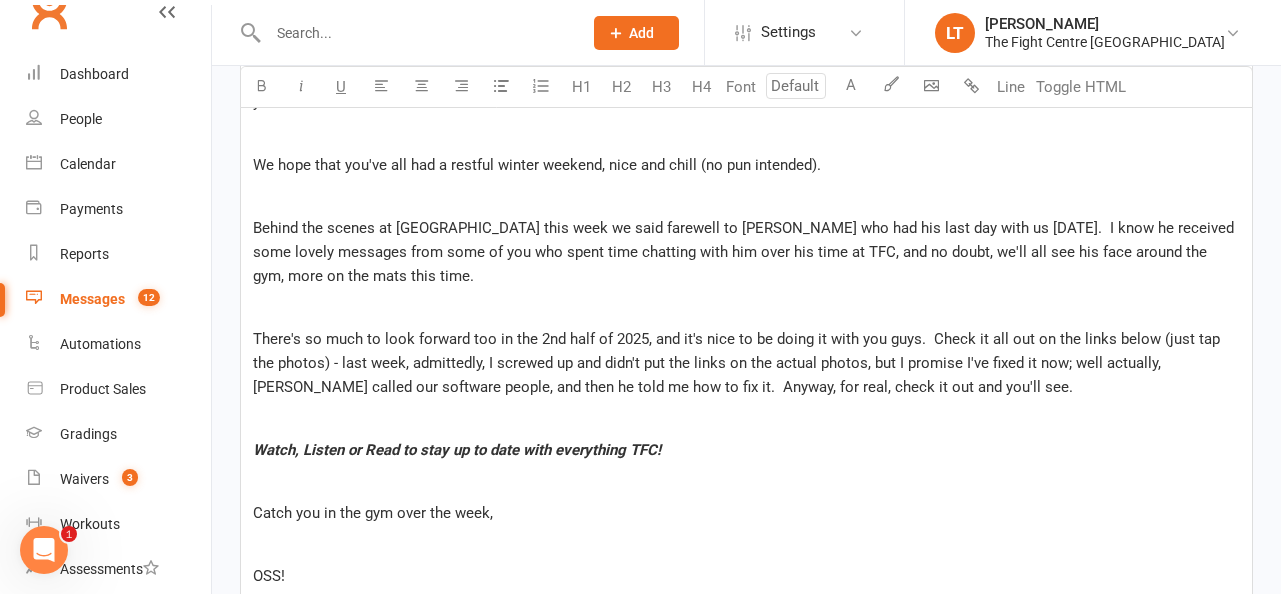 click on "There's so much to look forward too in the 2nd half of 2025, and it's nice to be doing it with you guys.  Check it all out on the links below (just tap the photos) - last week, admittedly, I screwed up and didn't put the links on the actual photos, but I promise I've fixed it now; well actually, [PERSON_NAME] called our software people, and then he told me how to fix it.  Anyway, for real, check it out and you'll see." at bounding box center [738, 363] 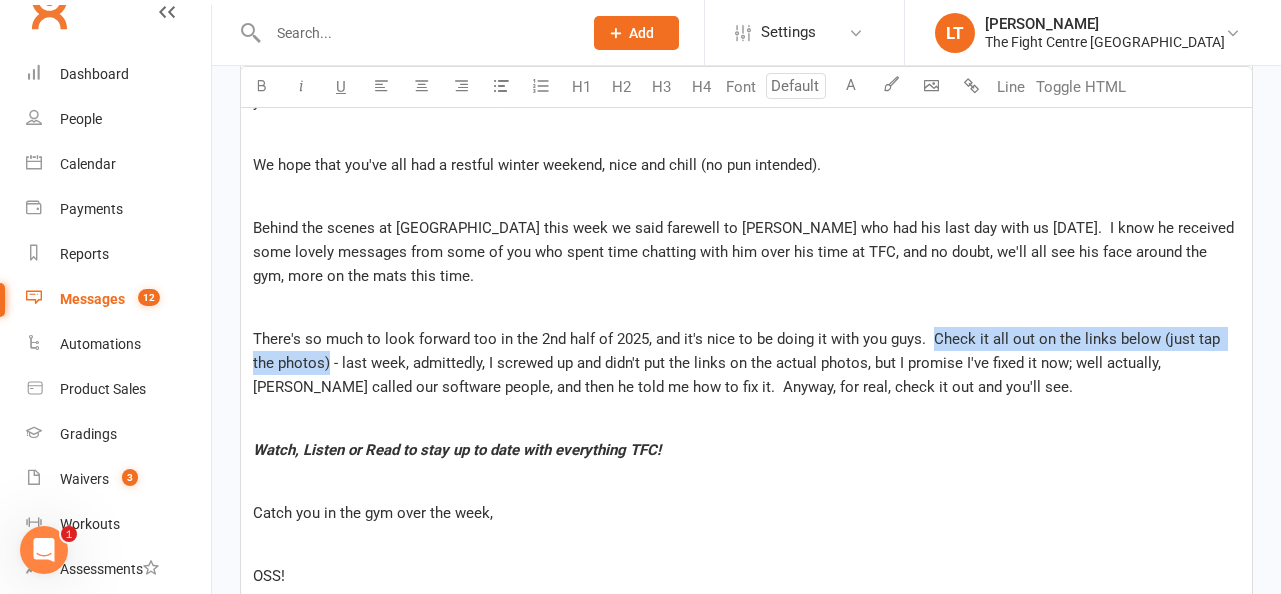 drag, startPoint x: 304, startPoint y: 368, endPoint x: 925, endPoint y: 336, distance: 621.8239 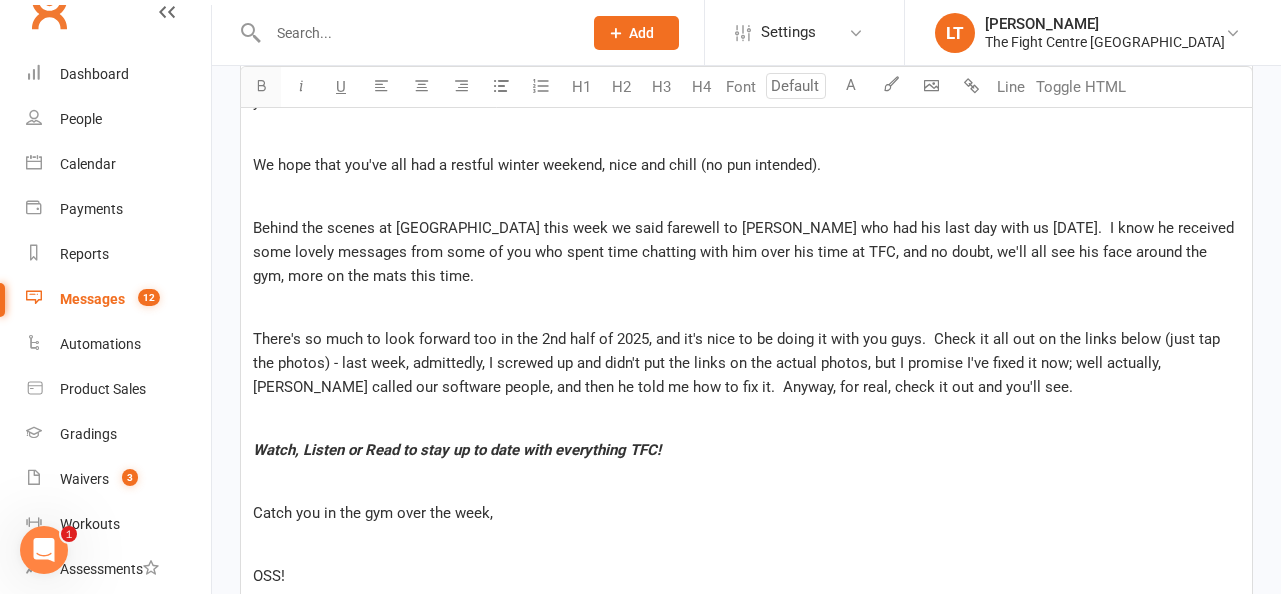 click at bounding box center (261, 85) 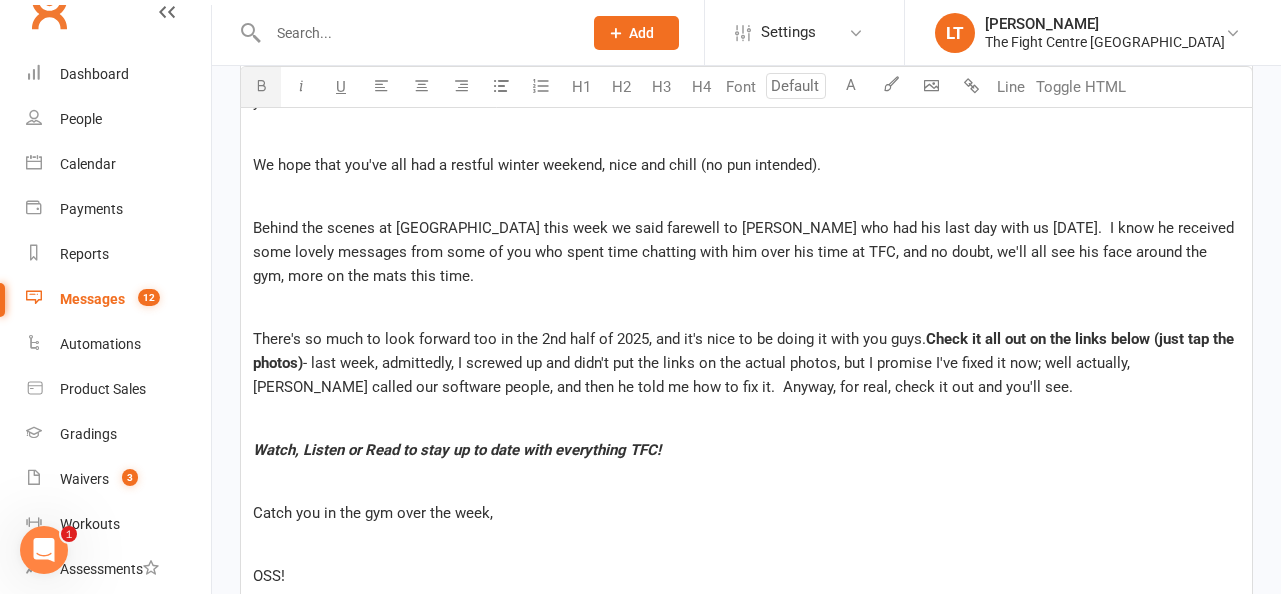 click on "Behind the scenes at [GEOGRAPHIC_DATA] this week we said farewell to [PERSON_NAME] who had his last day with us [DATE].  I know he received some lovely messages from some of you who spent time chatting with him over his time at TFC, and no doubt, we'll all see his face around the gym, more on the mats this time." at bounding box center (746, 252) 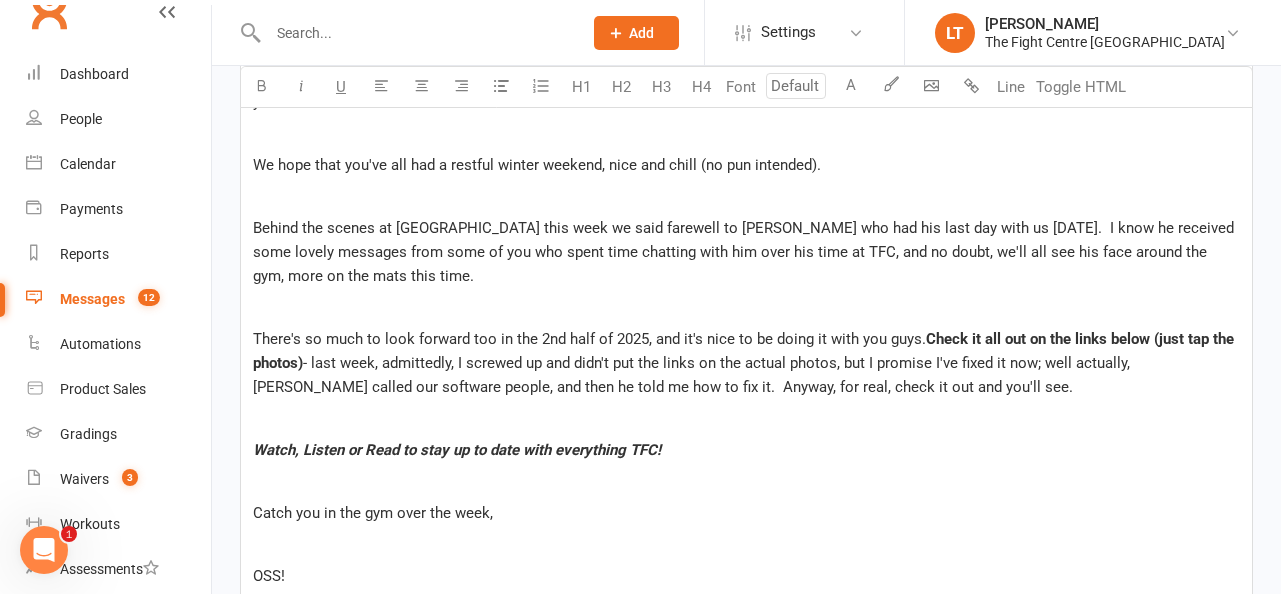 click on "- last week, admittedly, I screwed up and didn't put the links on the actual photos, but I promise I've fixed it now; well actually, [PERSON_NAME] called our software people, and then he told me how to fix it.  Anyway, for real, check it out and you'll see." at bounding box center (693, 375) 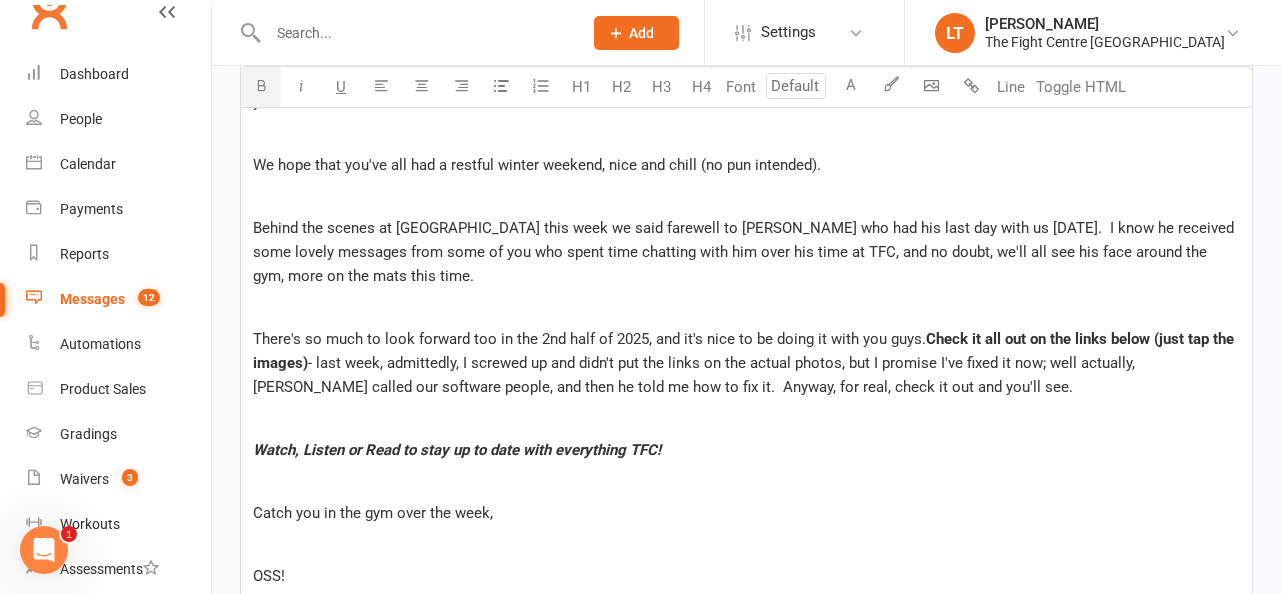 click on "There's so much to look forward too in the 2nd half of 2025, and it's nice to be doing it with you guys." at bounding box center [589, 339] 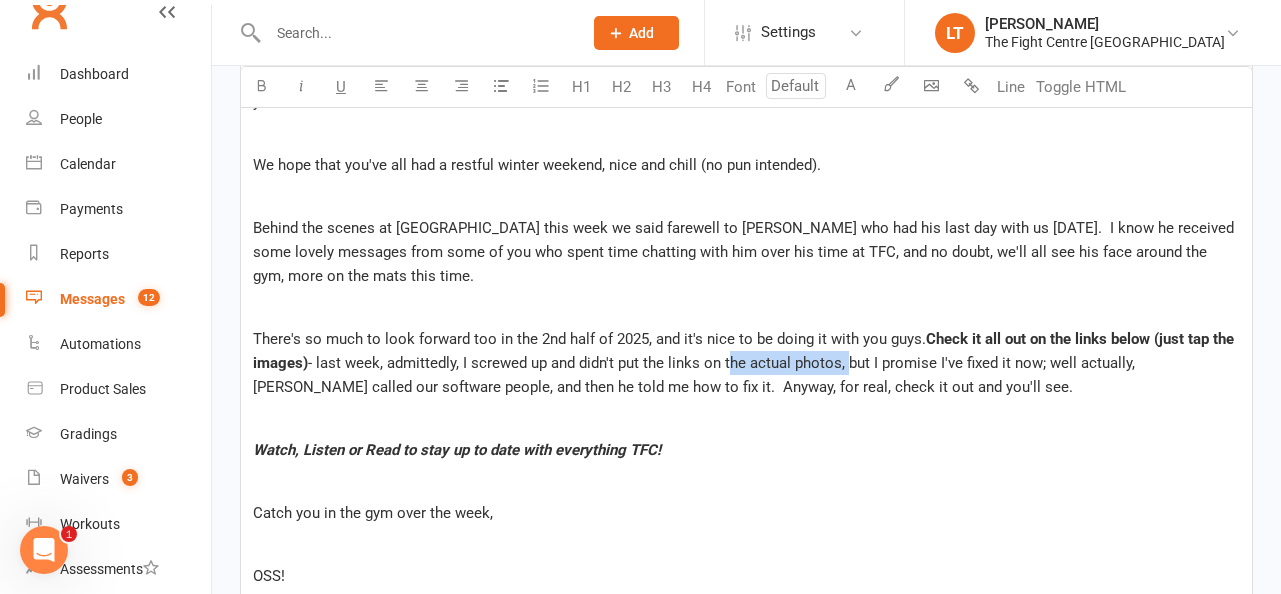 drag, startPoint x: 845, startPoint y: 363, endPoint x: 726, endPoint y: 359, distance: 119.06721 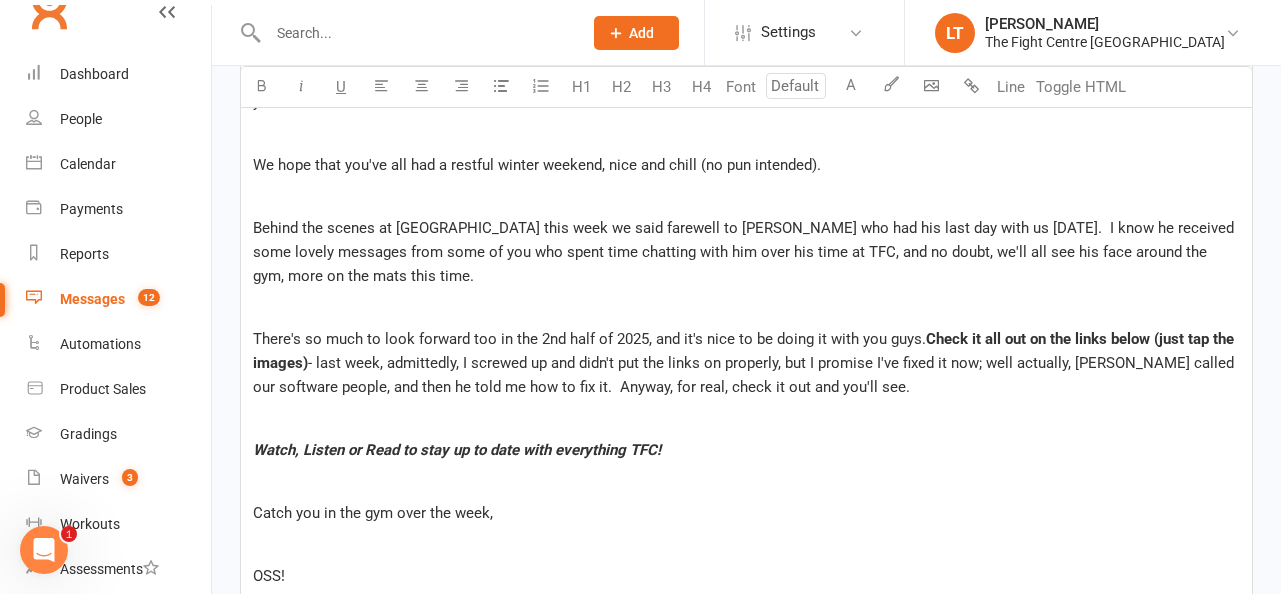click on "﻿" at bounding box center [746, 418] 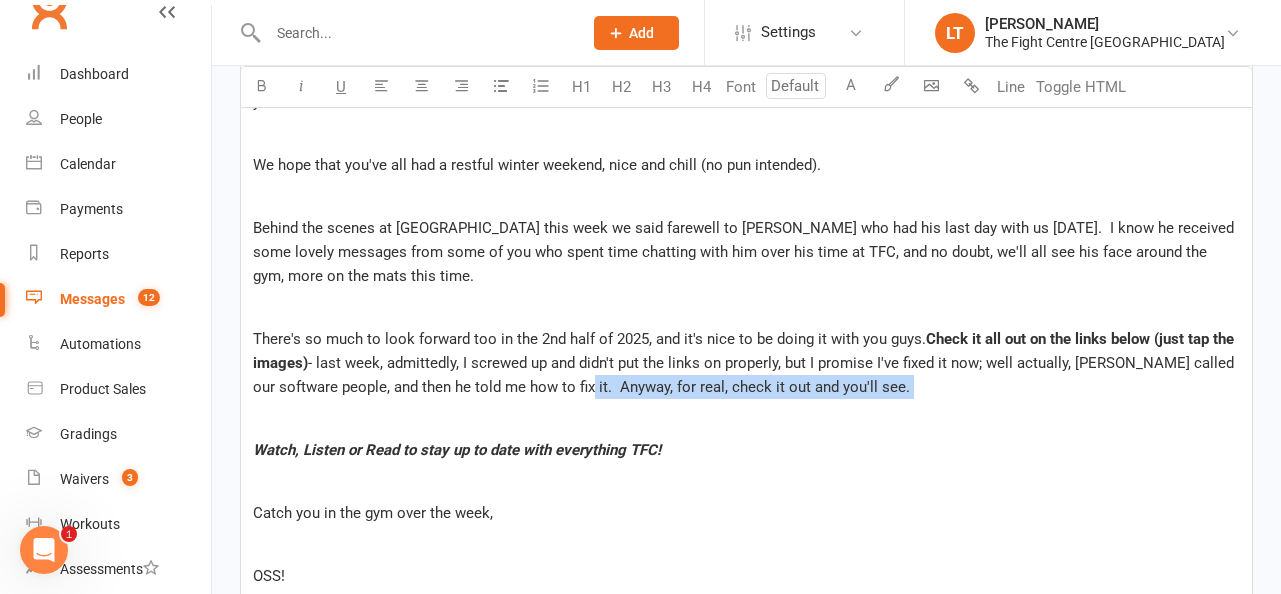 drag, startPoint x: 592, startPoint y: 386, endPoint x: 932, endPoint y: 425, distance: 342.22946 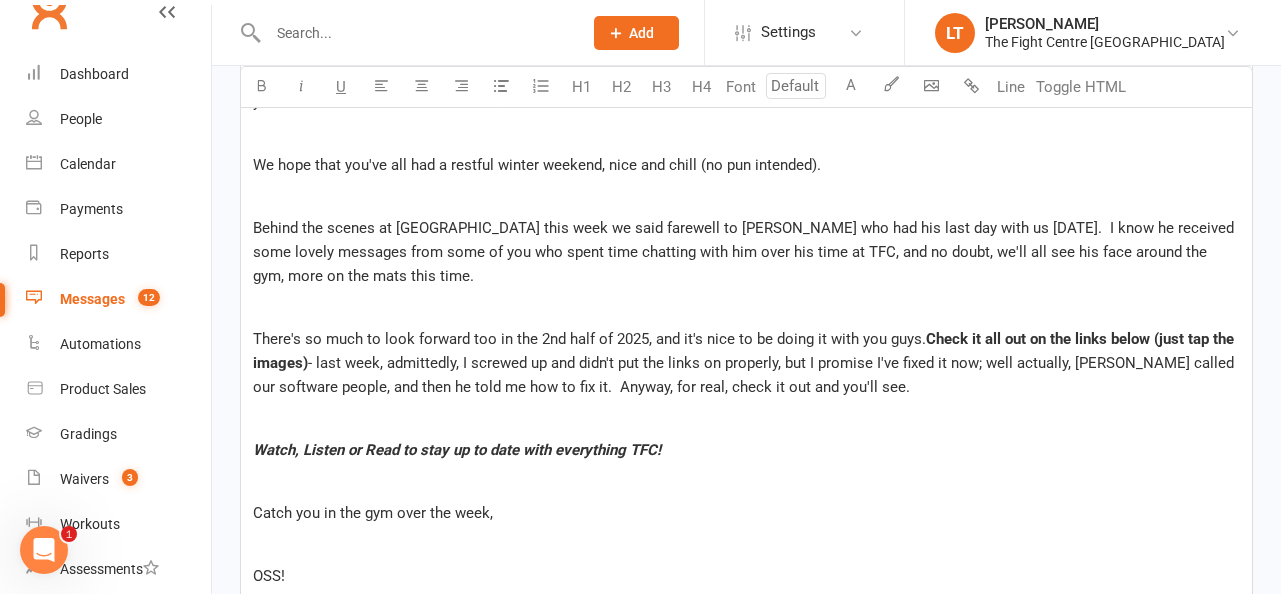 click on "There's so much to look forward too in the 2nd half of 2025, and it's nice to be doing it with you guys.   Check it all out on the links below (just tap the images)  - last week, admittedly, I screwed up and didn't put the links on properly, but I promise I've fixed it now; well actually, [PERSON_NAME] called our software people, and then he told me how to fix it.  Anyway, for real, check it out and you'll see." at bounding box center [746, 363] 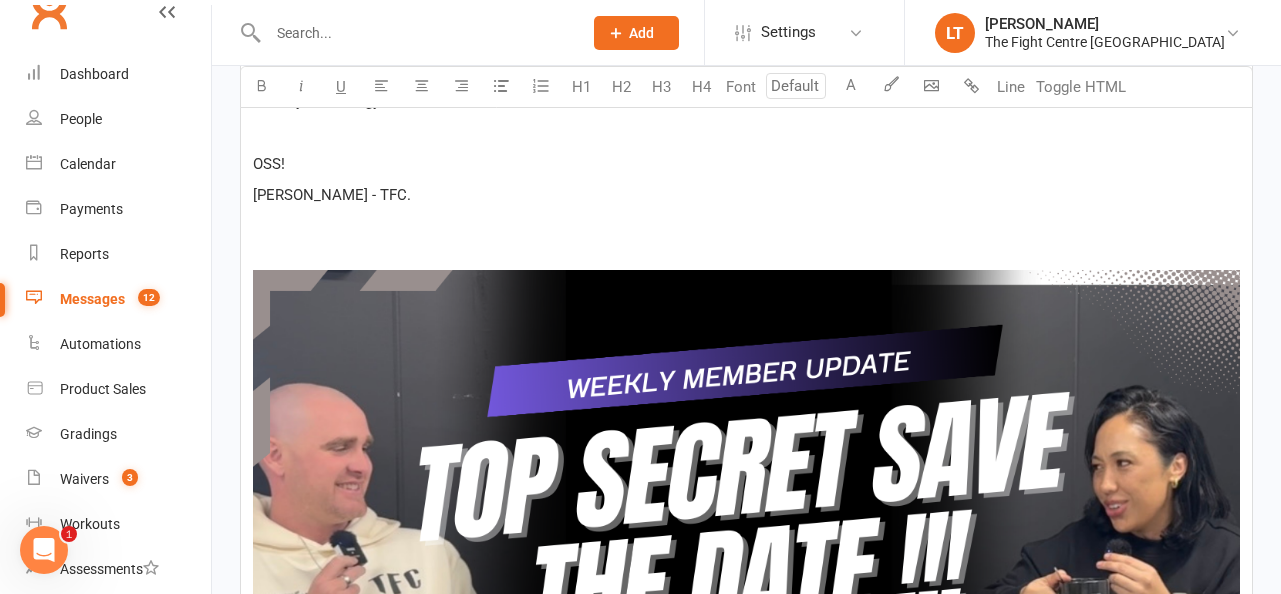 scroll, scrollTop: 1043, scrollLeft: 0, axis: vertical 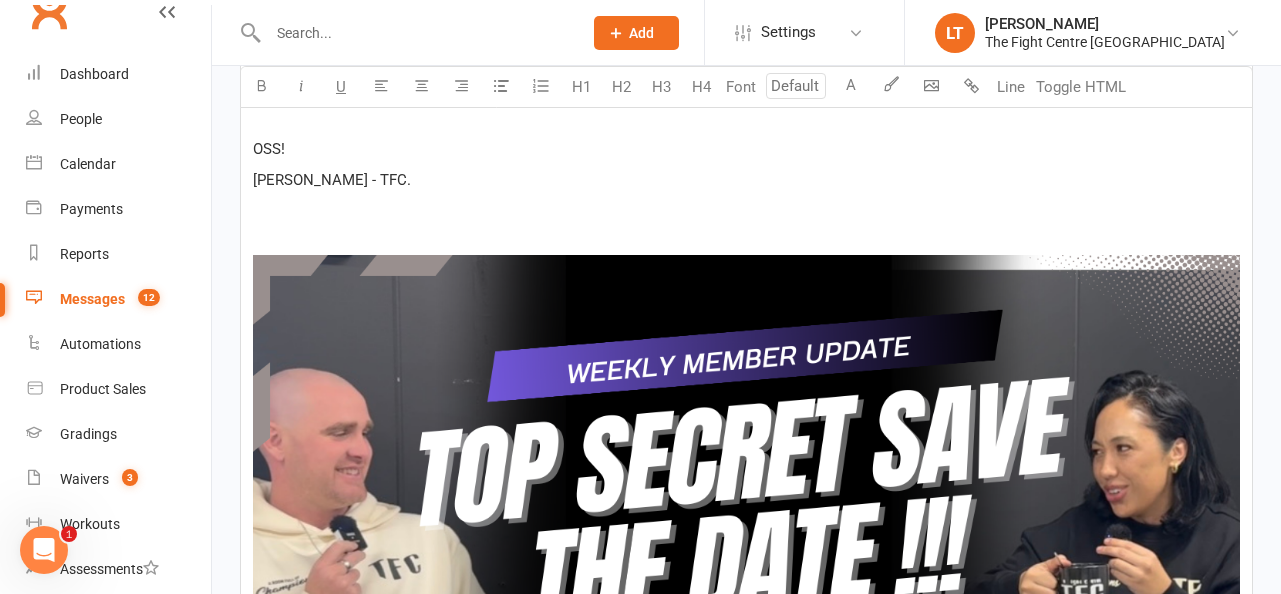 click at bounding box center (746, 532) 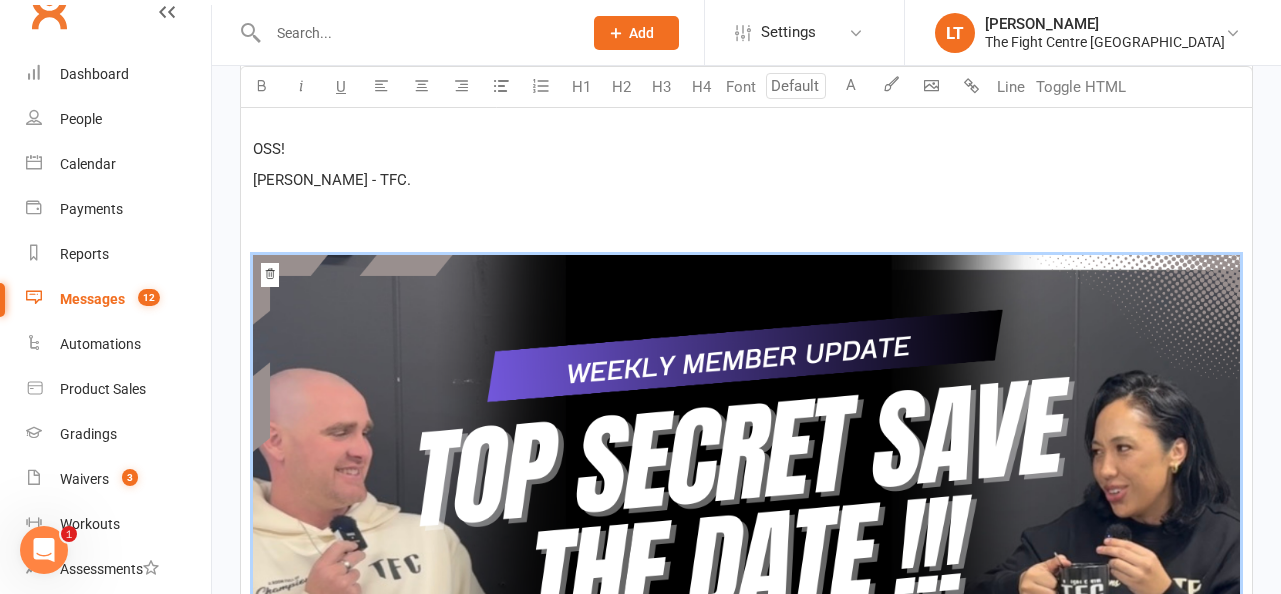 click 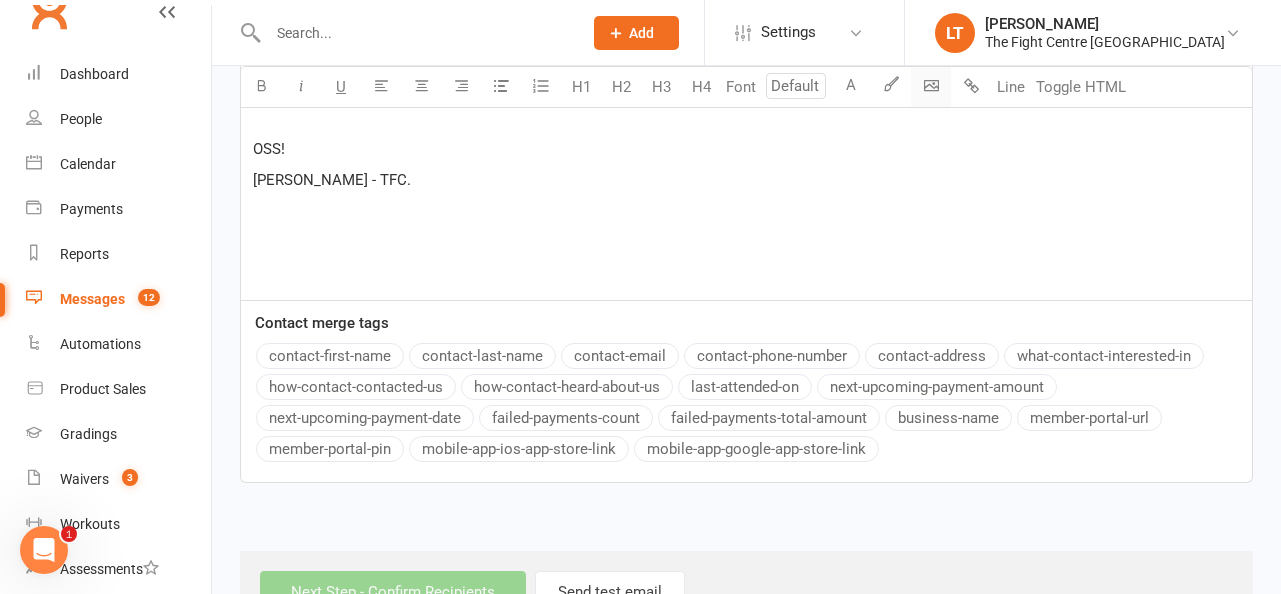 click on "Prospect
Member
Non-attending contact
Class / event
Appointment
Grading event
Task
Membership plan
Bulk message
Add
Settings Membership Plans Event Templates Appointment Types Mobile App  Website Image Library Customize Contacts Users Account Profile Clubworx API LT [PERSON_NAME] The Fight Centre [GEOGRAPHIC_DATA] My profile Help Terms & conditions  Privacy policy  Sign out Clubworx Dashboard People Calendar Payments Reports Messages   12 Automations   Product Sales Gradings   Waivers   3 Workouts   Assessments  Tasks   22 What's New Check-in Kiosk modes General attendance Roll call Class check-in × × × New Message Templates Sent Messages Sent Bulk Messages SMS Replies  12
Recipients Search Prospects, Members and Reports Template Name Email" at bounding box center [640, -203] 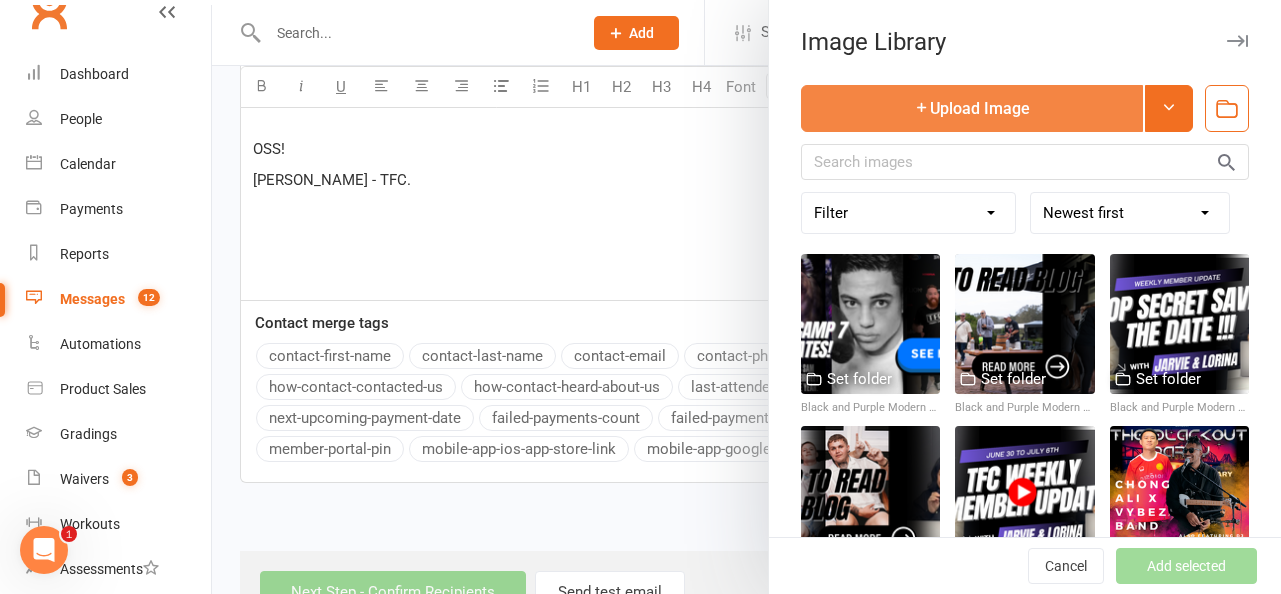 click on "Upload Image" at bounding box center (972, 108) 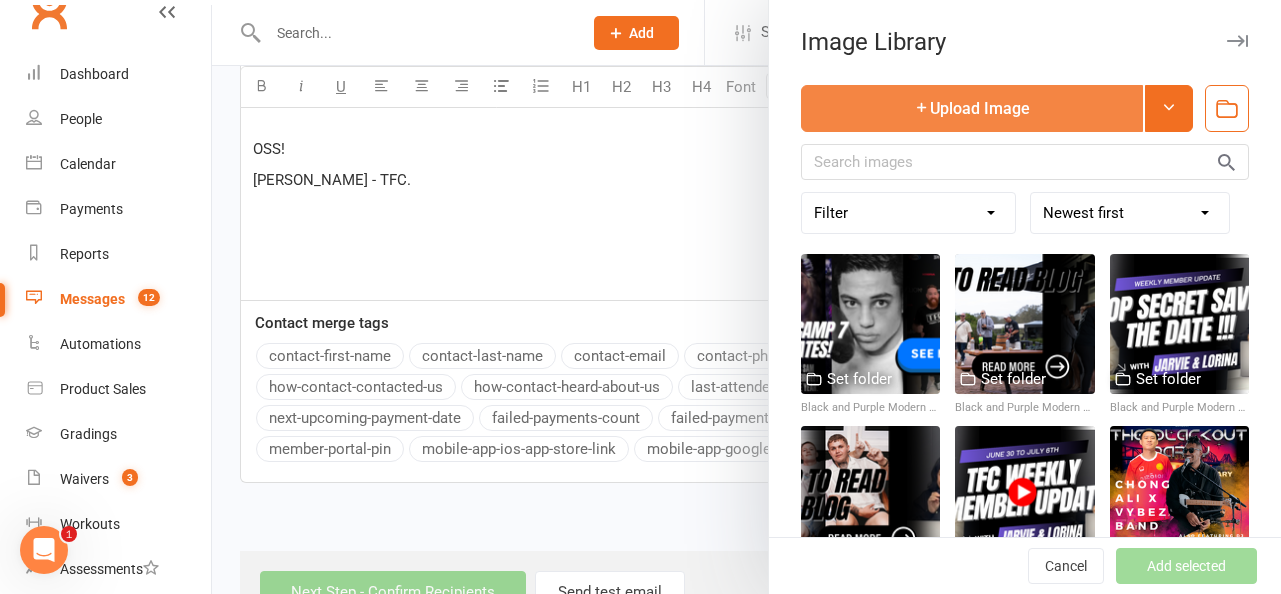 click on "Upload Image" at bounding box center [972, 108] 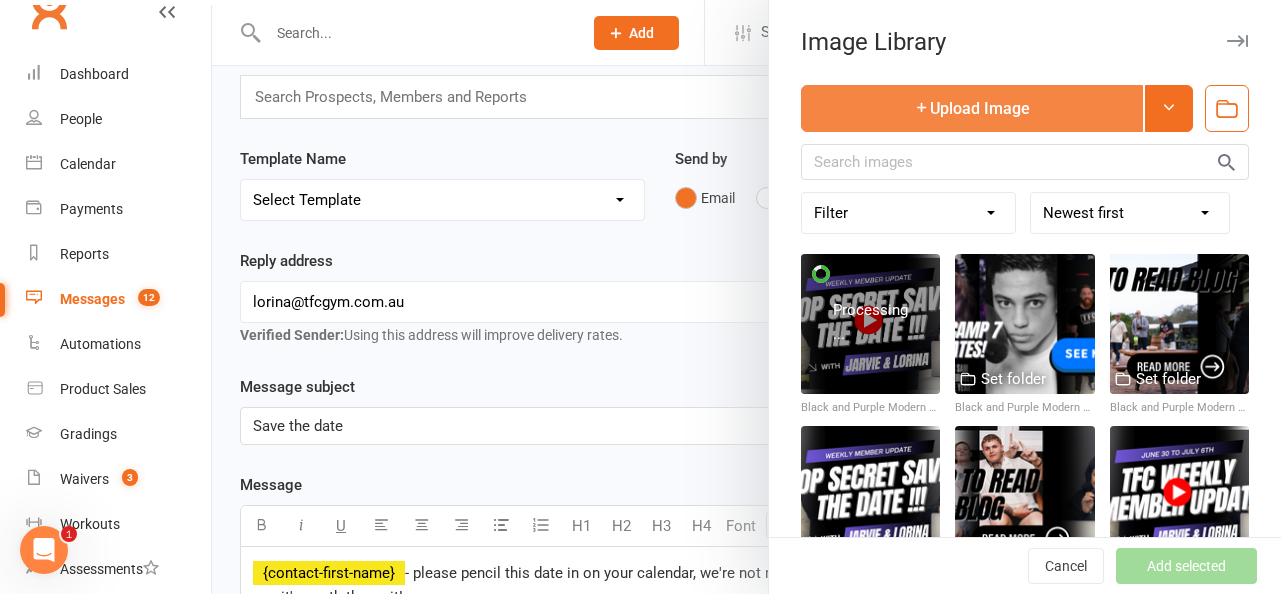 scroll, scrollTop: 0, scrollLeft: 0, axis: both 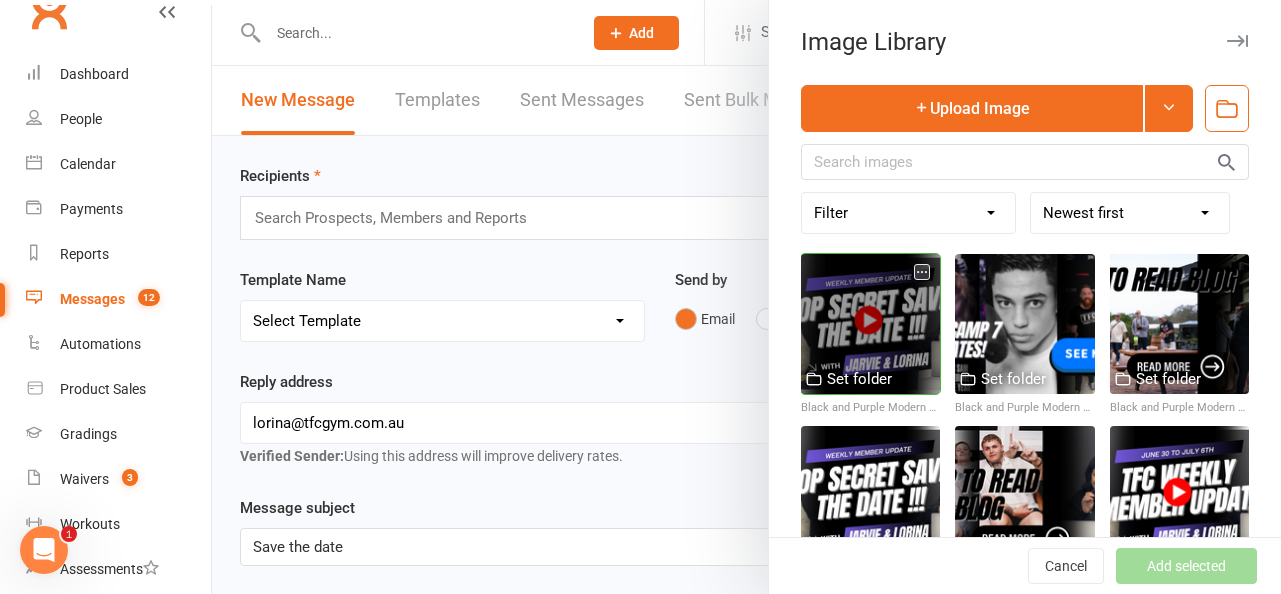 click at bounding box center [870, 323] 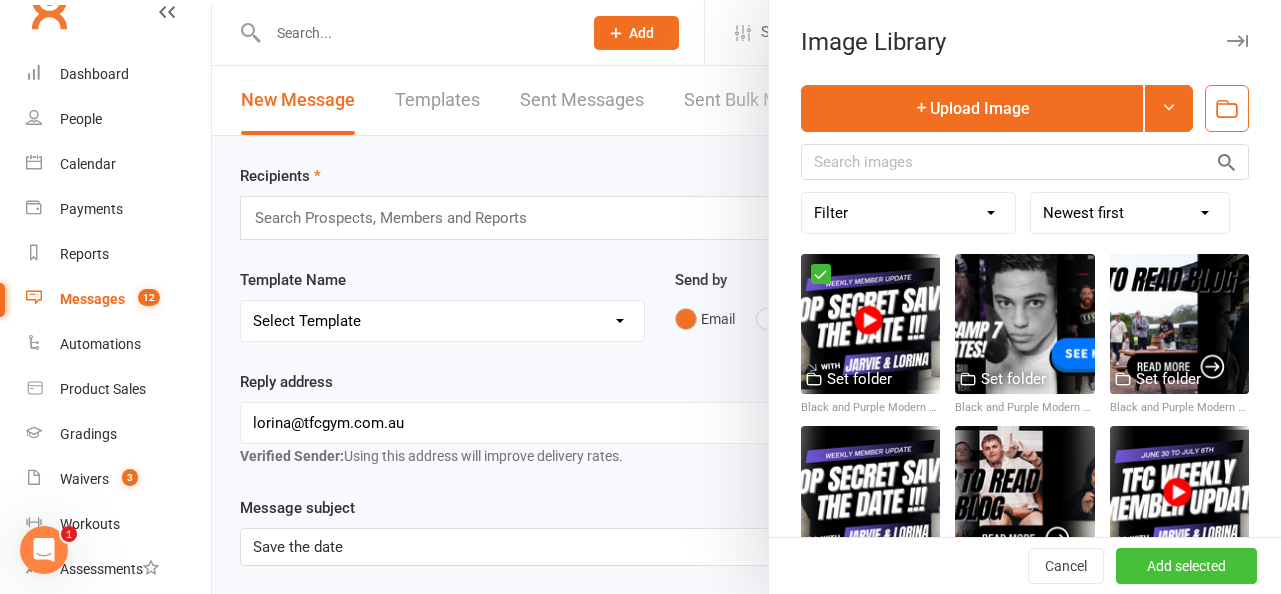 click on "Add selected" at bounding box center [1186, 566] 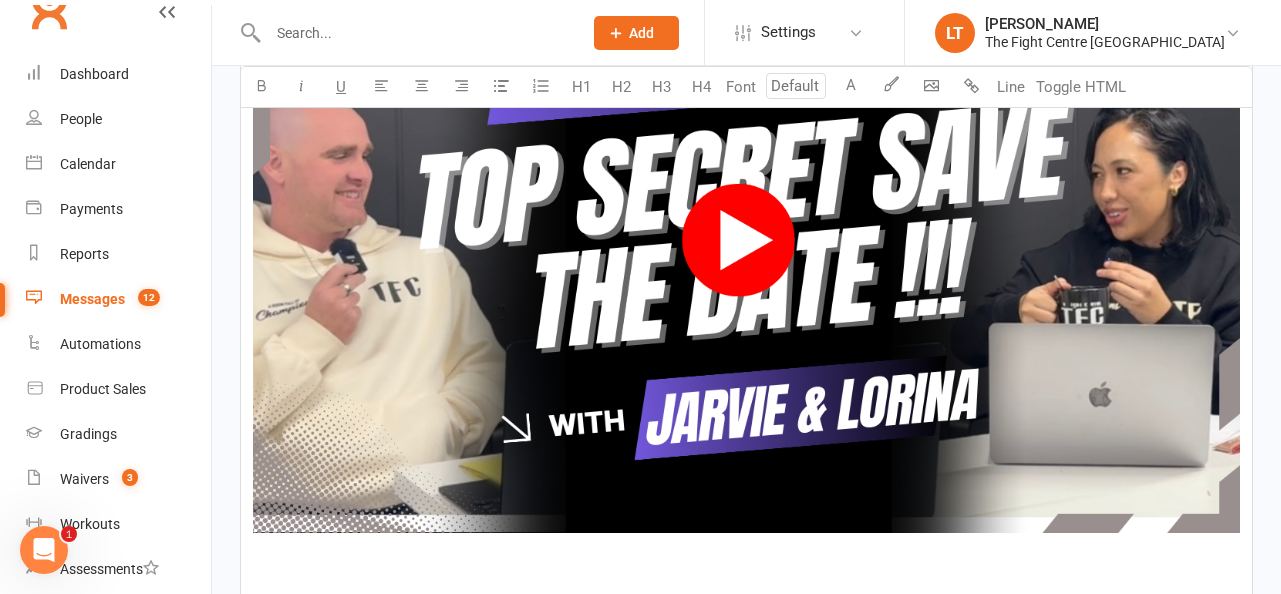 scroll, scrollTop: 1322, scrollLeft: 0, axis: vertical 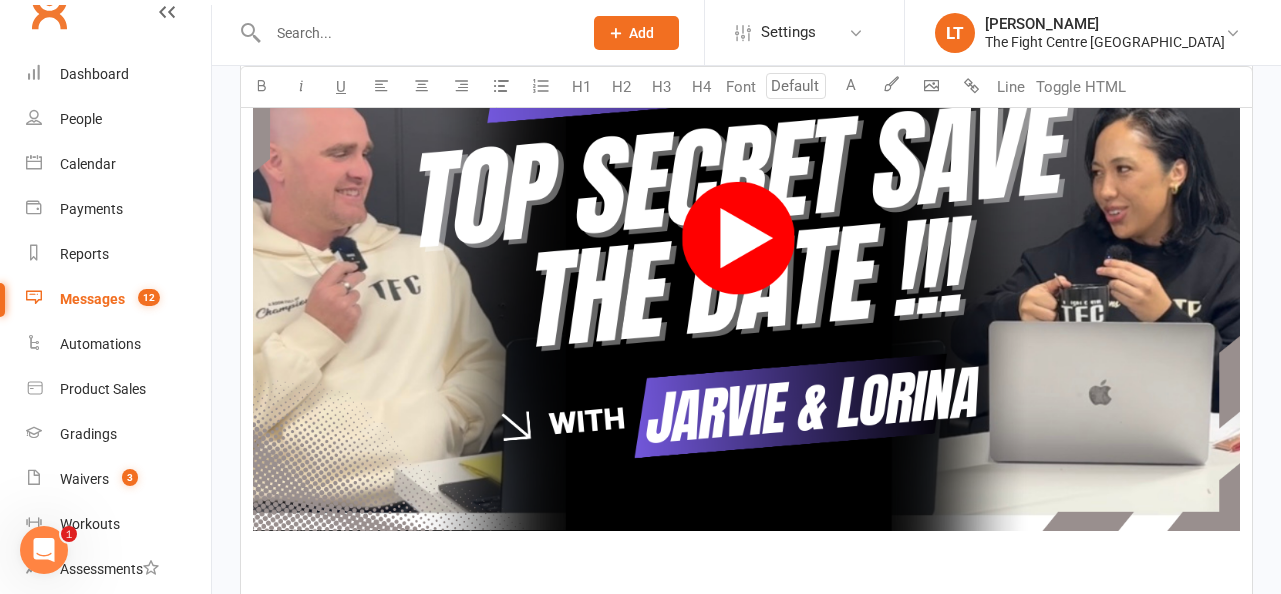 click at bounding box center (746, 253) 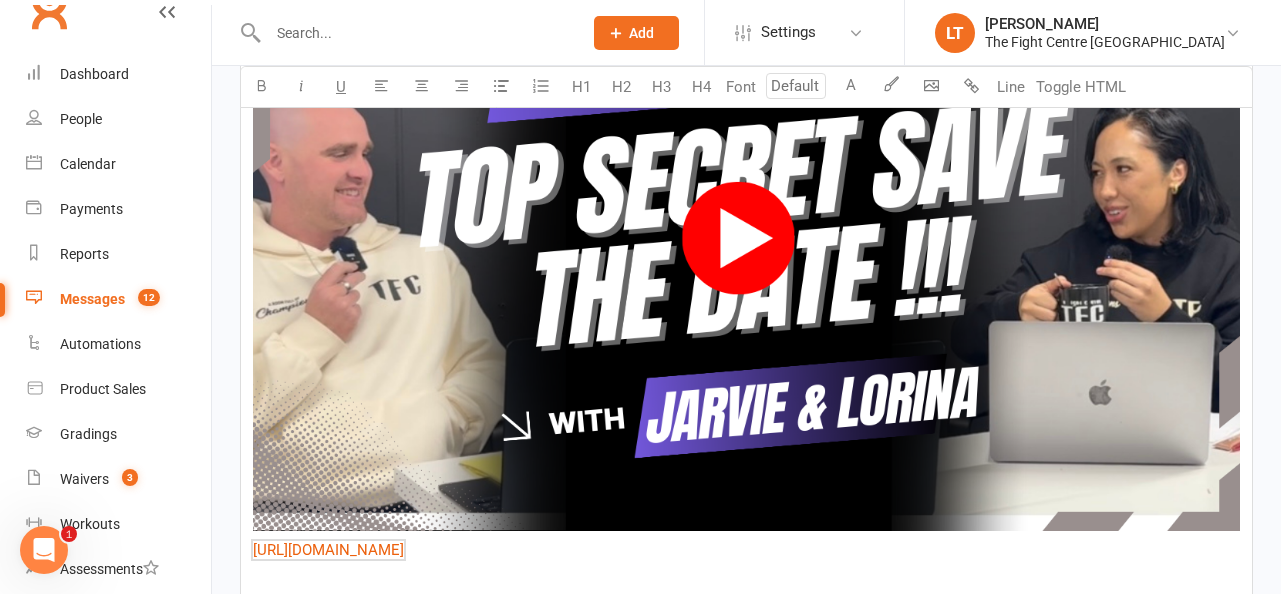 click on "﻿ ﻿ ﻿ $   [URL][DOMAIN_NAME] $   ﻿" at bounding box center (746, 257) 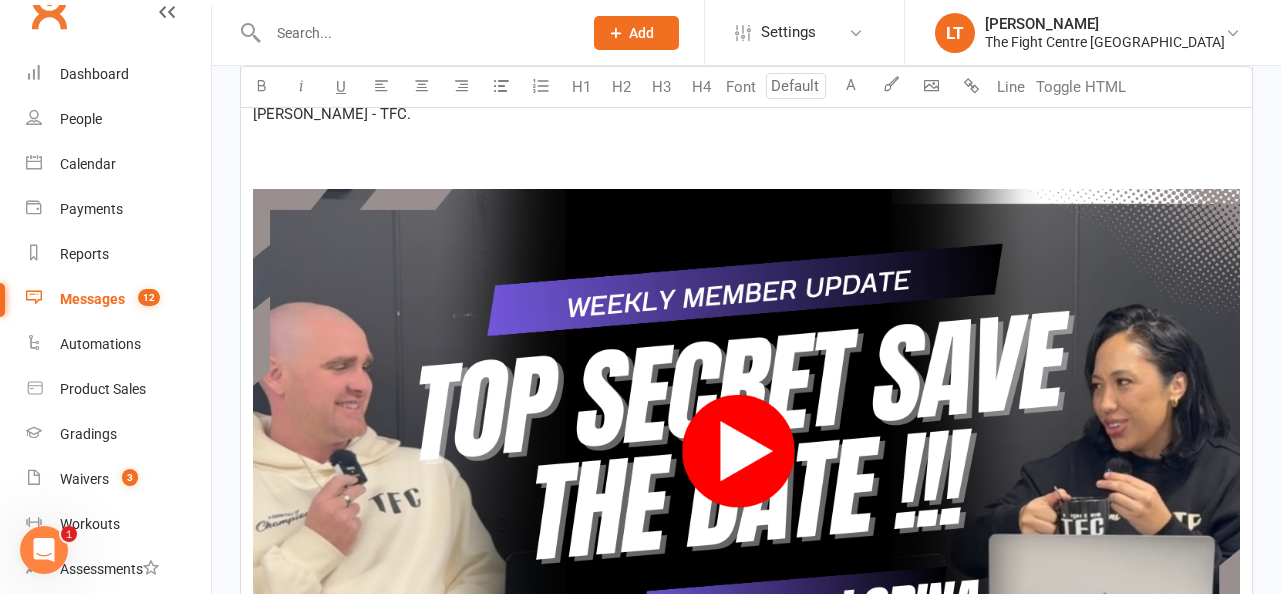 scroll, scrollTop: 1123, scrollLeft: 0, axis: vertical 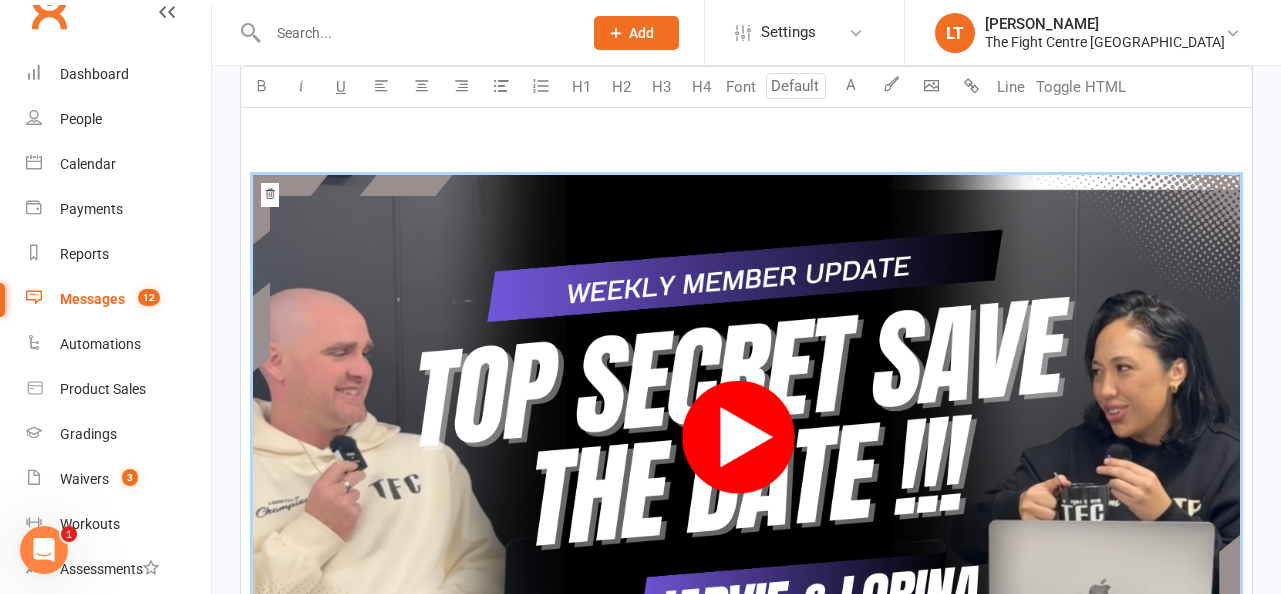 drag, startPoint x: 313, startPoint y: 148, endPoint x: 872, endPoint y: 552, distance: 689.7079 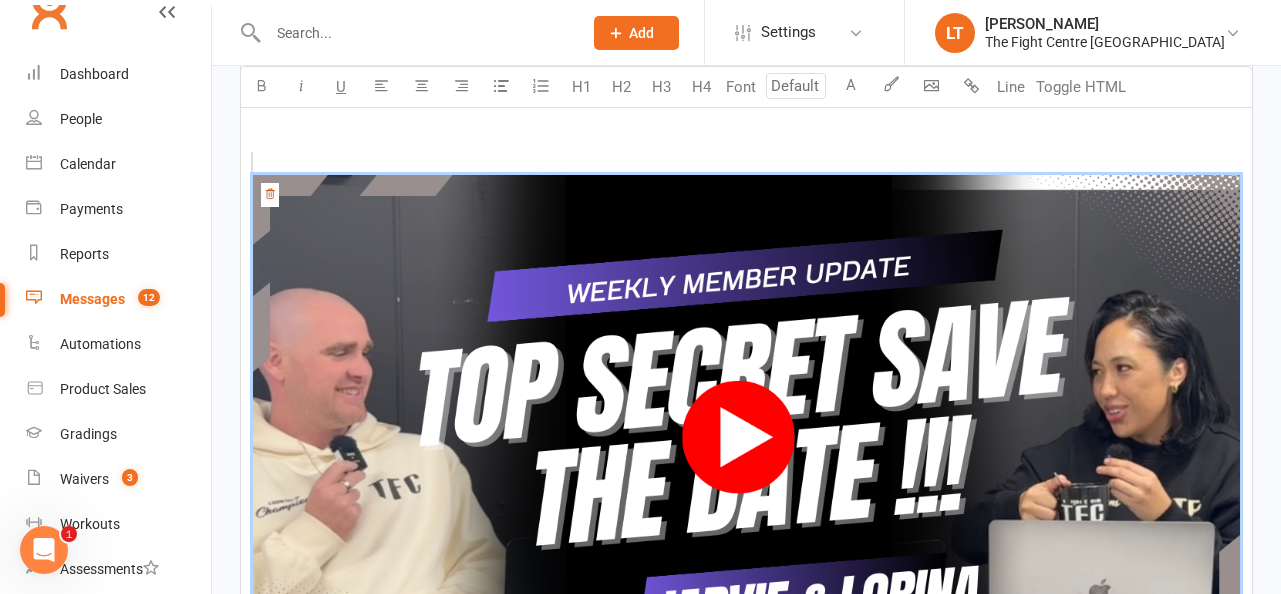 scroll, scrollTop: 1599, scrollLeft: 0, axis: vertical 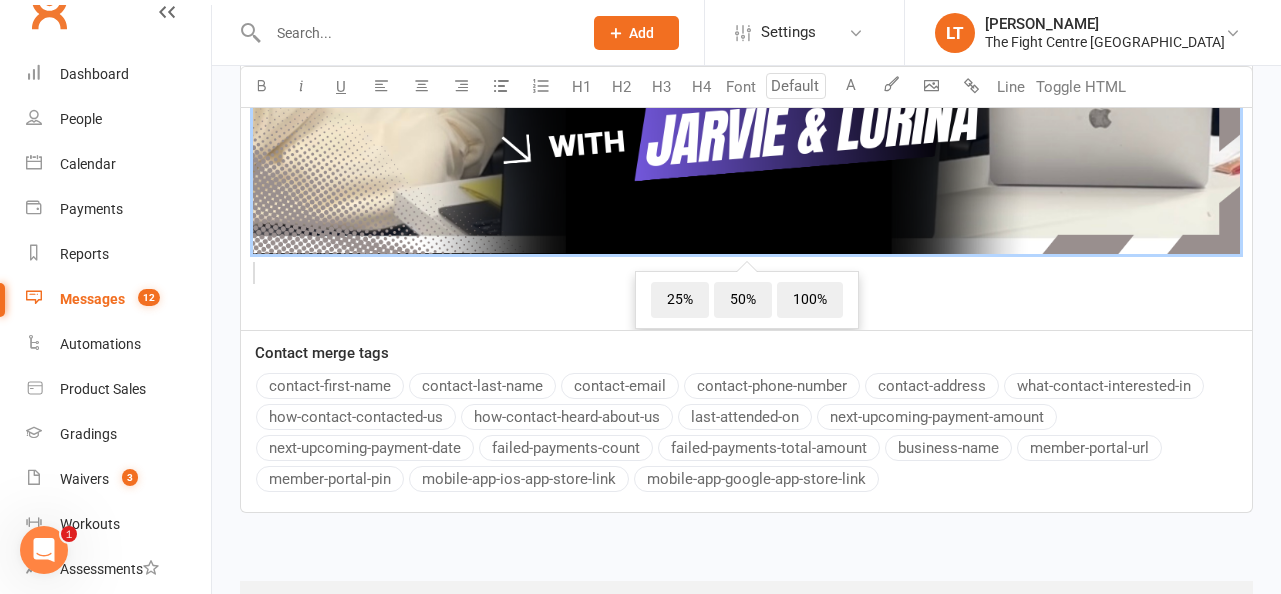 click on "﻿" at bounding box center [746, 305] 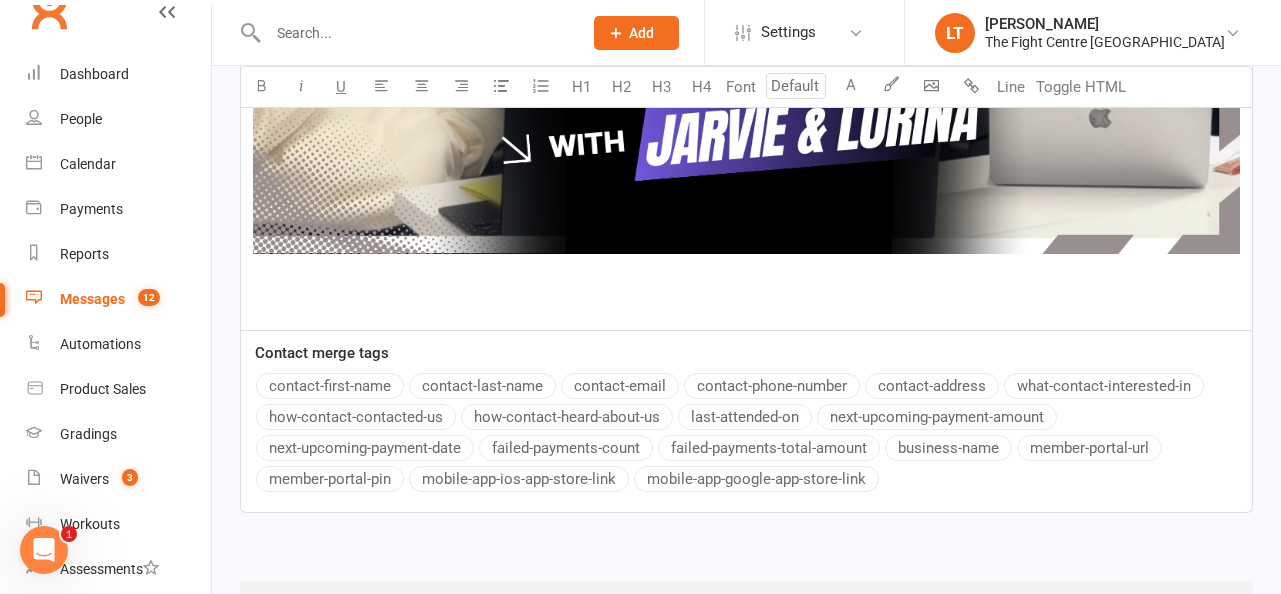 click at bounding box center [746, -24] 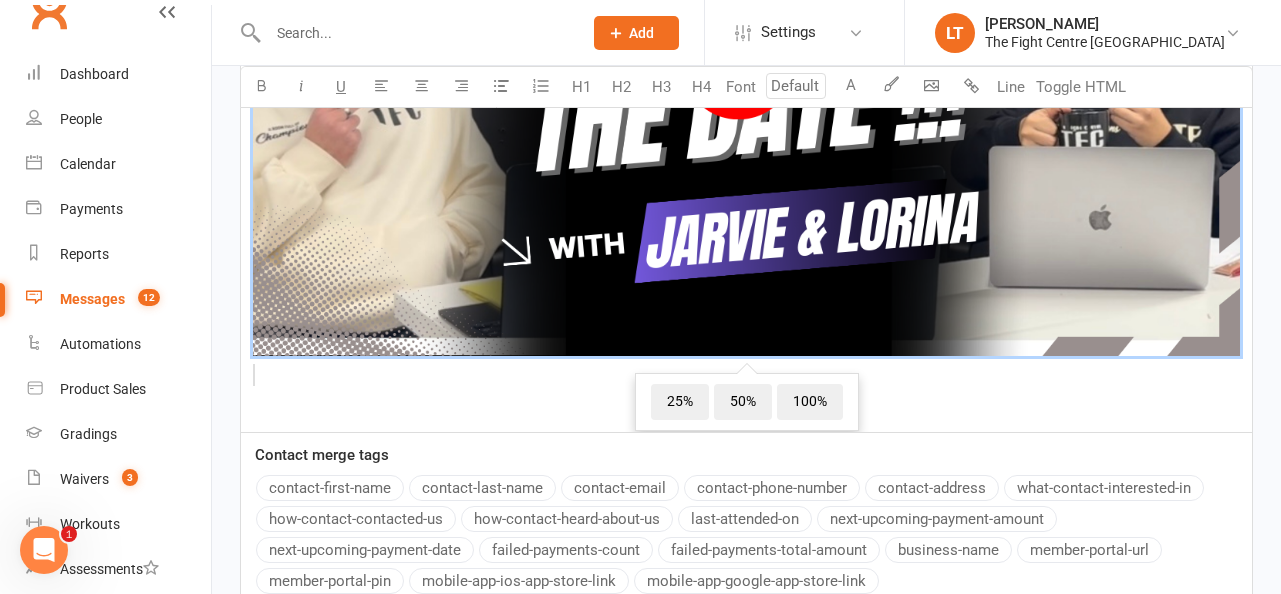 scroll, scrollTop: 1498, scrollLeft: 0, axis: vertical 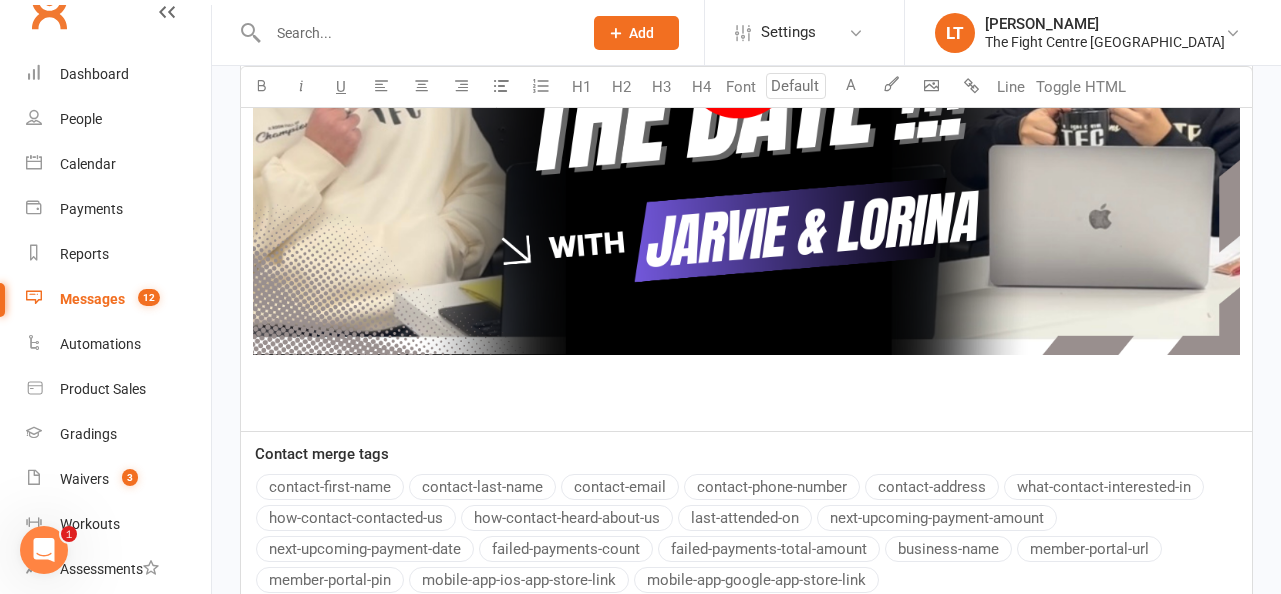 click on "﻿" at bounding box center (746, 406) 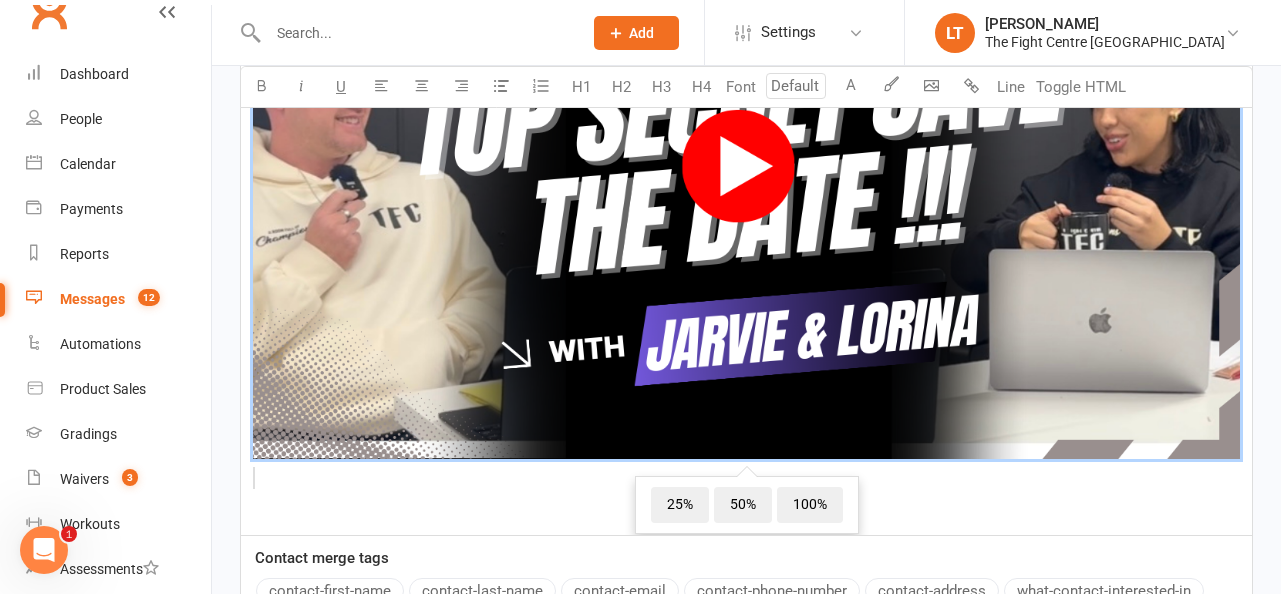 scroll, scrollTop: 1414, scrollLeft: 0, axis: vertical 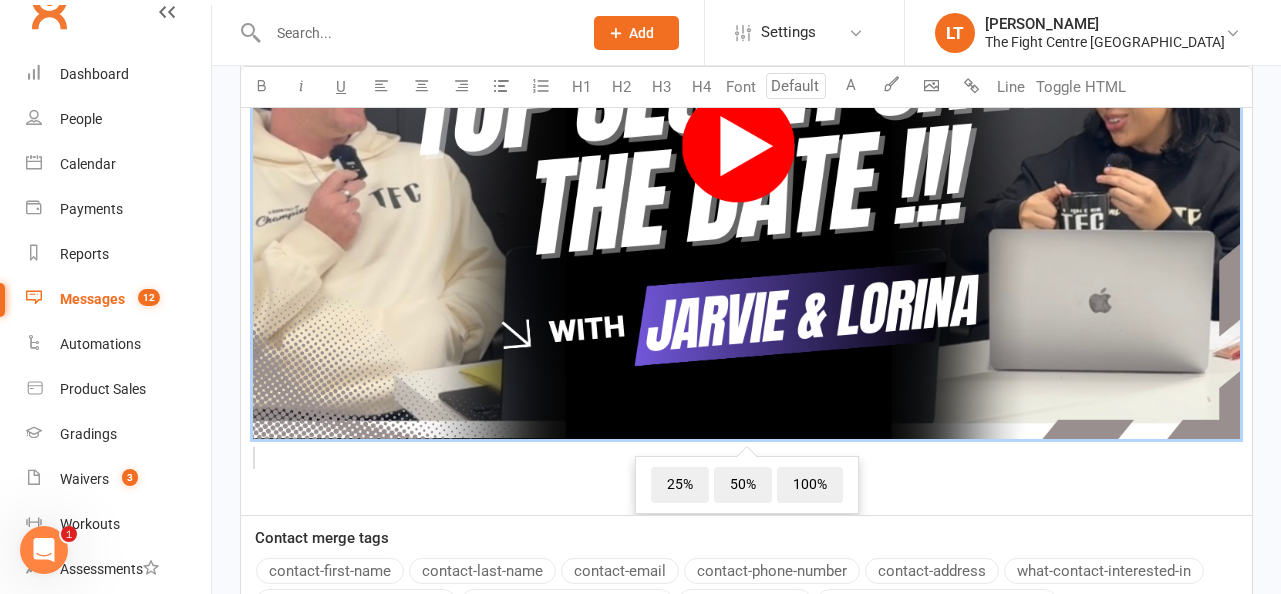 click on "﻿" at bounding box center (746, 490) 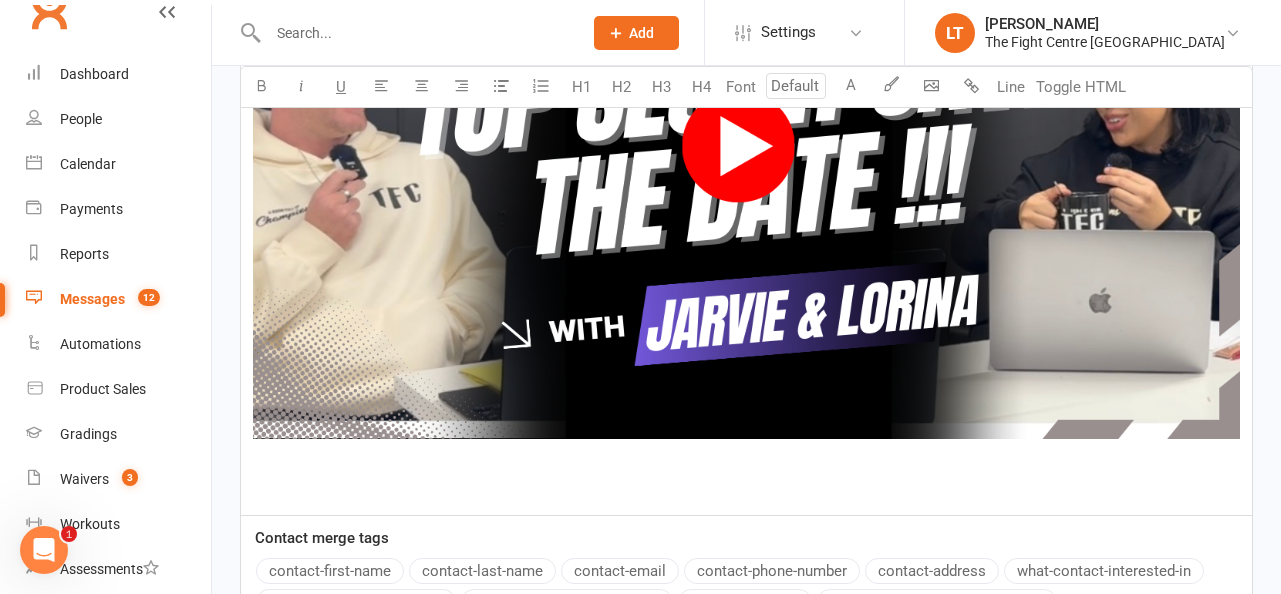 click at bounding box center (746, 161) 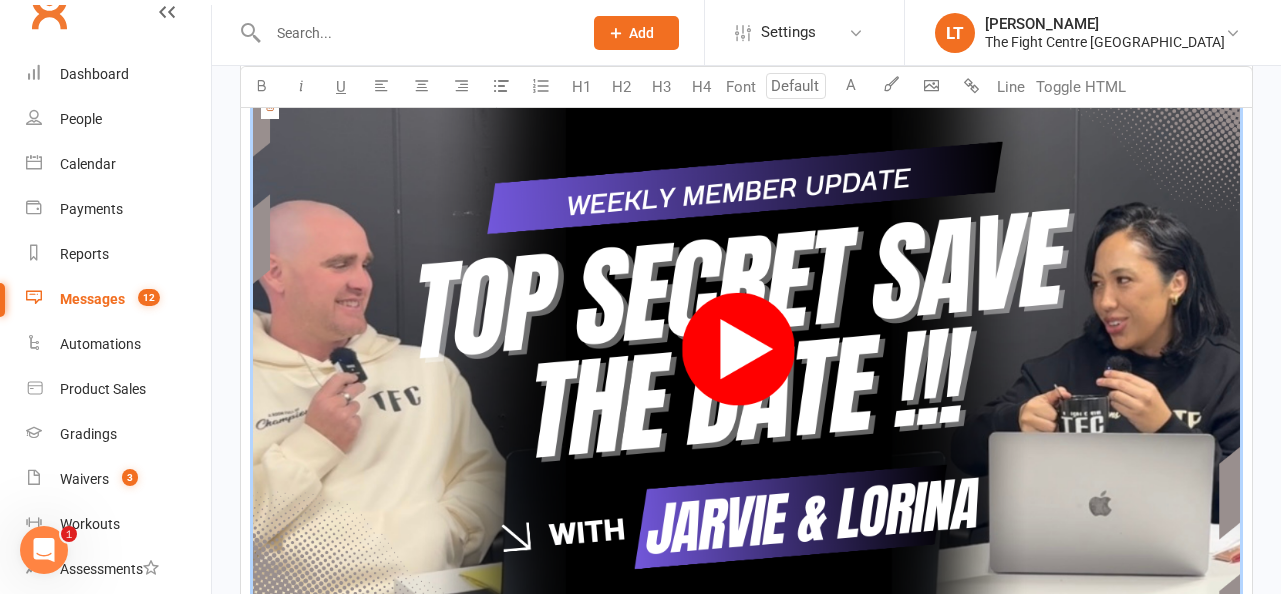 scroll, scrollTop: 1456, scrollLeft: 0, axis: vertical 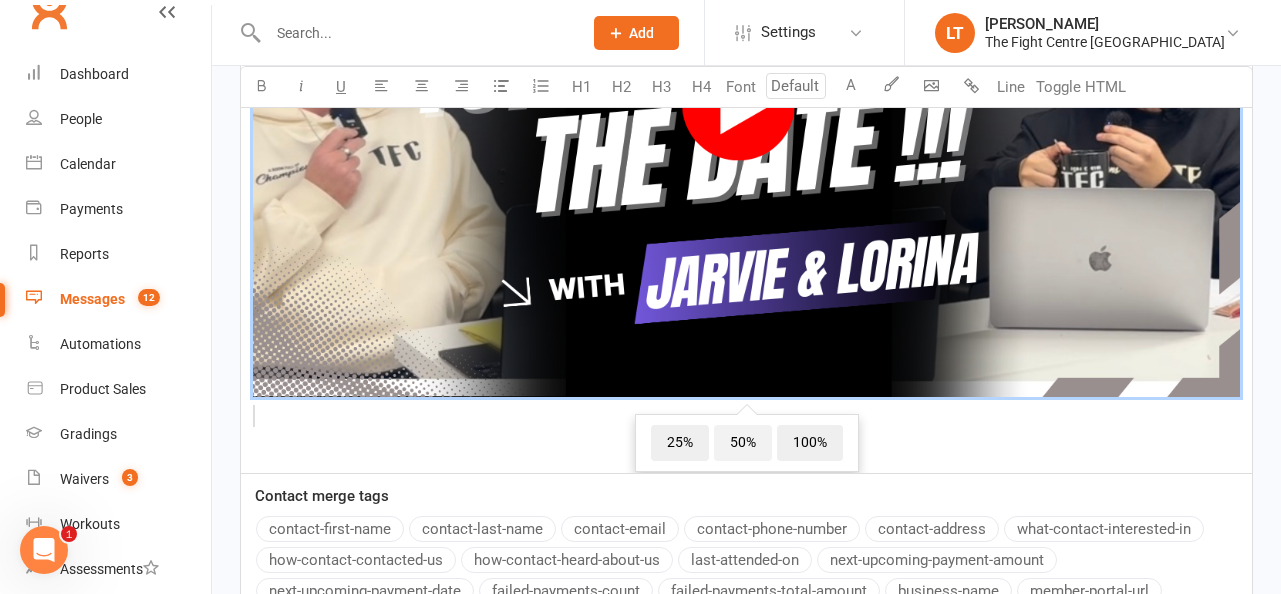 click on "50%" at bounding box center (743, 443) 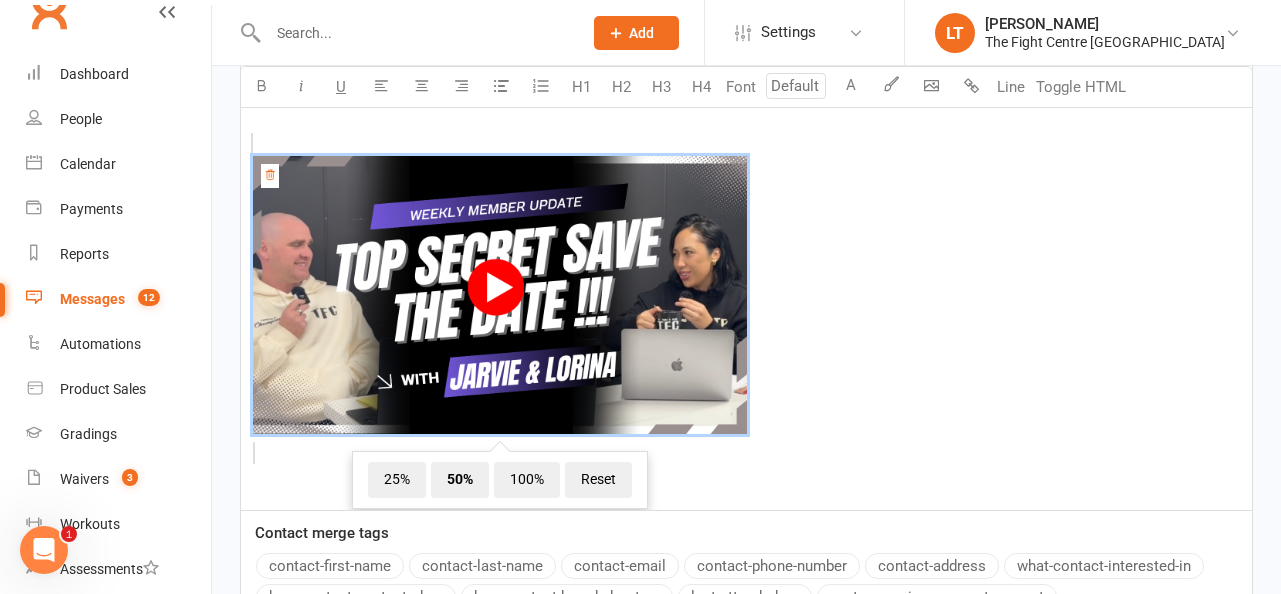 scroll, scrollTop: 1144, scrollLeft: 0, axis: vertical 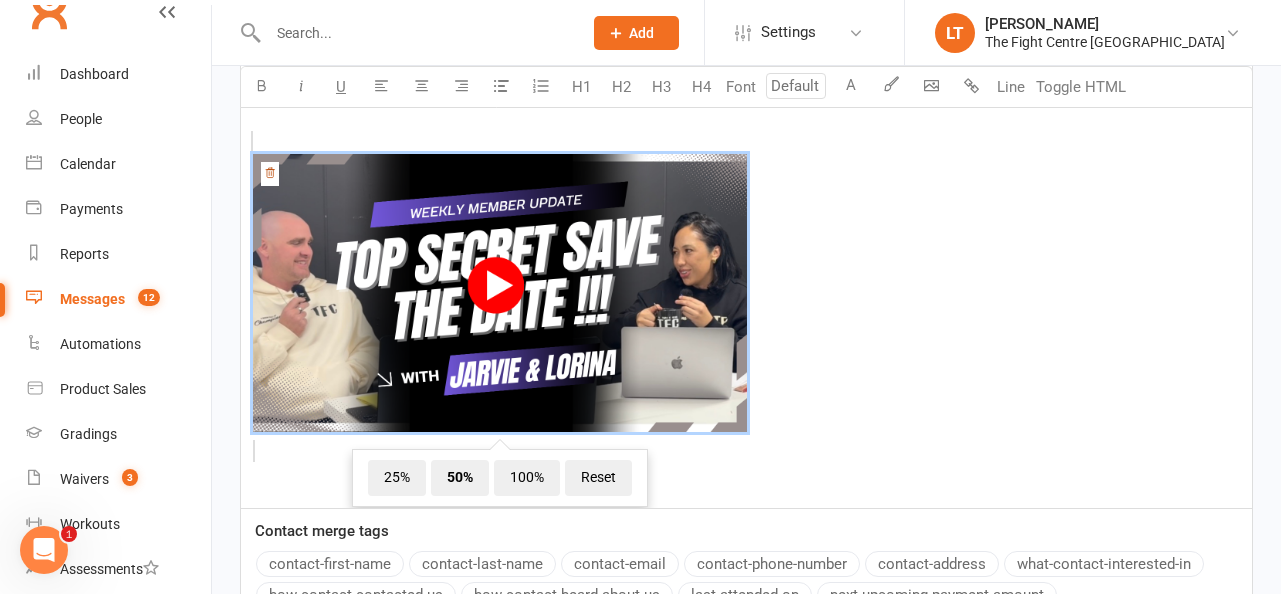 click on "﻿ 25% 50% 100% Reset" at bounding box center (746, 296) 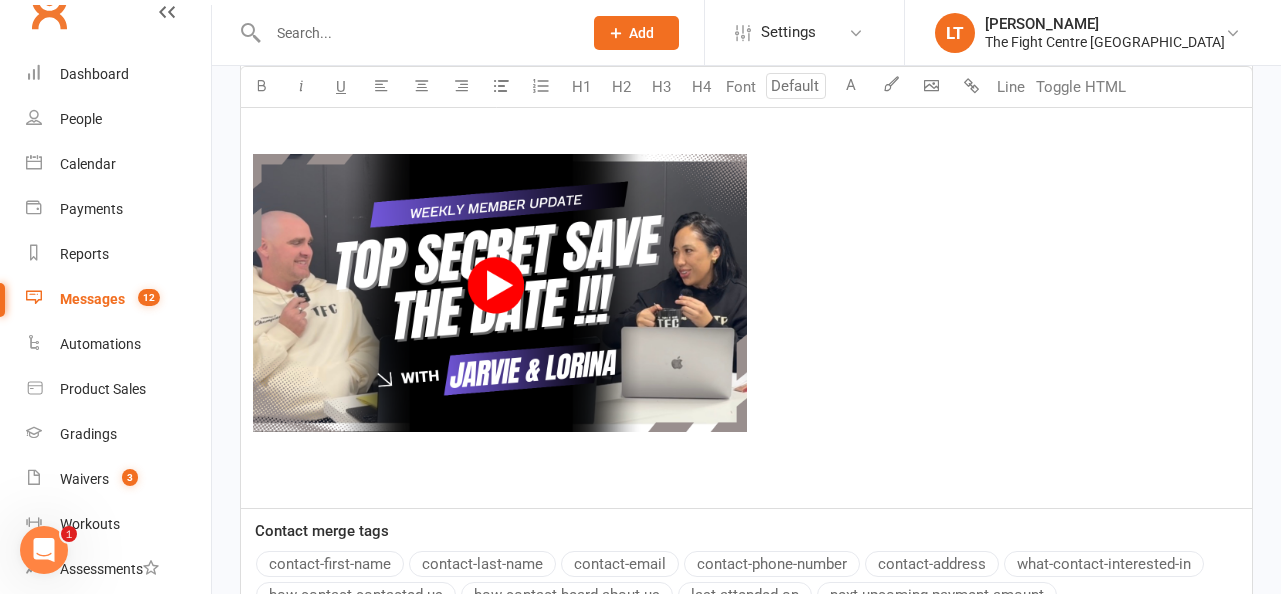 click on "﻿" at bounding box center (746, 111) 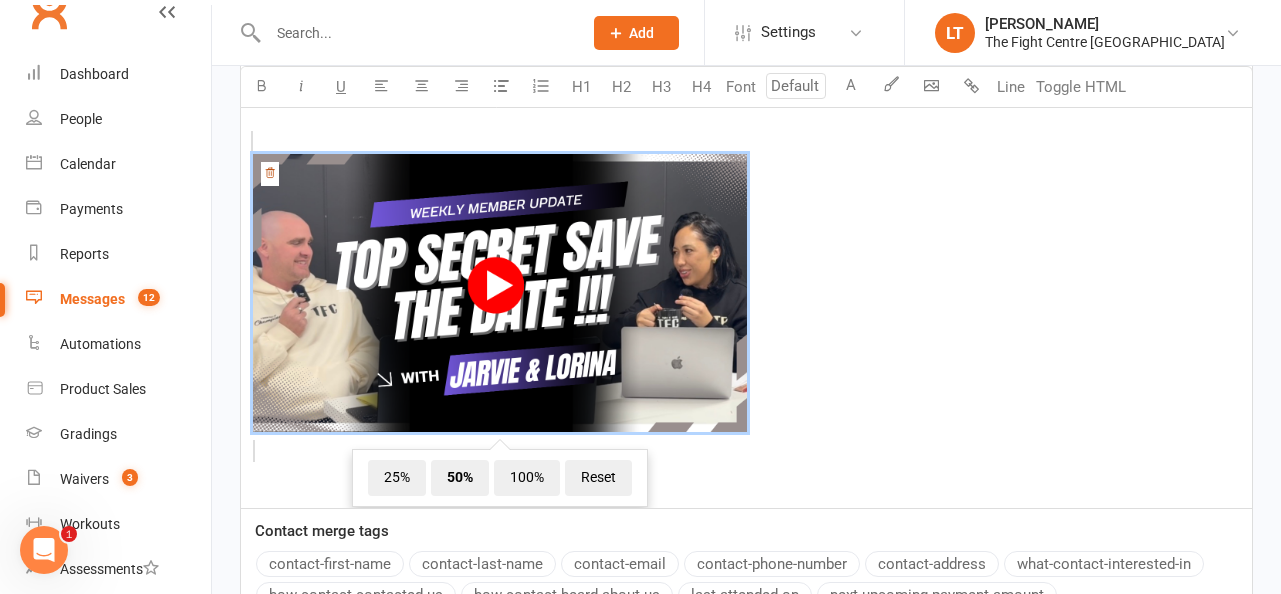 click on "﻿ 25% 50% 100% Reset" at bounding box center (746, 296) 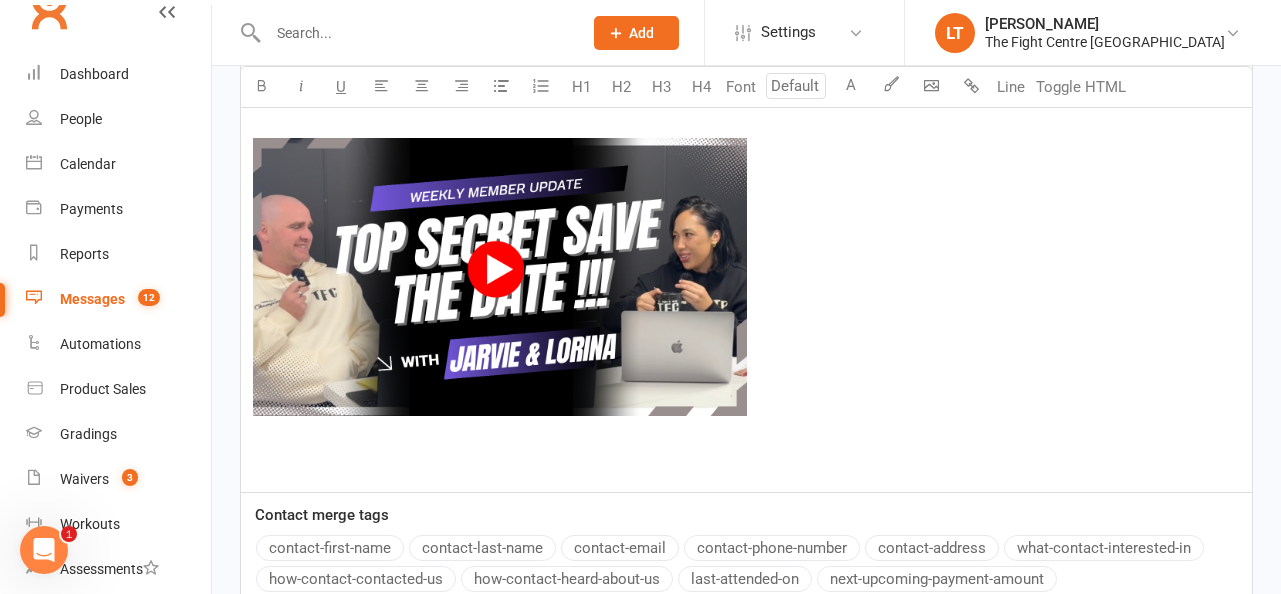 click on "﻿" at bounding box center [746, 466] 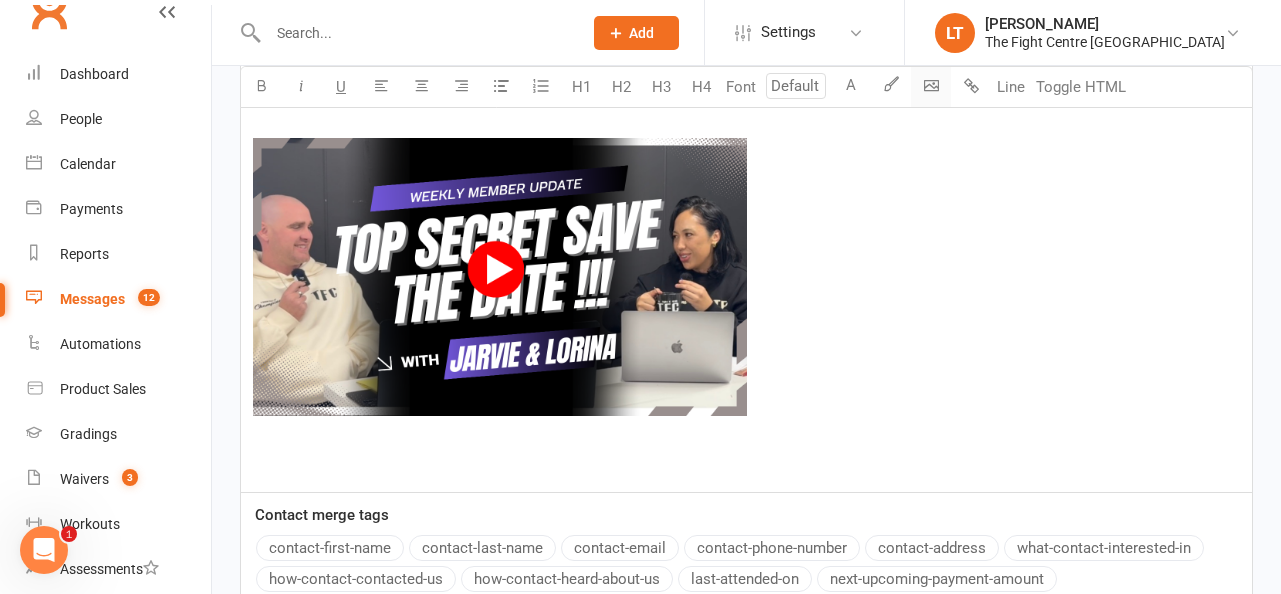click on "Prospect
Member
Non-attending contact
Class / event
Appointment
Grading event
Task
Membership plan
Bulk message
Add
Settings Membership Plans Event Templates Appointment Types Mobile App  Website Image Library Customize Contacts Users Account Profile Clubworx API LT [PERSON_NAME] The Fight Centre [GEOGRAPHIC_DATA] My profile Help Terms & conditions  Privacy policy  Sign out Clubworx Dashboard People Calendar Payments Reports Messages   12 Automations   Product Sales Gradings   Waivers   3 Workouts   Assessments  Tasks   22 What's New Check-in Kiosk modes General attendance Roll call Class check-in × × × New Message Templates Sent Messages Sent Bulk Messages SMS Replies  12
Recipients Search Prospects, Members and Reports Template Name Email" at bounding box center (640, -177) 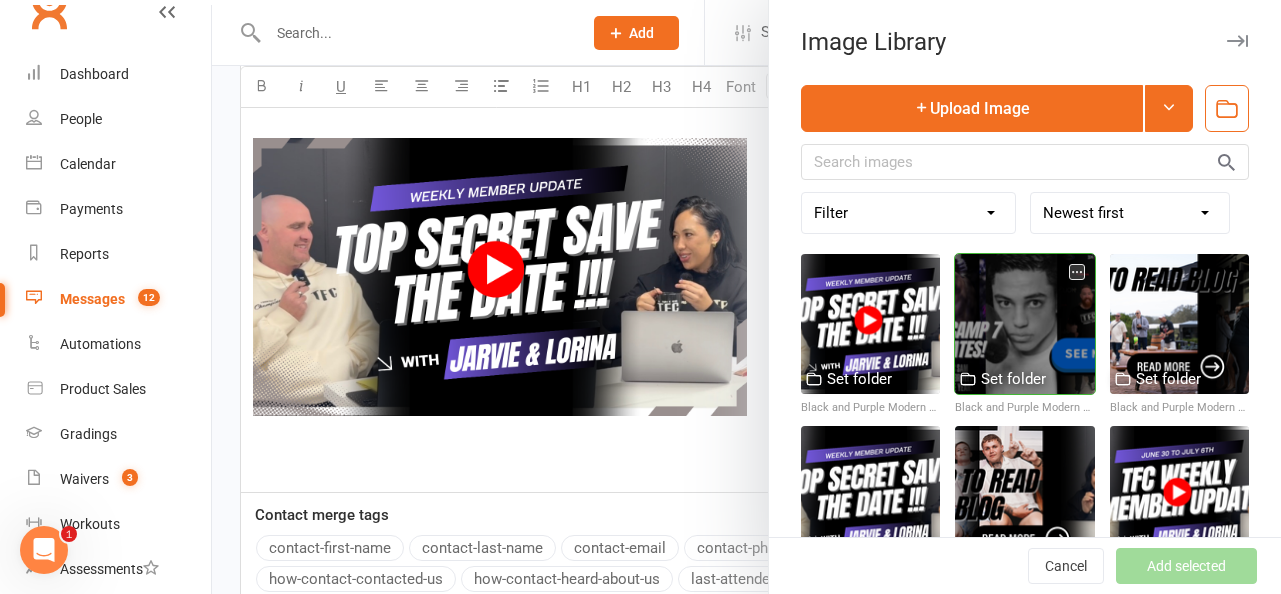 click on "Set folder" at bounding box center (1013, 379) 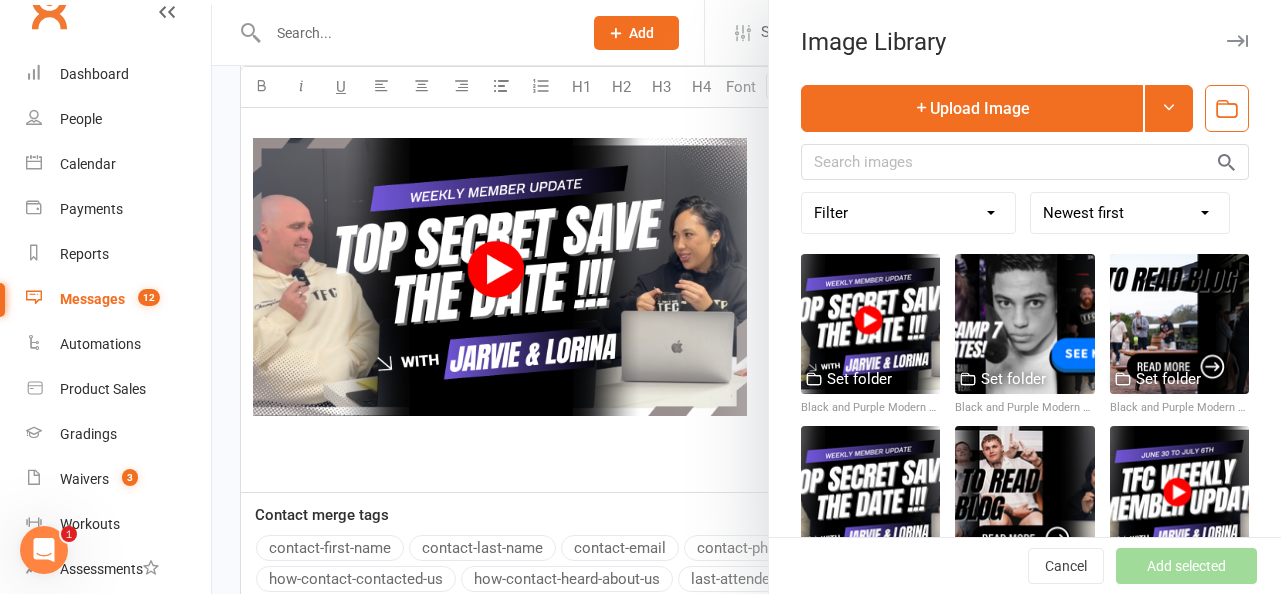 click on "Set folder Black and Purple Modern Business Podcast Youtube Thumbnail (10).png   Set folder Black and Purple Modern Business Podcast Youtube Thumbnail (8).png   Set folder Black and Purple Modern Business Podcast Youtube Thumbnail (7).png   Set folder Black and Purple Modern Business Podcast Youtube Thumbnail (6).png   Set folder Black and Purple Modern Business Podcast Youtube Thumbnail (1).png   Set folder Black and Purple Modern Business Podcast Youtube Thumbnail.png   Set folder [PERSON_NAME] VYBEZ BAND.png   Set folder WhatsApp Image [DATE] 09.00.08.jpeg   Set folder Black and Red Brutalist Vintage Photocentric Event Poster.jpg   Set folder TFC_Email Signature (1).png   Set folder [PERSON_NAME].jpg   Set folder TFC LOGO.png   Set folder MMA Gym TFC .jpg   Set folder Untitled design.png   Set folder Website 6  (1).jpg   Set folder [PERSON_NAME], [PERSON_NAME], [PERSON_NAME], [PERSON_NAME] .jpg   Set folder 0G8A8170.jpg   Set folder Website 2 .jpg   Set folder 0G8A8749.jpg   Set folder 0G8A8303.jpg" at bounding box center (1025, 1114) 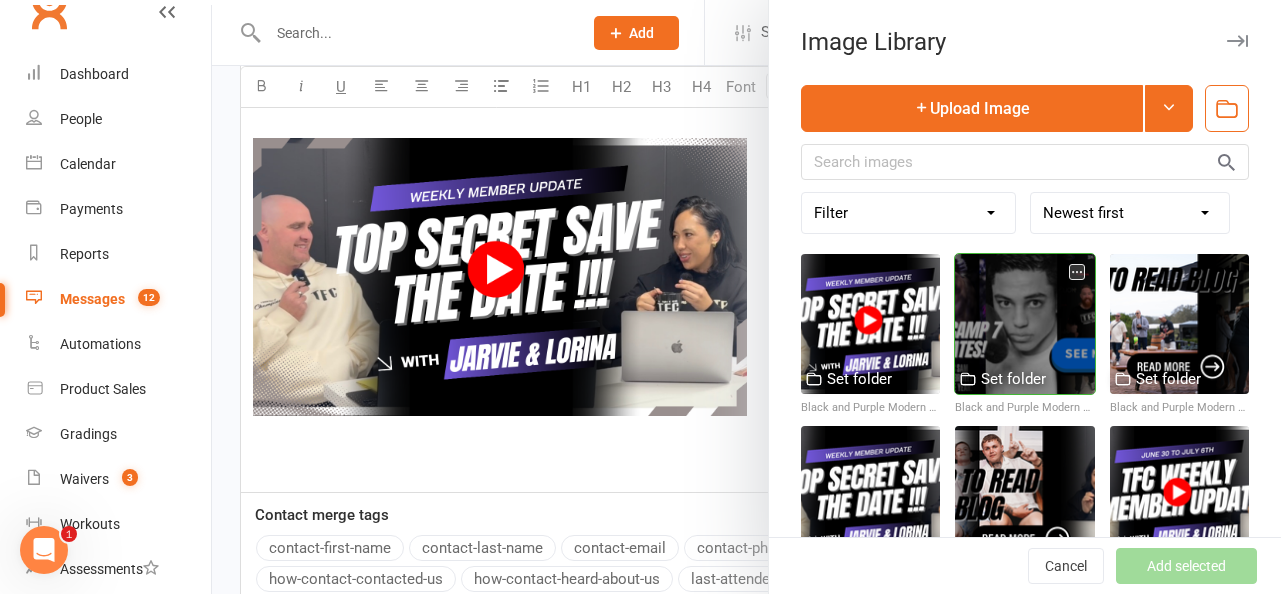 click at bounding box center (1024, 323) 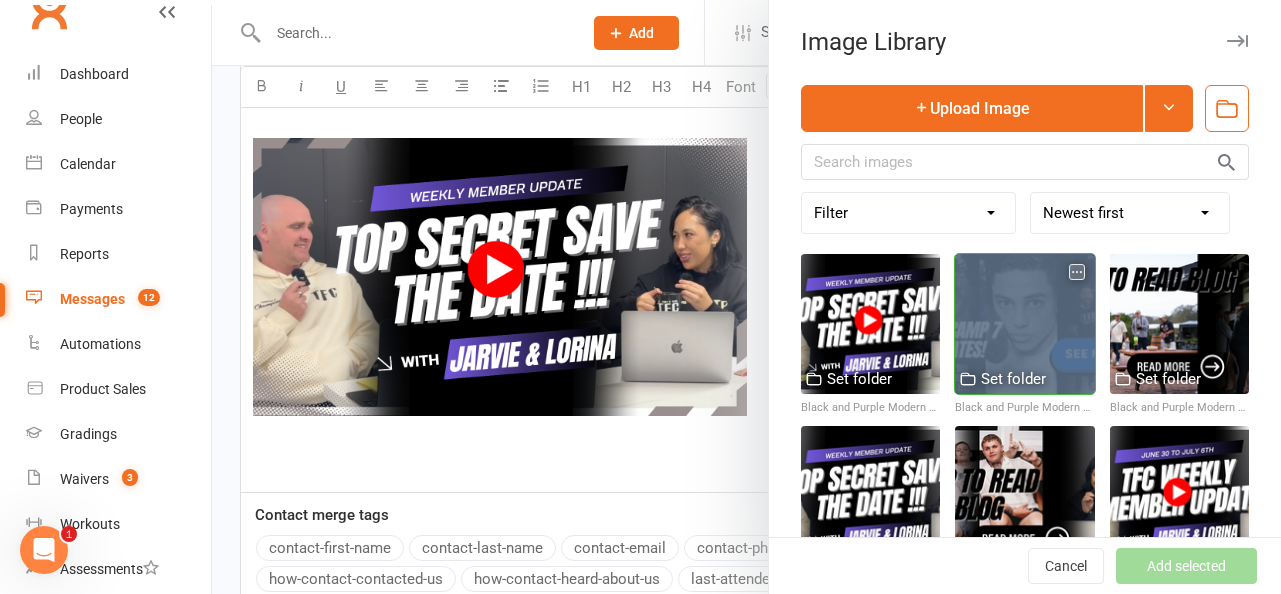 click at bounding box center (1024, 323) 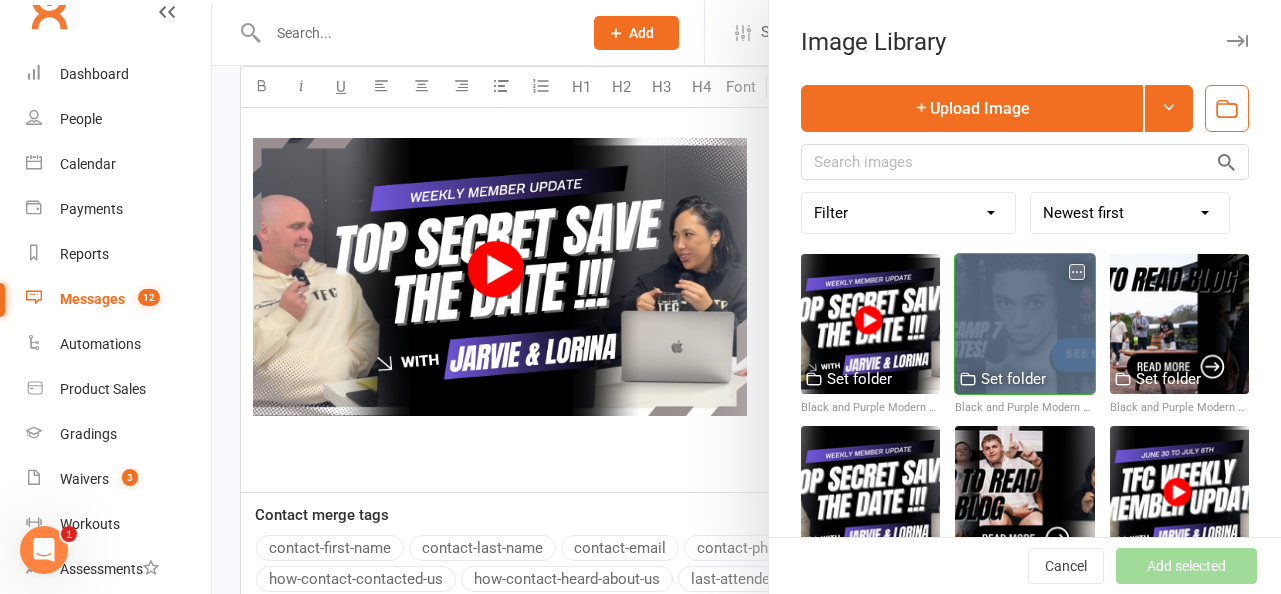 click at bounding box center [1024, 323] 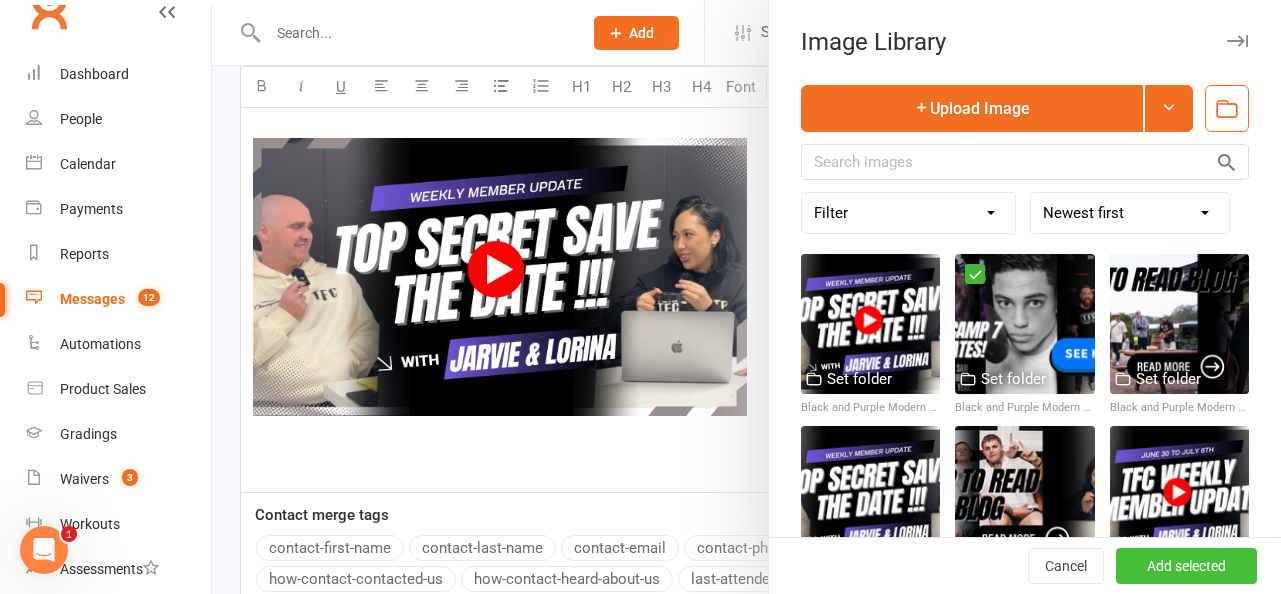 click on "Add selected" at bounding box center [1186, 566] 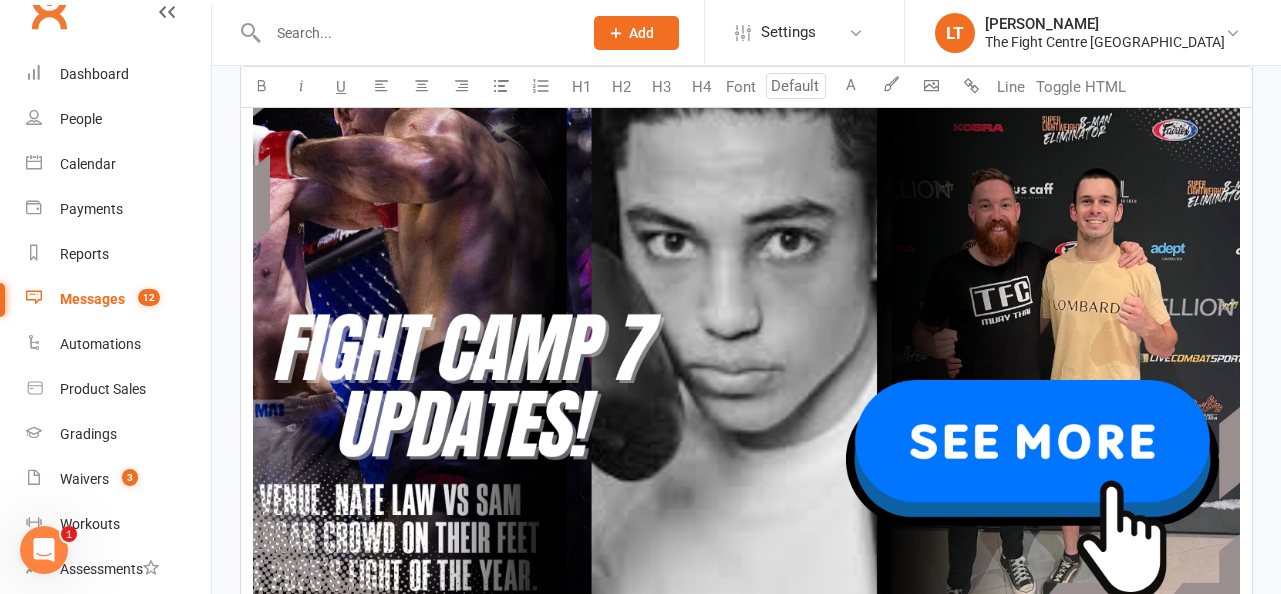 scroll, scrollTop: 1852, scrollLeft: 0, axis: vertical 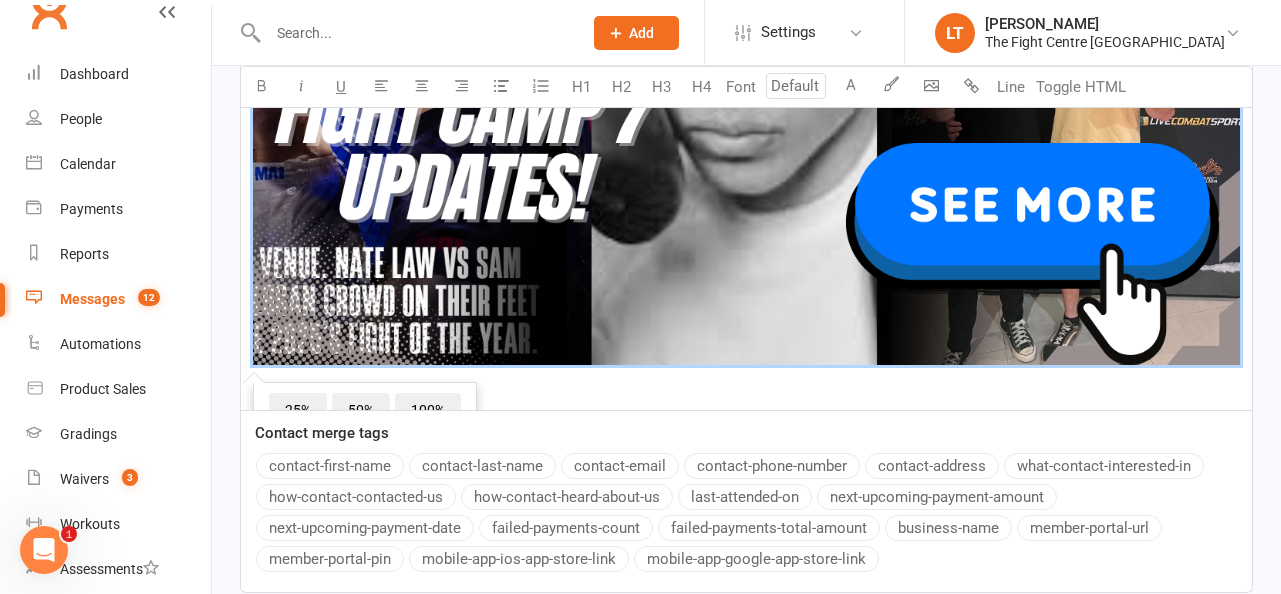 click at bounding box center (746, 87) 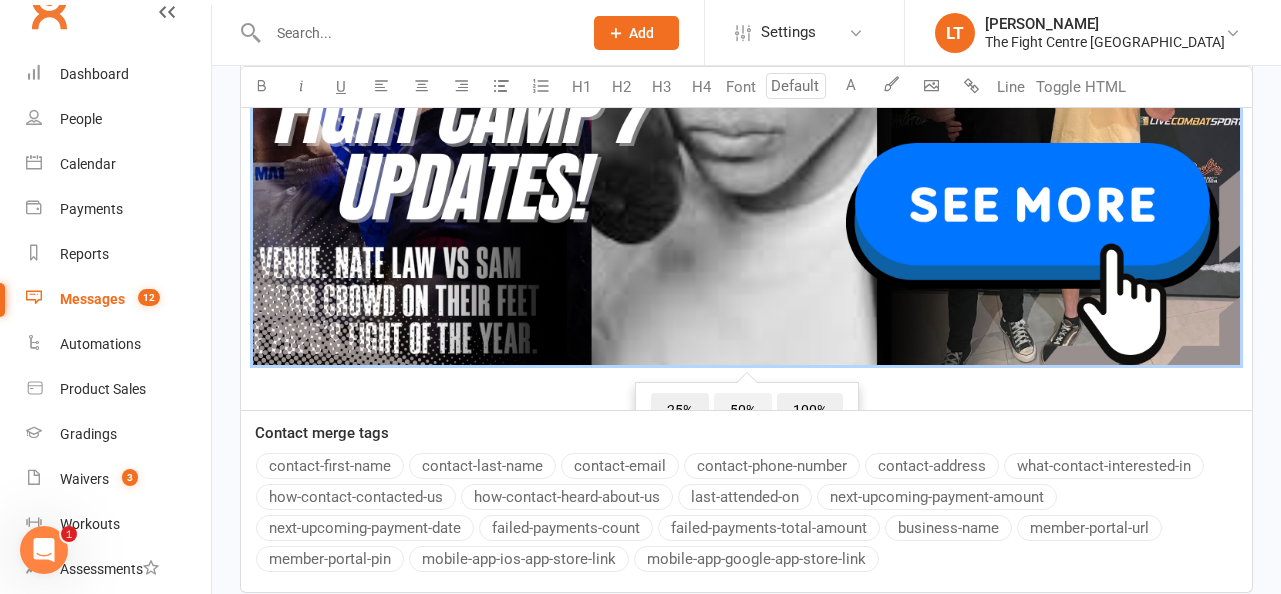 click on "50%" at bounding box center (743, 411) 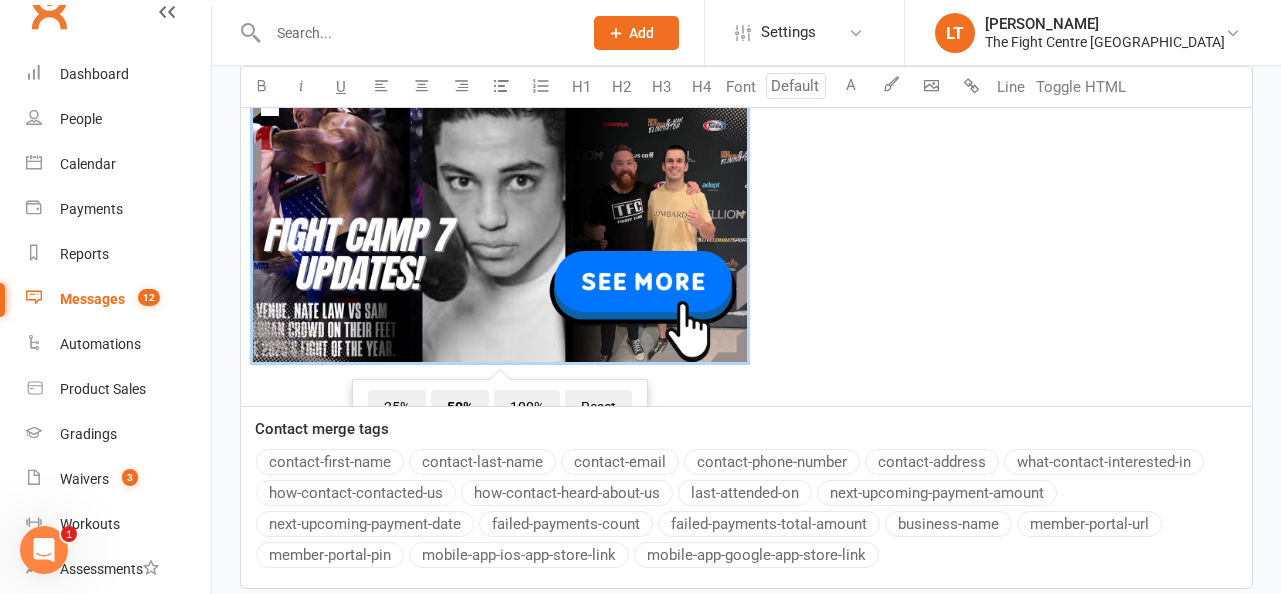 scroll, scrollTop: 1413, scrollLeft: 0, axis: vertical 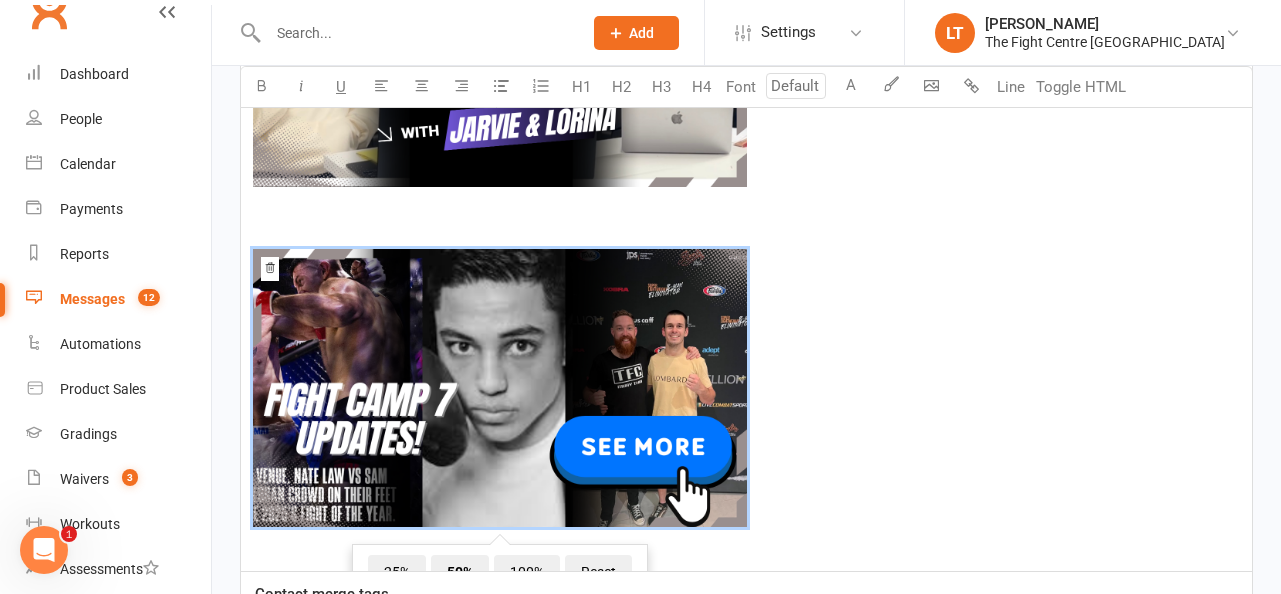 click on "﻿ ﻿ {contact-first-name}  - please pencil this date in on your calendar, we're not releasing all the details until after Fight Camp 7 starts, but we promise you it's worth the wait! ﻿ We hope that you've all had a restful winter weekend, nice and chill (no pun intended).   ﻿ Behind the scenes at [GEOGRAPHIC_DATA] this week we said farewell to [PERSON_NAME] who had his last day with us [DATE].  I know he received some lovely messages from some of you who spent time chatting with him over his time at TFC, and no doubt, we'll all see his face around the gym, more on the mats this time. ﻿ There's so much to look forward too in the 2nd half of 2025, and it's nice to be doing it with you guys.   Check it all out on the links below (just tap the images)  - last week, admittedly, I screwed up and didn't put the links on properly, but I promise I've fixed it now; well actually, [PERSON_NAME] called our software people, and then he told me how to fix it.  Anyway, for real, check it out and you'll see. ﻿ ﻿ ﻿ OSS! [PERSON_NAME] - TFC. $" at bounding box center (746, -87) 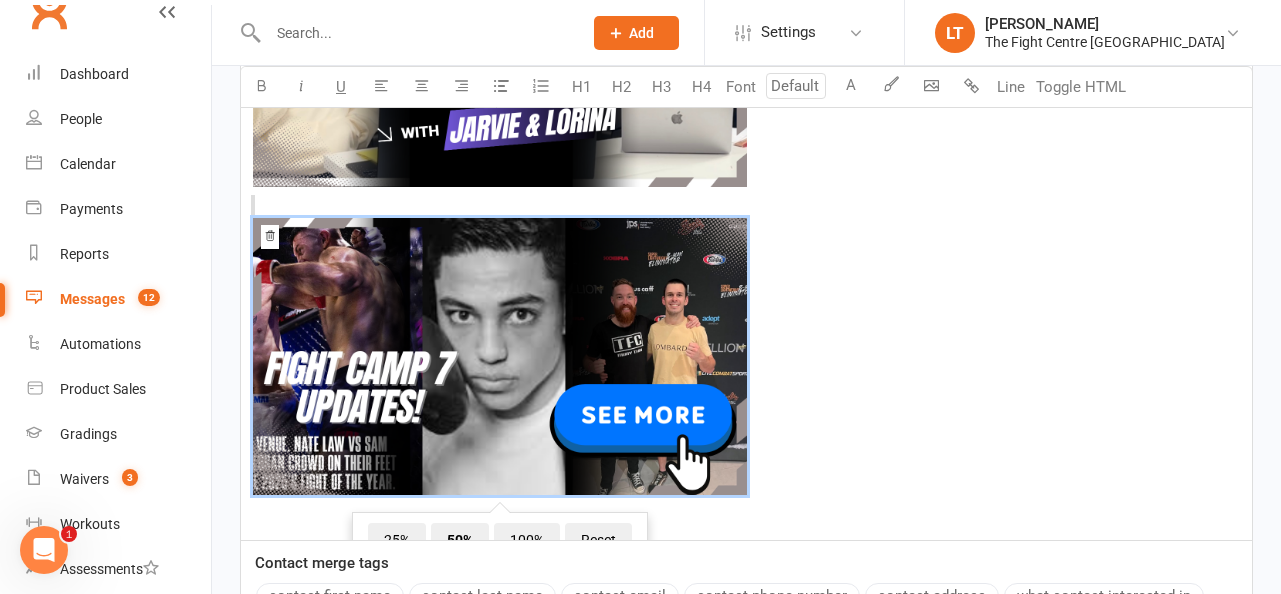 drag, startPoint x: 401, startPoint y: 196, endPoint x: 566, endPoint y: 380, distance: 247.1457 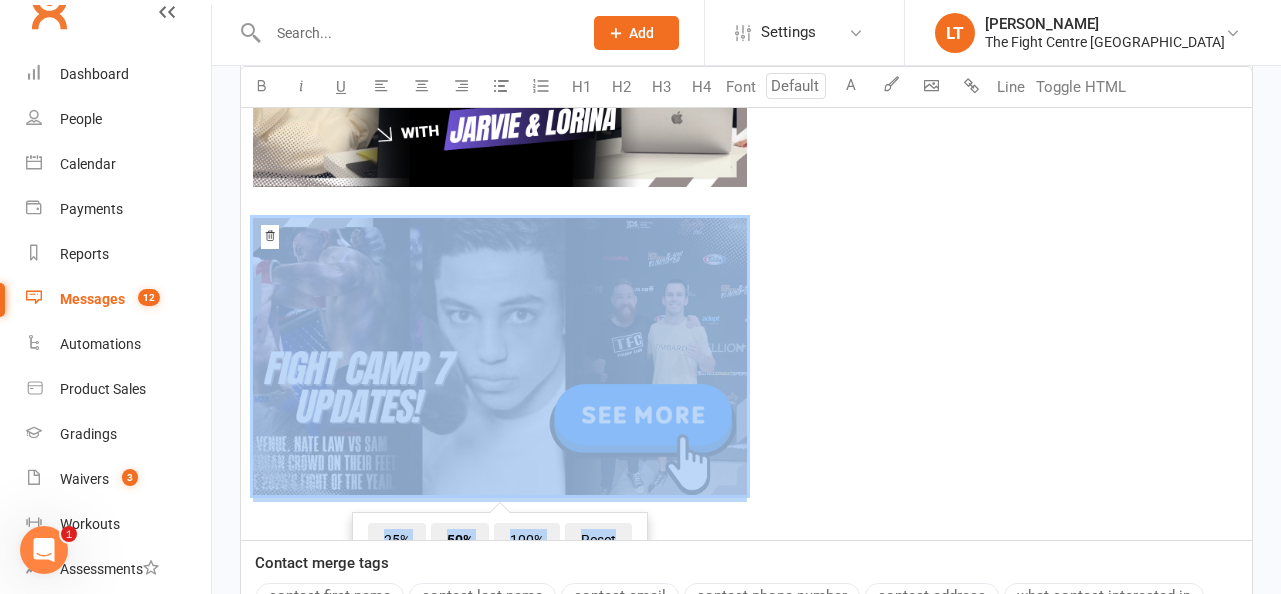 drag, startPoint x: 802, startPoint y: 477, endPoint x: 424, endPoint y: 381, distance: 390 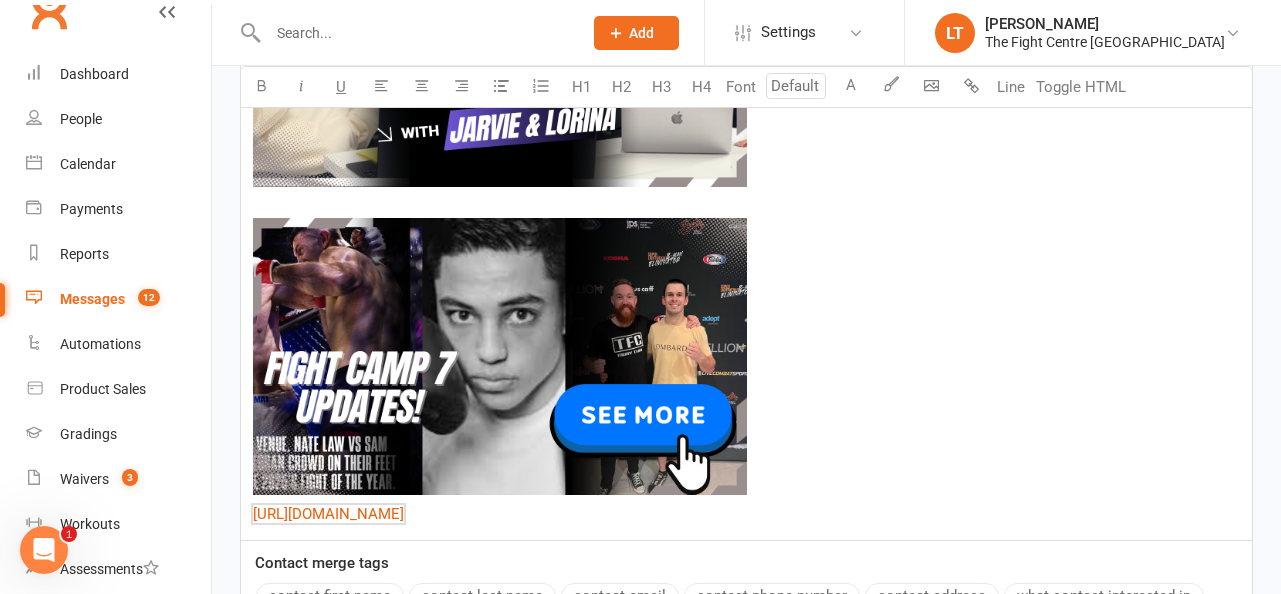 click on "﻿ $
﻿ ﻿ $   ﻿ $   ﻿ $   ﻿ ﻿ ﻿ $   [URL][DOMAIN_NAME] $   ﻿" at bounding box center (746, 193) 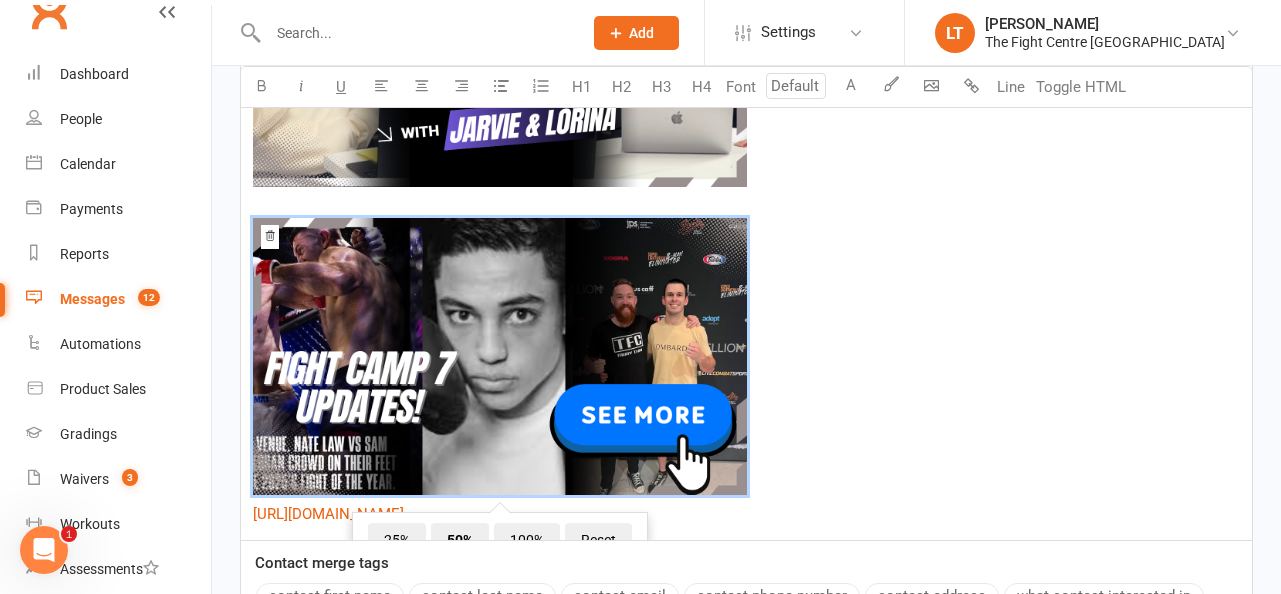 scroll, scrollTop: 30, scrollLeft: 0, axis: vertical 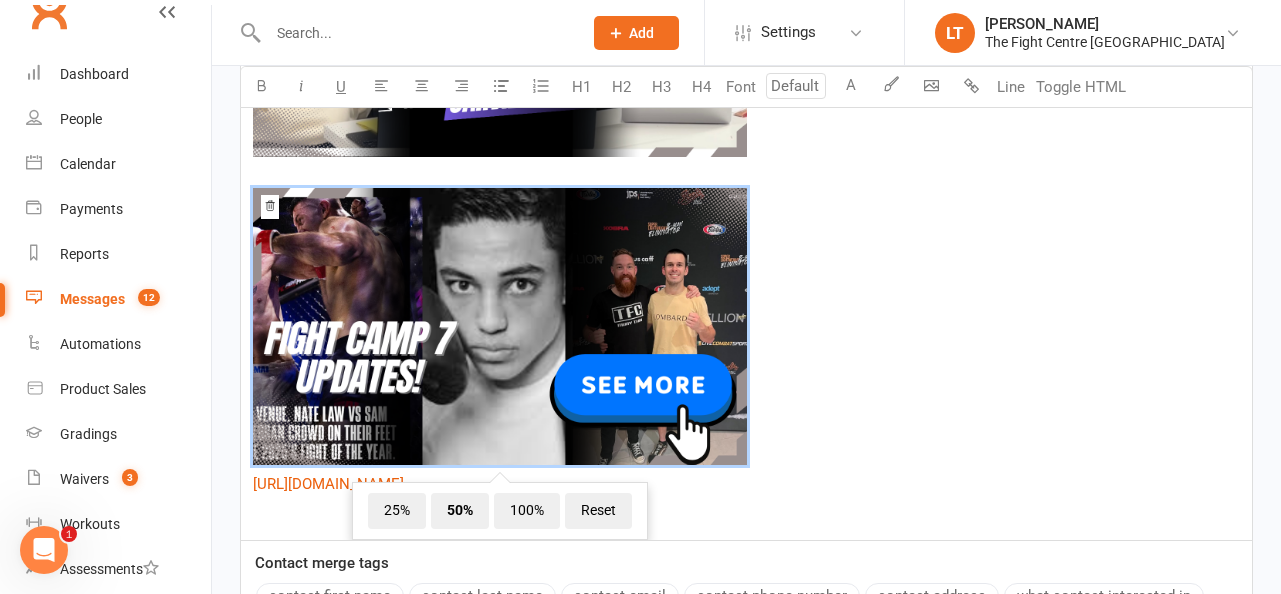 click on "﻿ 25% 50% 100% Reset" at bounding box center (746, 330) 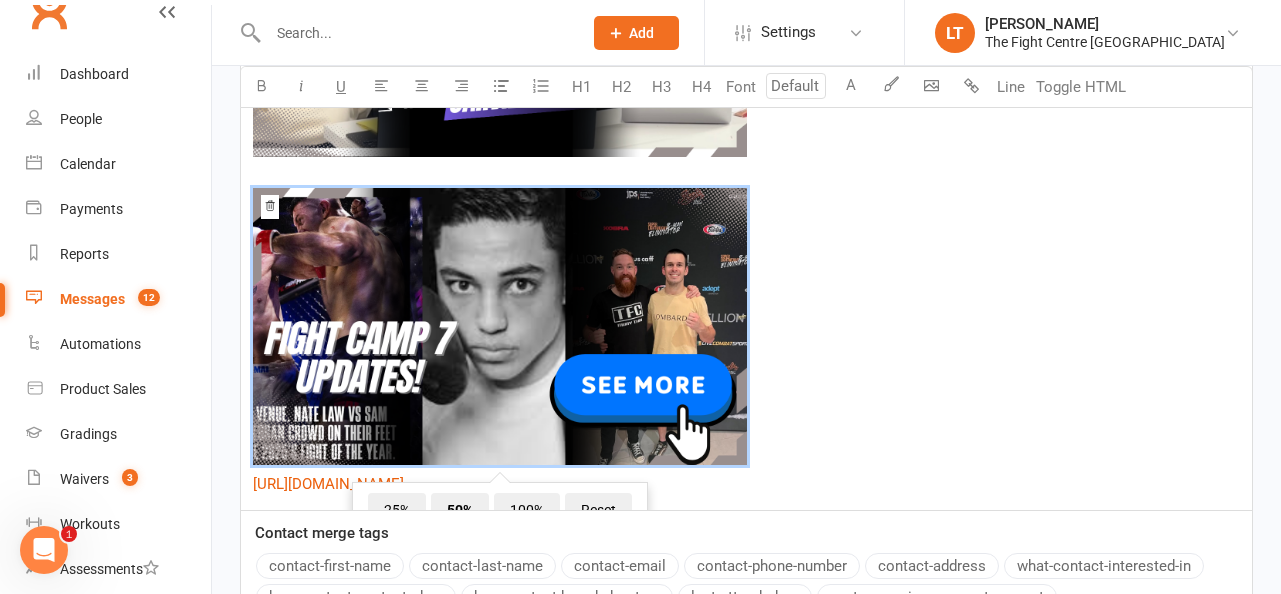 click on "﻿ $
﻿ ﻿ $   ﻿ $   ﻿ $   ﻿ ﻿ 25% 50% 100% Reset ﻿ $   [URL][DOMAIN_NAME] $   ﻿" at bounding box center [746, 163] 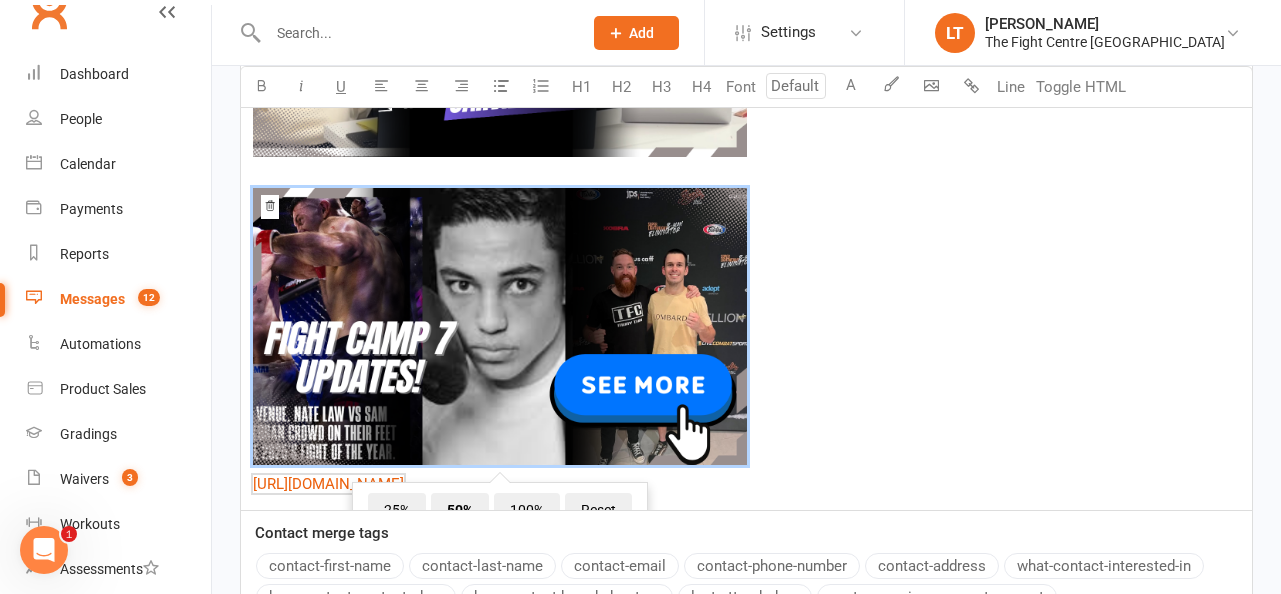 drag, startPoint x: 634, startPoint y: 488, endPoint x: 282, endPoint y: 377, distance: 369.0867 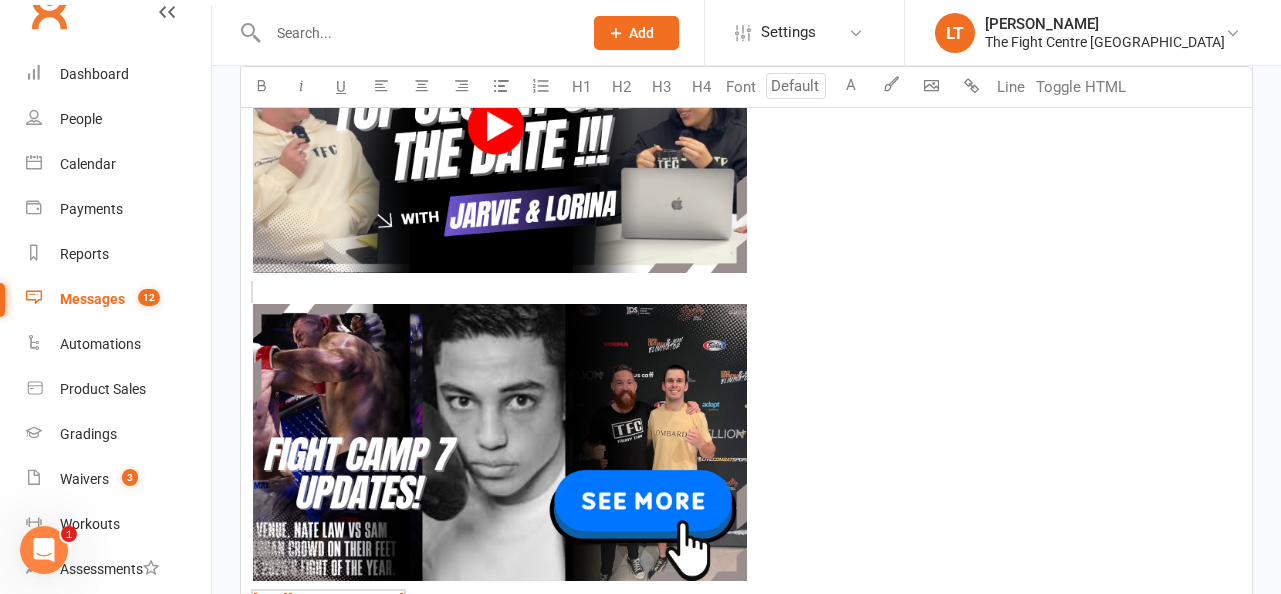 scroll, scrollTop: 1322, scrollLeft: 0, axis: vertical 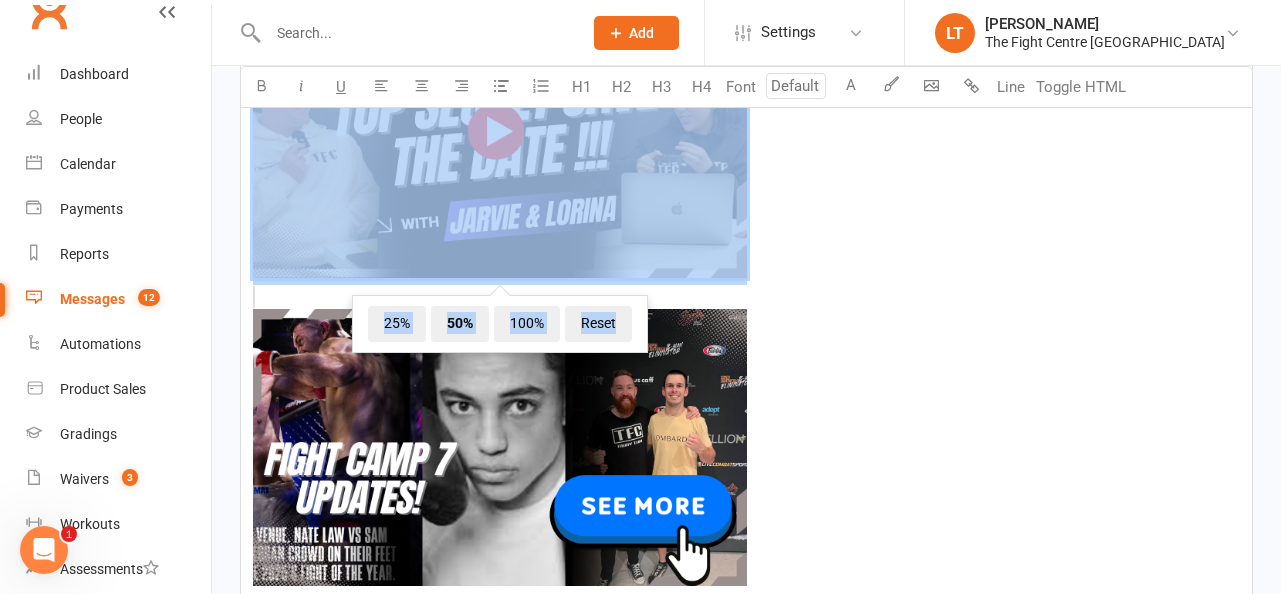 drag, startPoint x: 841, startPoint y: 276, endPoint x: 581, endPoint y: 193, distance: 272.92673 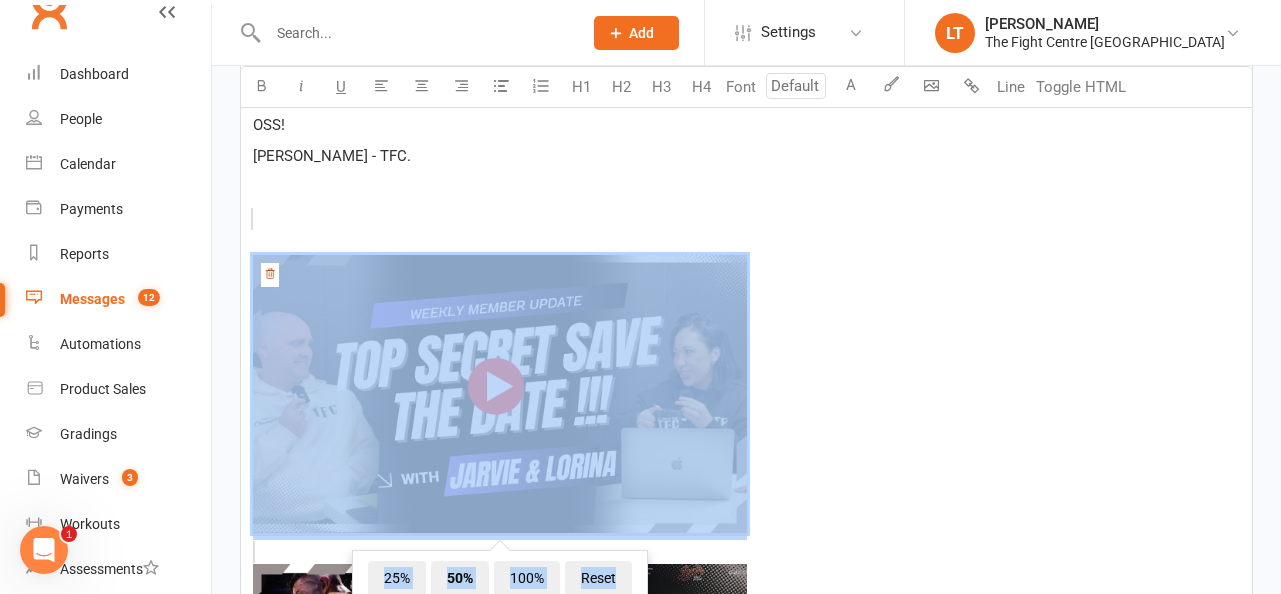 scroll, scrollTop: 1005, scrollLeft: 0, axis: vertical 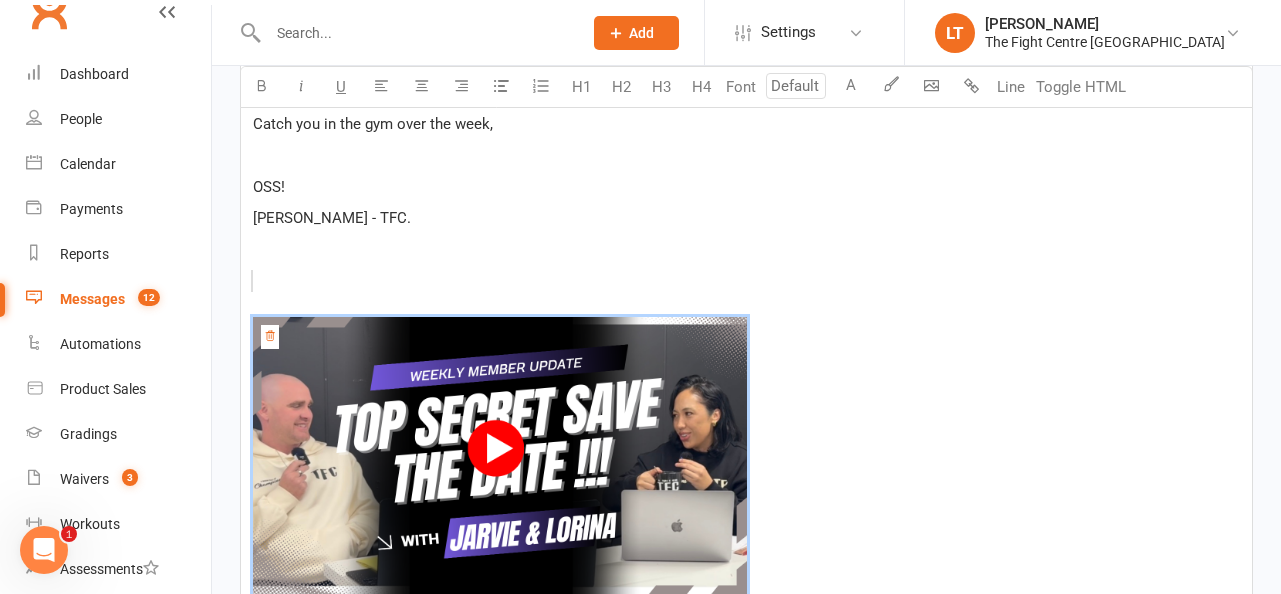 click on "﻿ $
﻿ 25% 50% 100% Reset ﻿ $   ﻿ $   ﻿ $   ﻿ $   ﻿ ﻿ ﻿ $   [URL][DOMAIN_NAME] $   ﻿ $   ﻿" at bounding box center [746, 601] 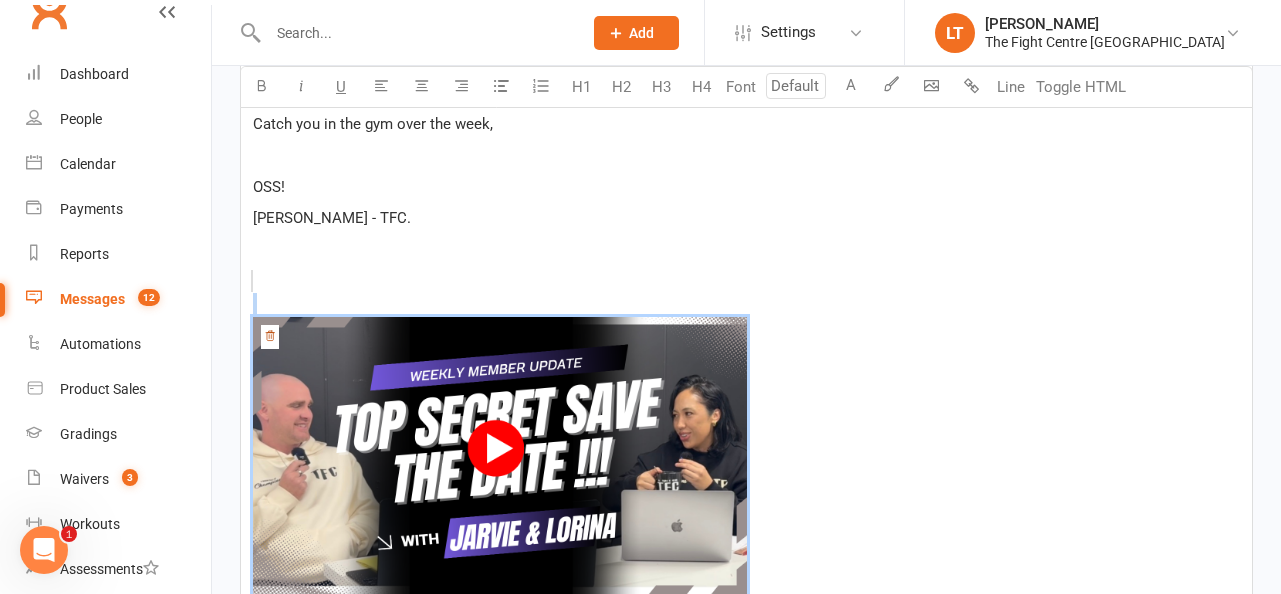 drag, startPoint x: 315, startPoint y: 295, endPoint x: 458, endPoint y: 475, distance: 229.8891 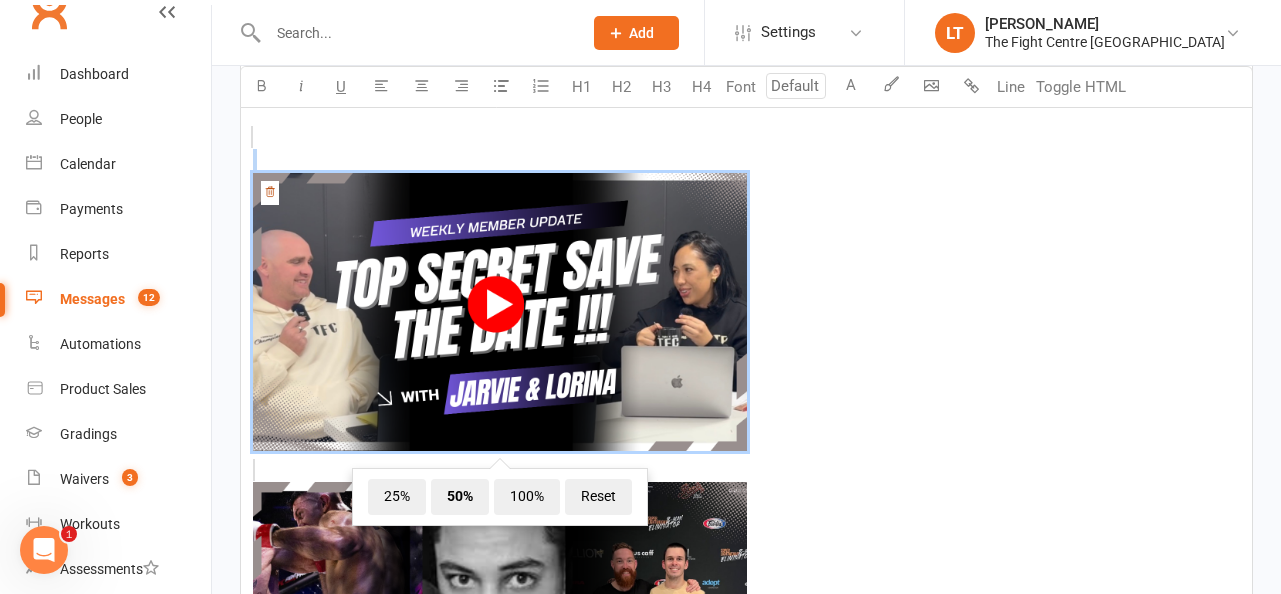 scroll, scrollTop: 1154, scrollLeft: 0, axis: vertical 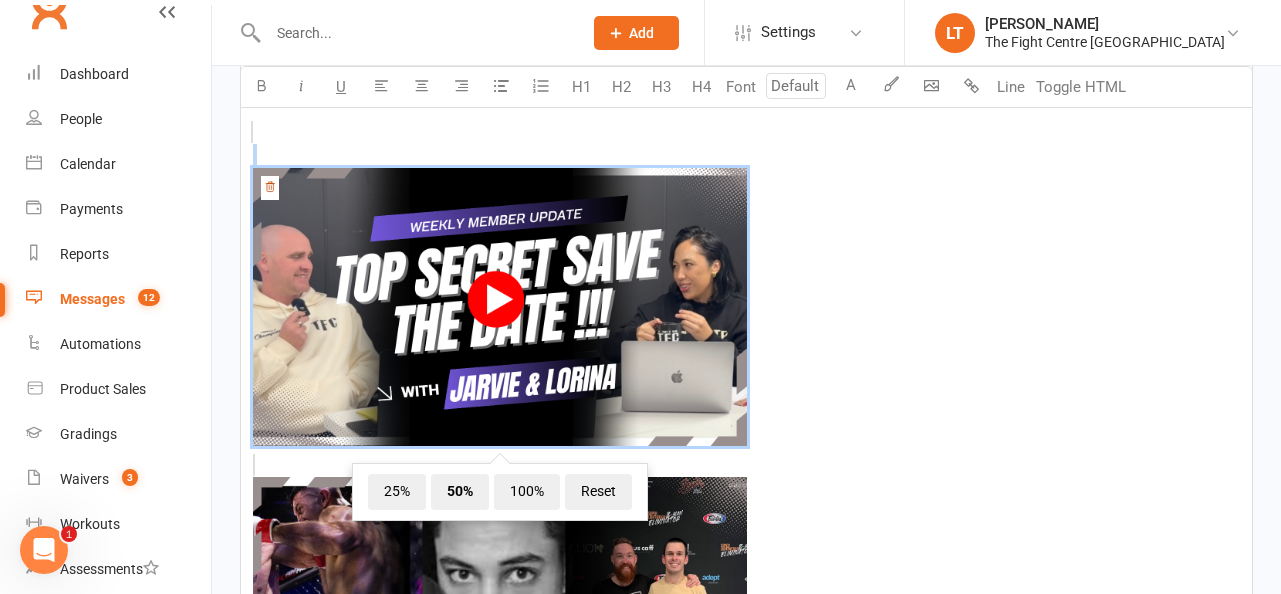 click at bounding box center [500, 307] 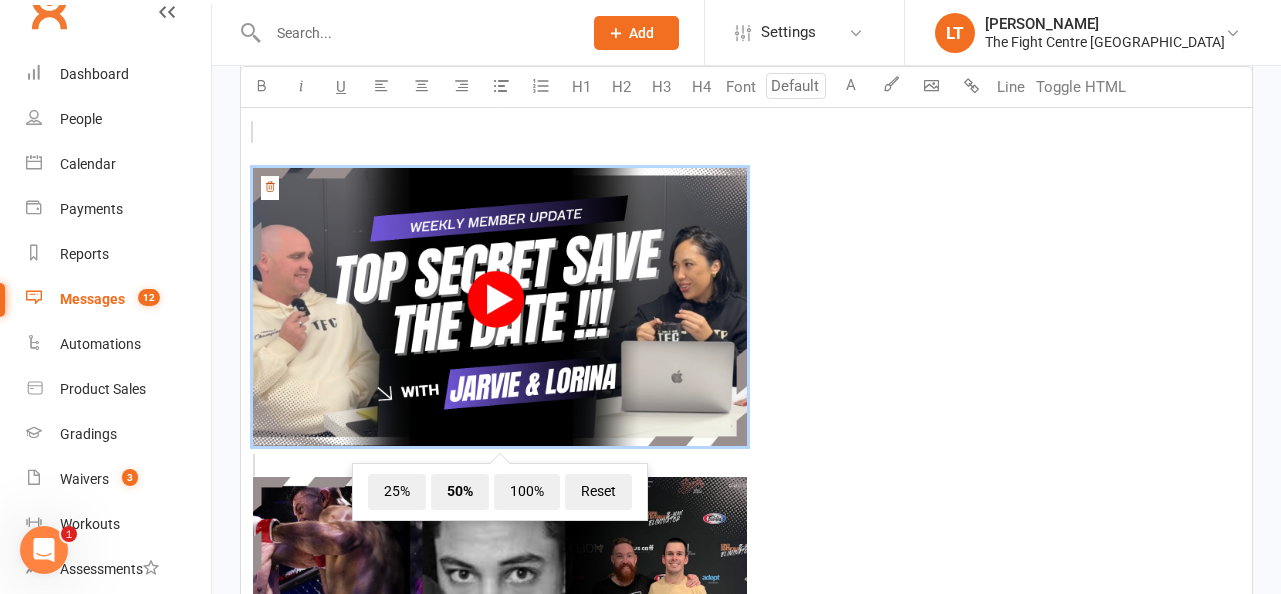 click on "﻿ 25% 50% 100% Reset" at bounding box center (746, 310) 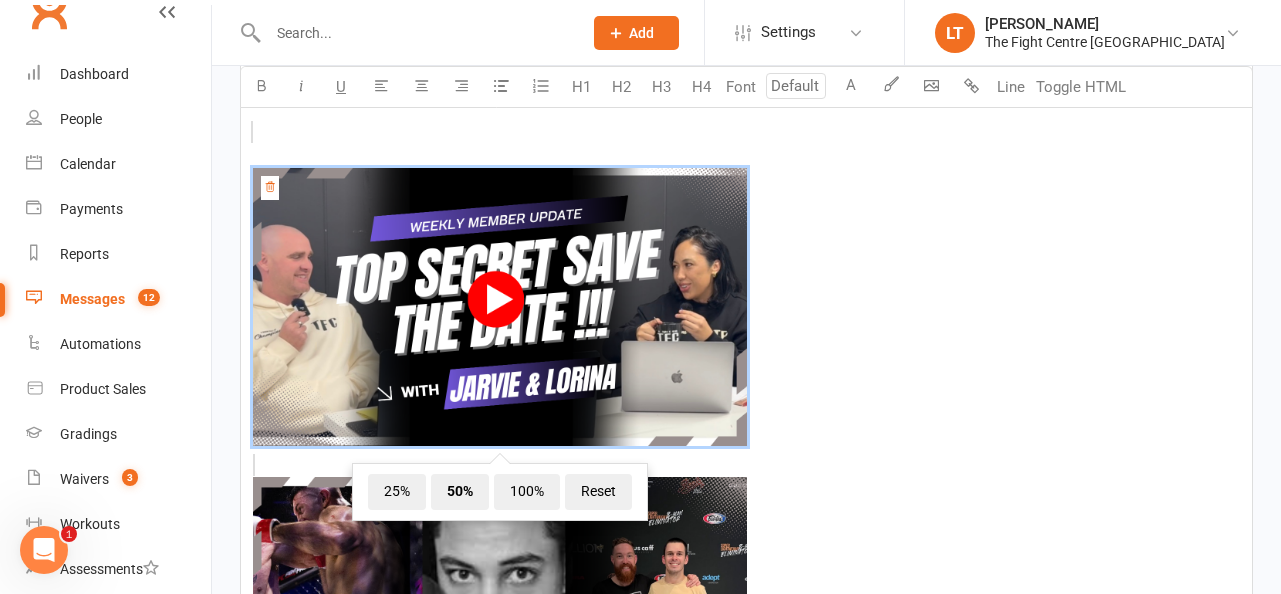 click on "﻿ $
﻿ 25% 50% 100% Reset ﻿ $   ﻿ $   ﻿ $   ﻿ $   ﻿ ﻿ ﻿ $   [URL][DOMAIN_NAME] $   ﻿ $   ﻿" at bounding box center [746, 452] 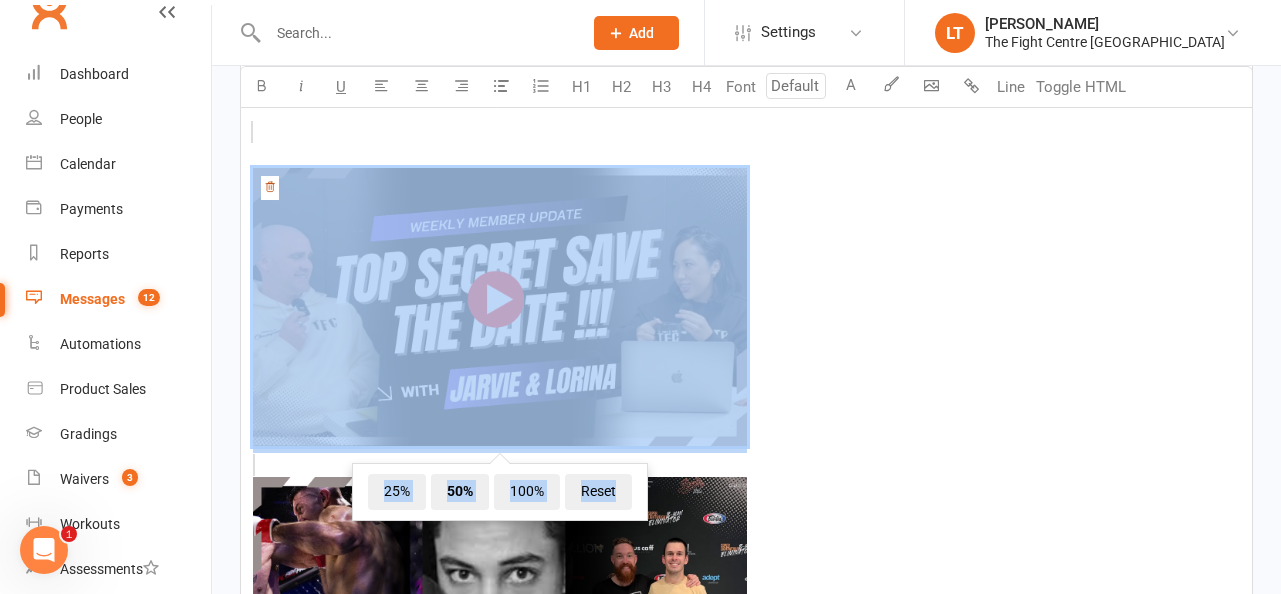 drag, startPoint x: 834, startPoint y: 408, endPoint x: 501, endPoint y: 306, distance: 348.27145 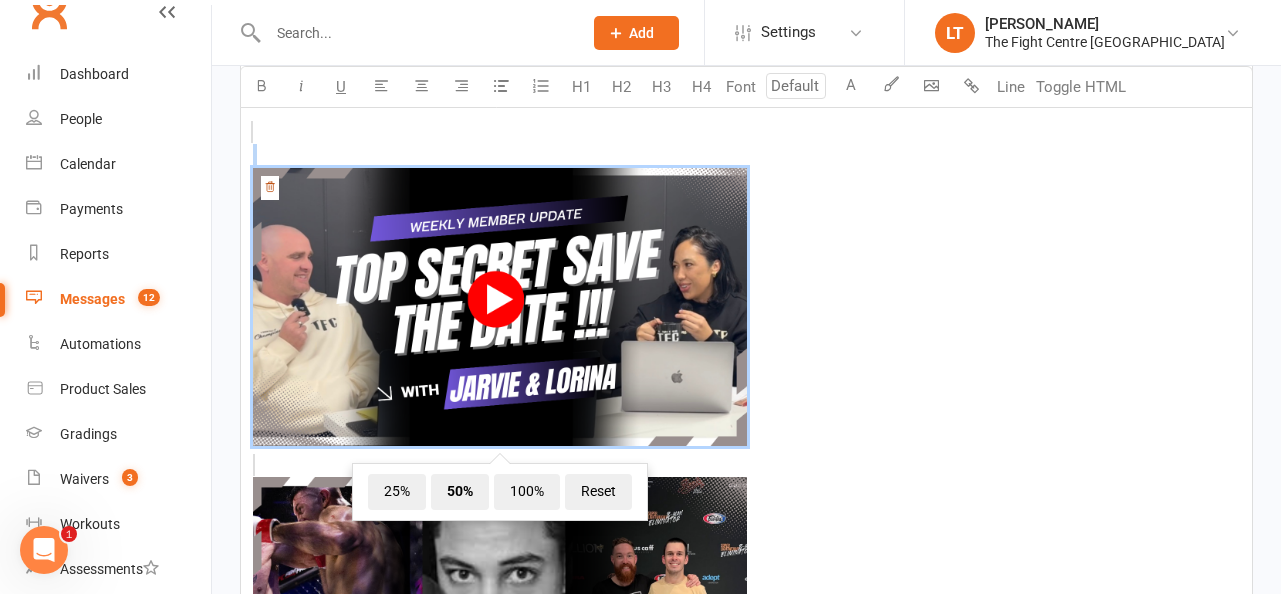 drag, startPoint x: 248, startPoint y: 150, endPoint x: 446, endPoint y: 300, distance: 248.4029 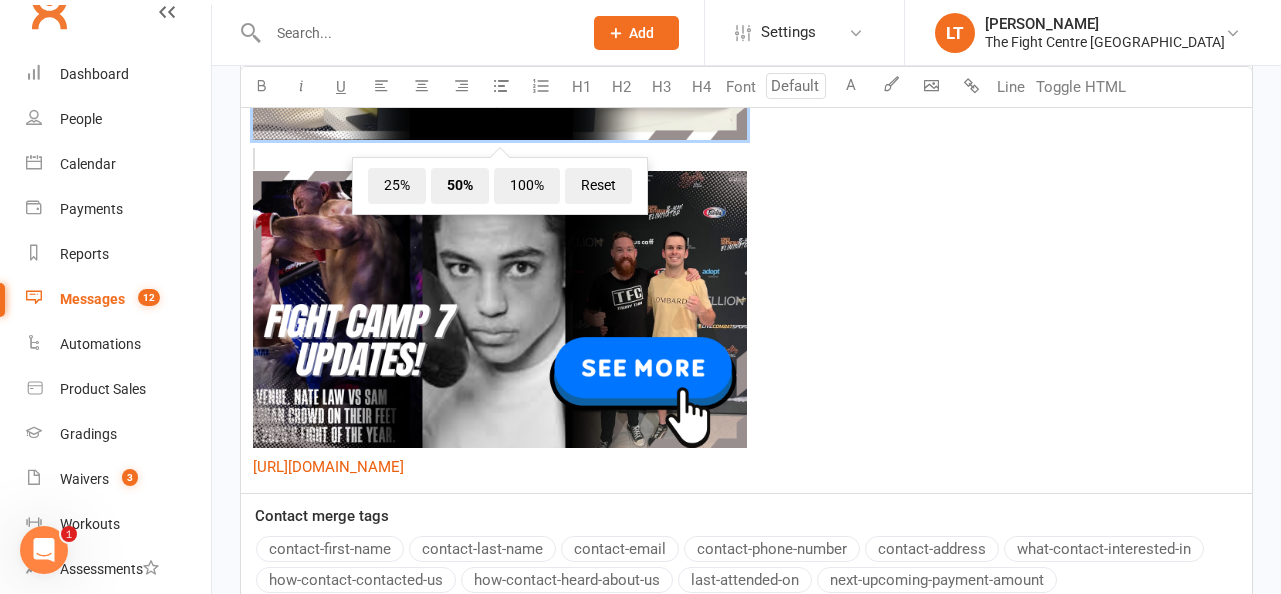 scroll, scrollTop: 1463, scrollLeft: 0, axis: vertical 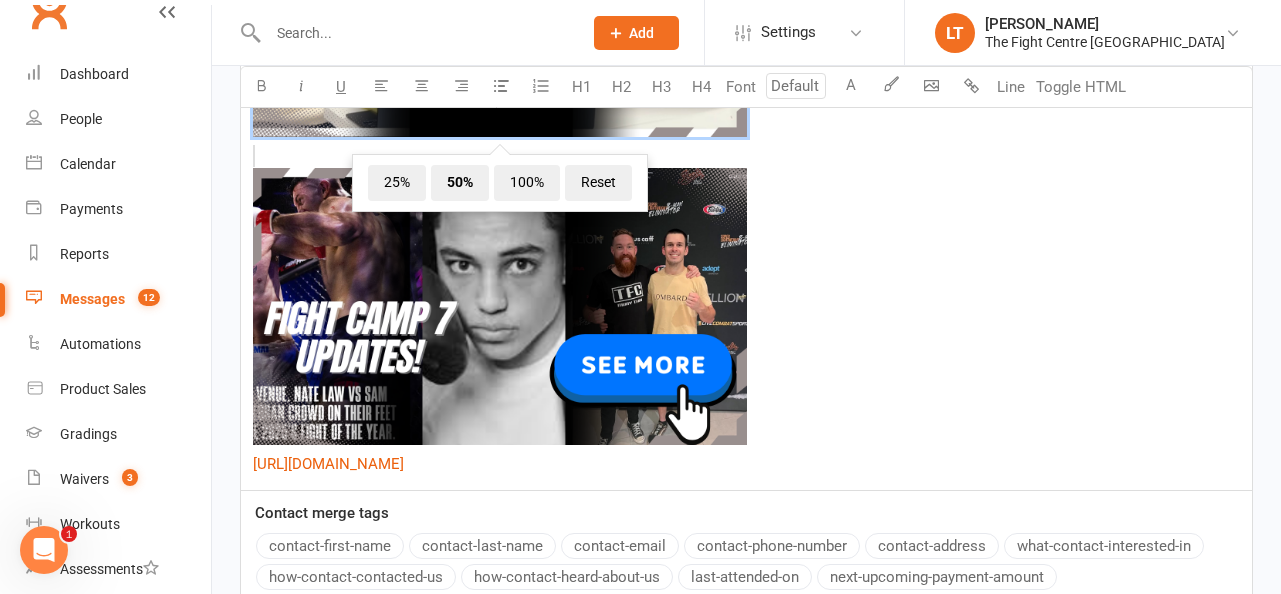 click at bounding box center [500, 307] 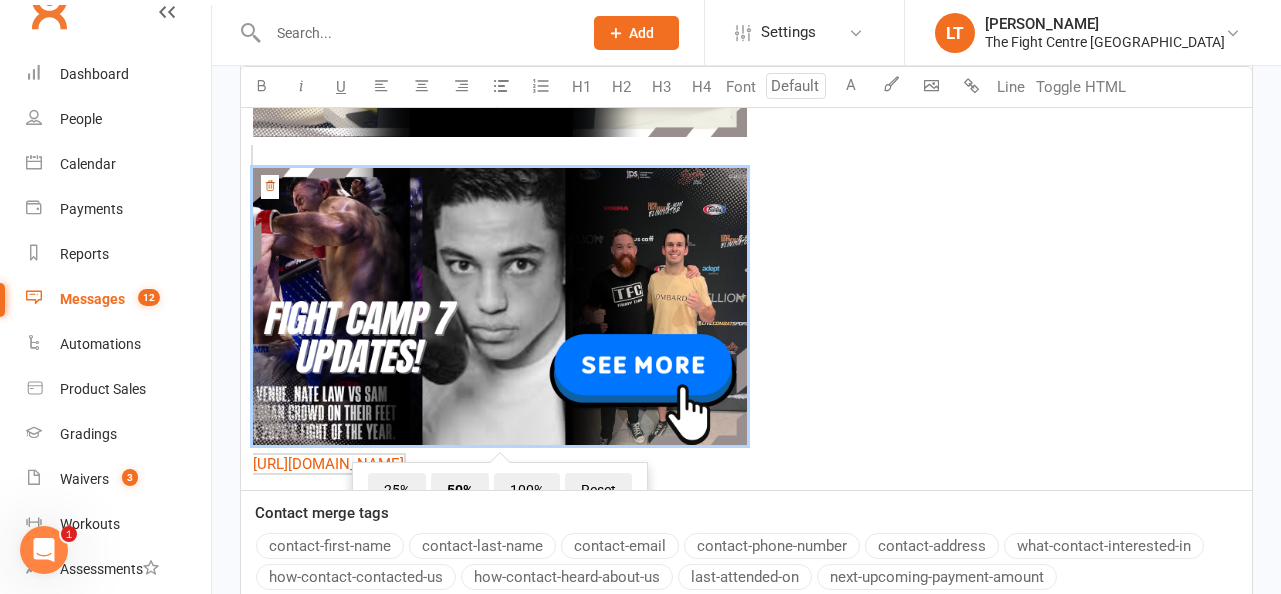 click on "﻿ 25% 50% 100% Reset" at bounding box center [746, 310] 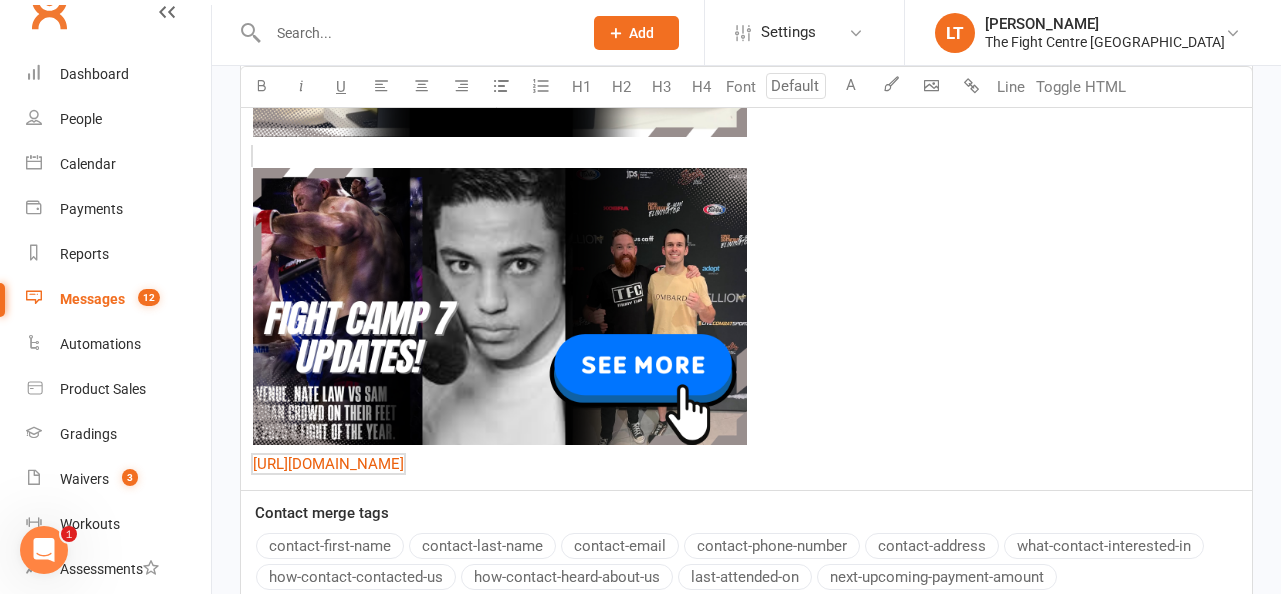 click on "﻿ $
﻿ ﻿ $   ﻿ $   ﻿ $   ﻿ $   ﻿ ﻿ ﻿ $   [URL][DOMAIN_NAME] $   ﻿ $   ﻿" at bounding box center [746, 143] 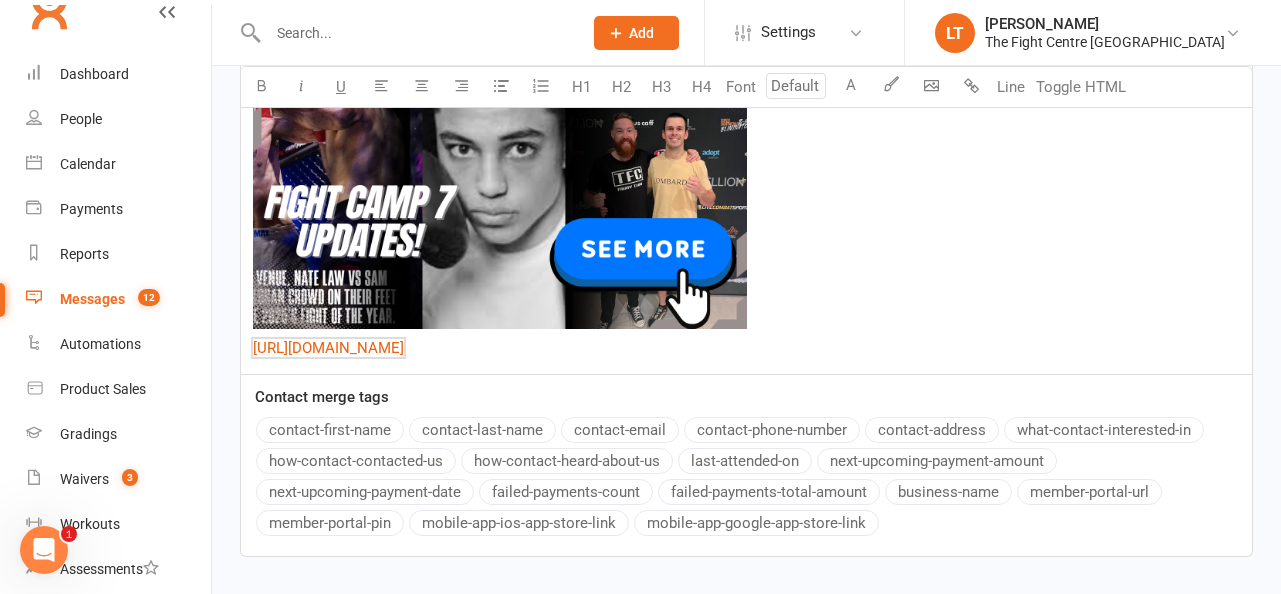 scroll, scrollTop: 1584, scrollLeft: 0, axis: vertical 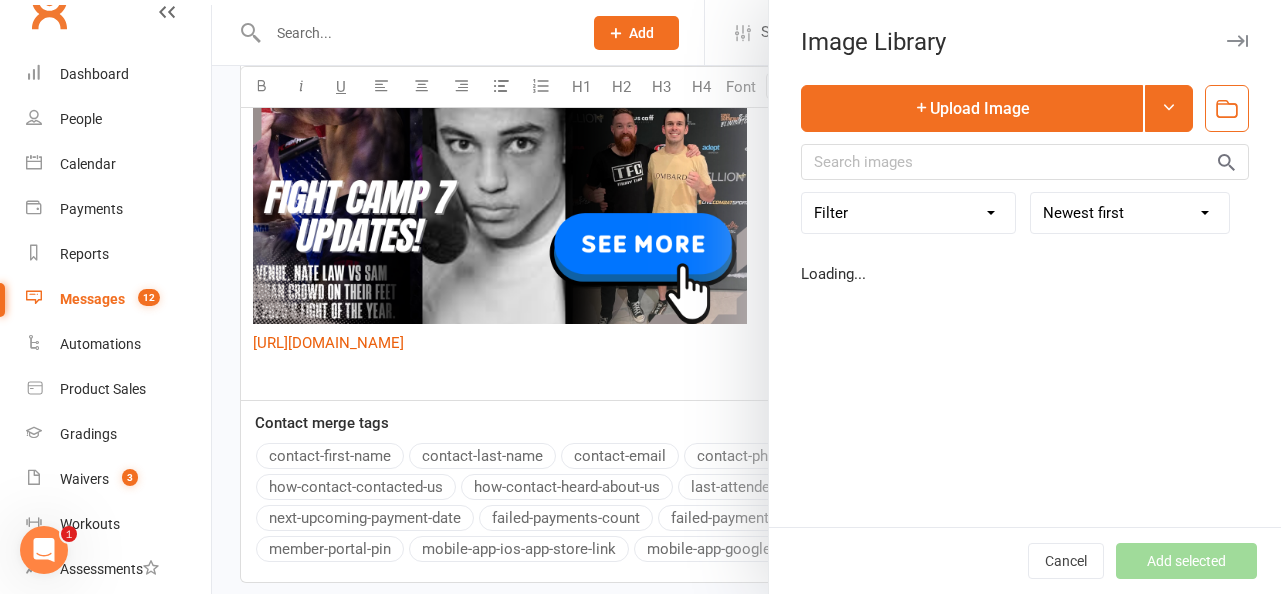 click on "Prospect
Member
Non-attending contact
Class / event
Appointment
Grading event
Task
Membership plan
Bulk message
Add
Settings Membership Plans Event Templates Appointment Types Mobile App  Website Image Library Customize Contacts Users Account Profile Clubworx API LT [PERSON_NAME] The Fight Centre [GEOGRAPHIC_DATA] My profile Help Terms & conditions  Privacy policy  Sign out Clubworx Dashboard People Calendar Payments Reports Messages   12 Automations   Product Sales Gradings   Waivers   3 Workouts   Assessments  Tasks   22 What's New Check-in Kiosk modes General attendance Roll call Class check-in × × × New Message Templates Sent Messages Sent Bulk Messages SMS Replies  12
Recipients Search Prospects, Members and Reports Template Name Email" at bounding box center (640, -423) 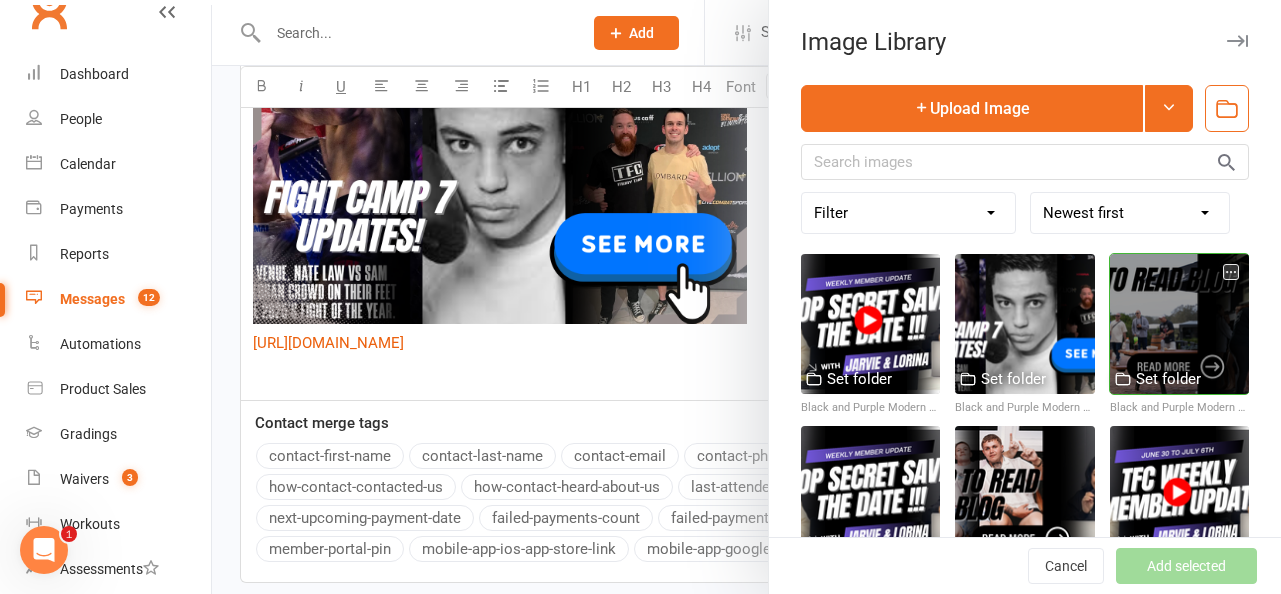 click at bounding box center (1179, 323) 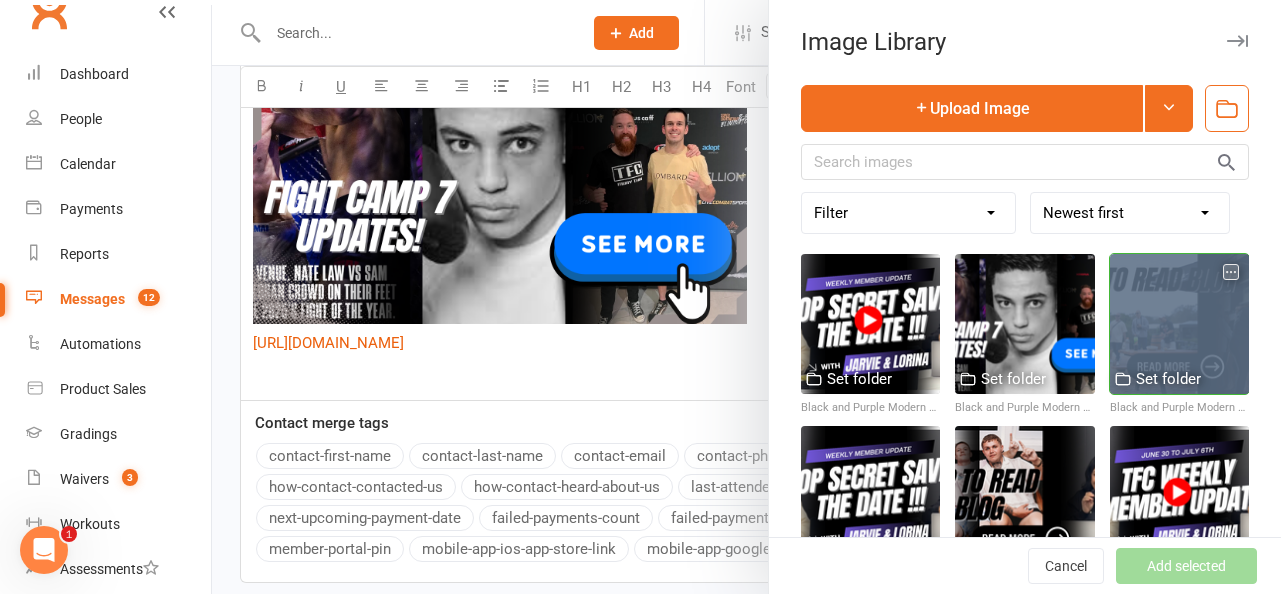 click at bounding box center (1179, 323) 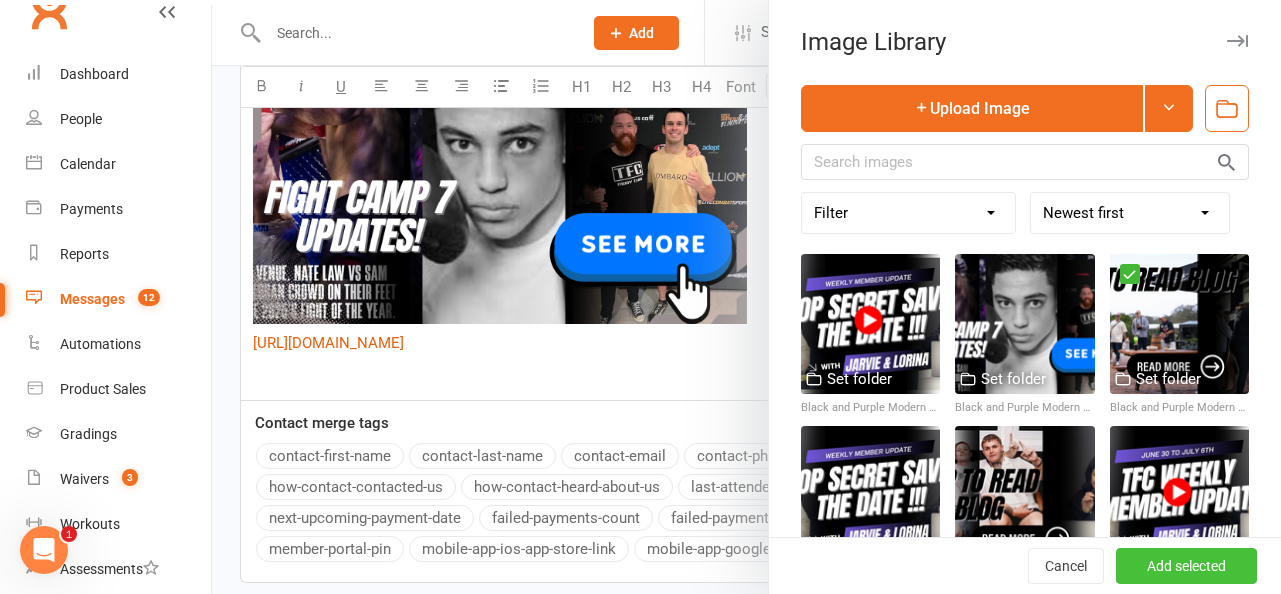 click on "Add selected" at bounding box center (1186, 566) 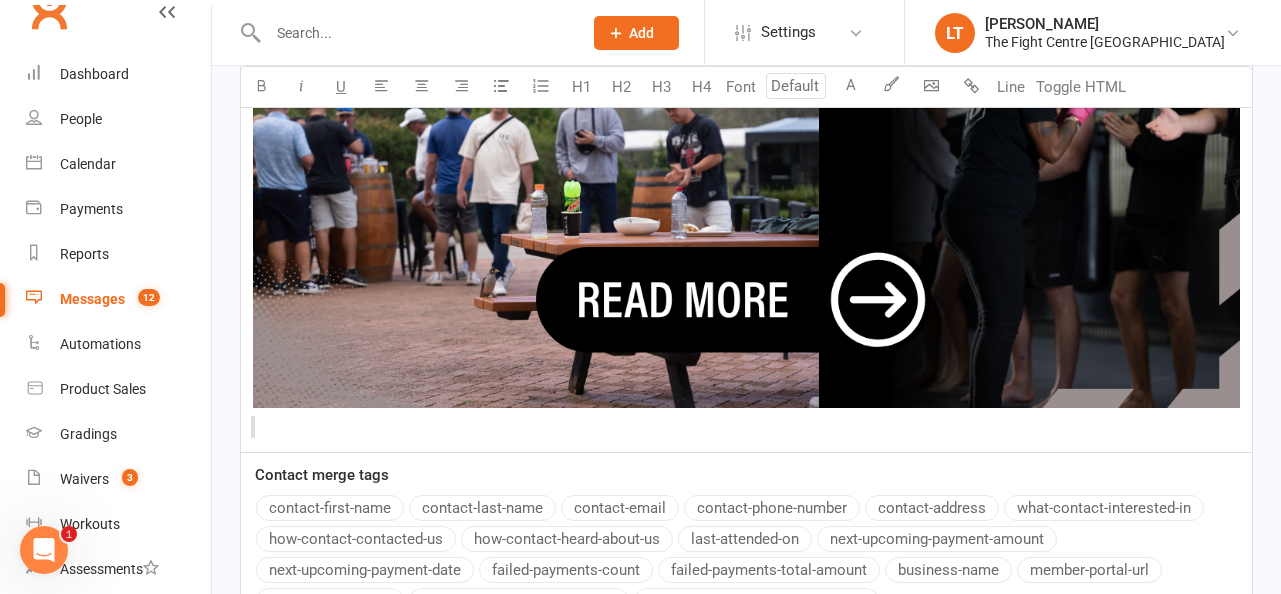 scroll, scrollTop: 2130, scrollLeft: 0, axis: vertical 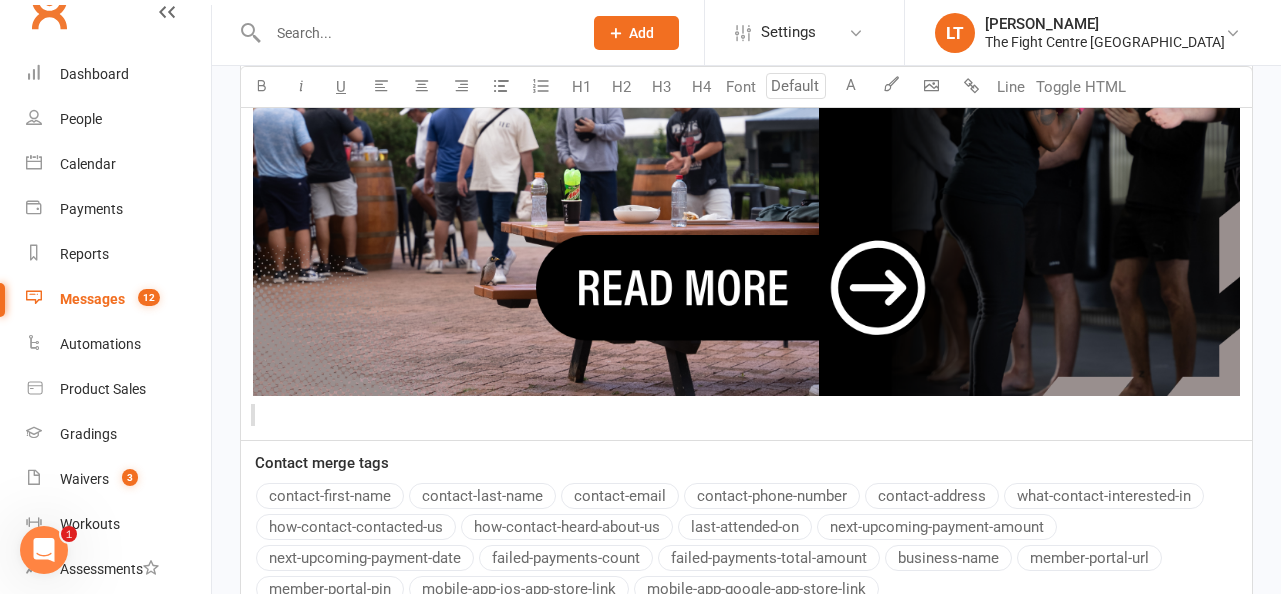 click at bounding box center (746, 118) 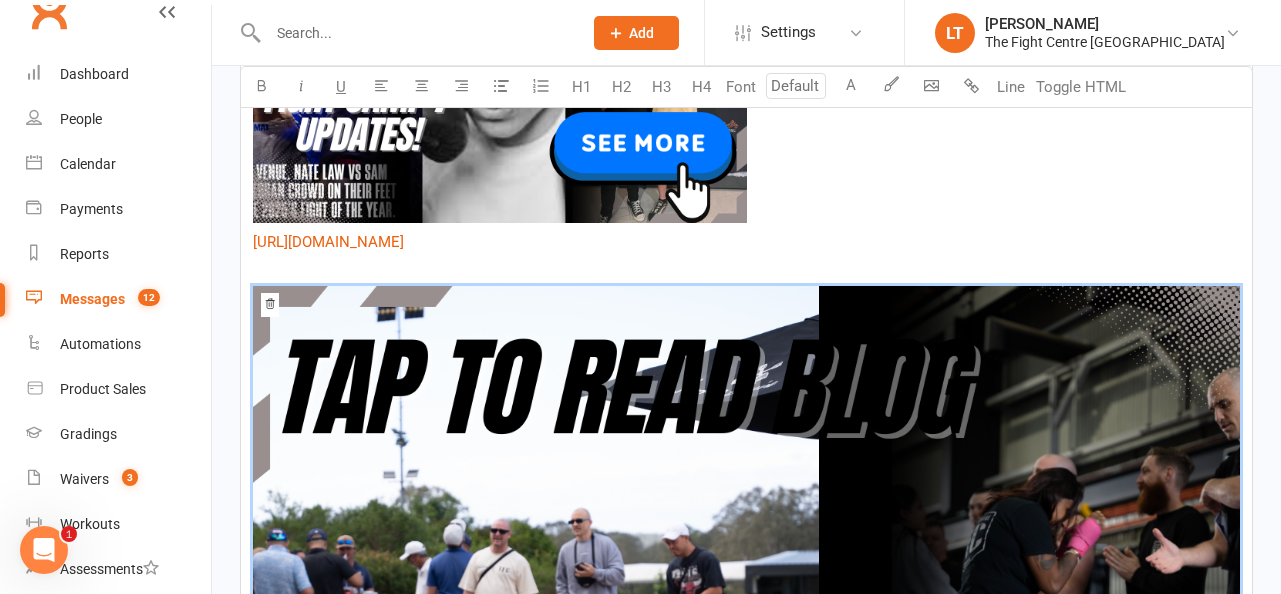 scroll, scrollTop: 30, scrollLeft: 0, axis: vertical 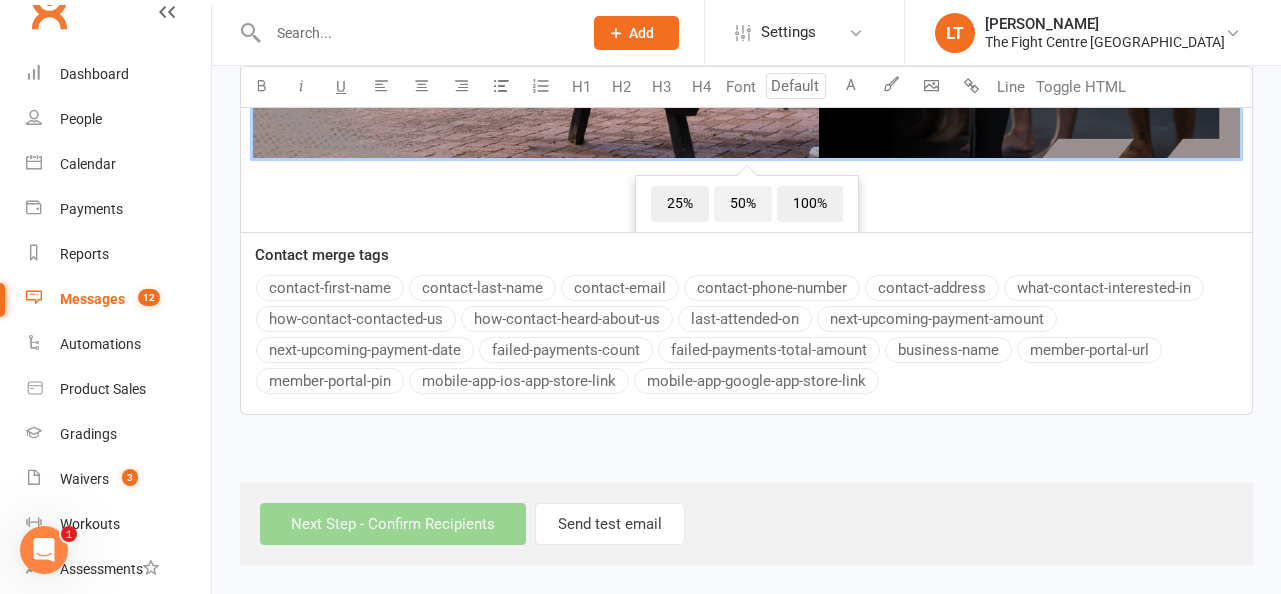 click on "50%" at bounding box center (743, 204) 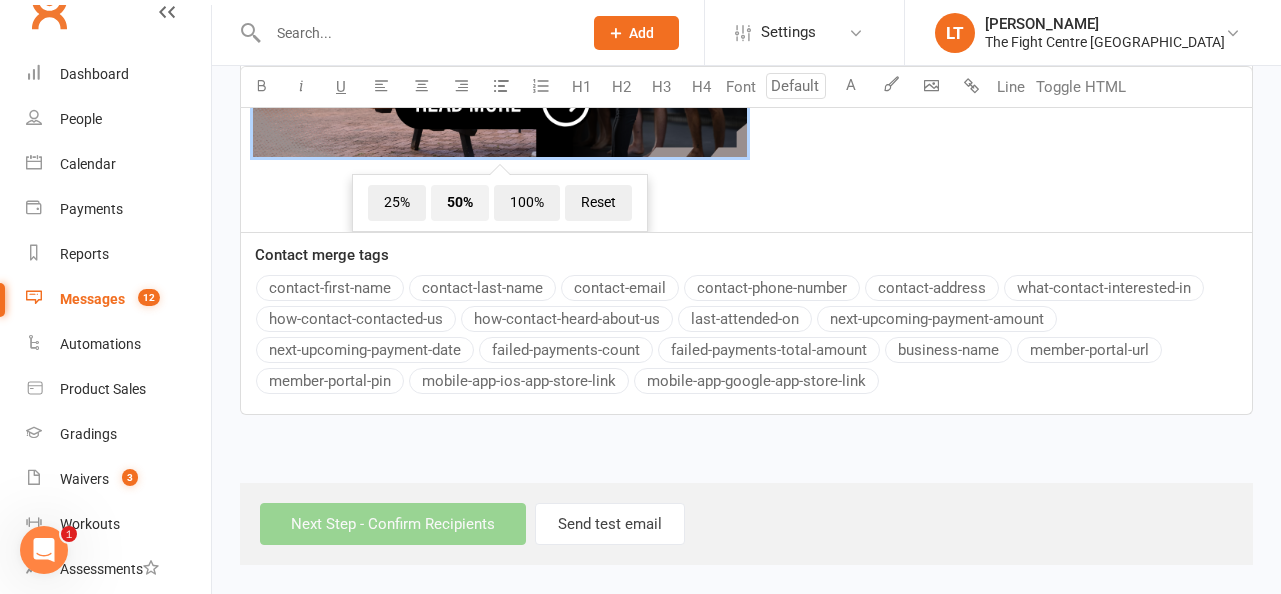 scroll, scrollTop: 2061, scrollLeft: 0, axis: vertical 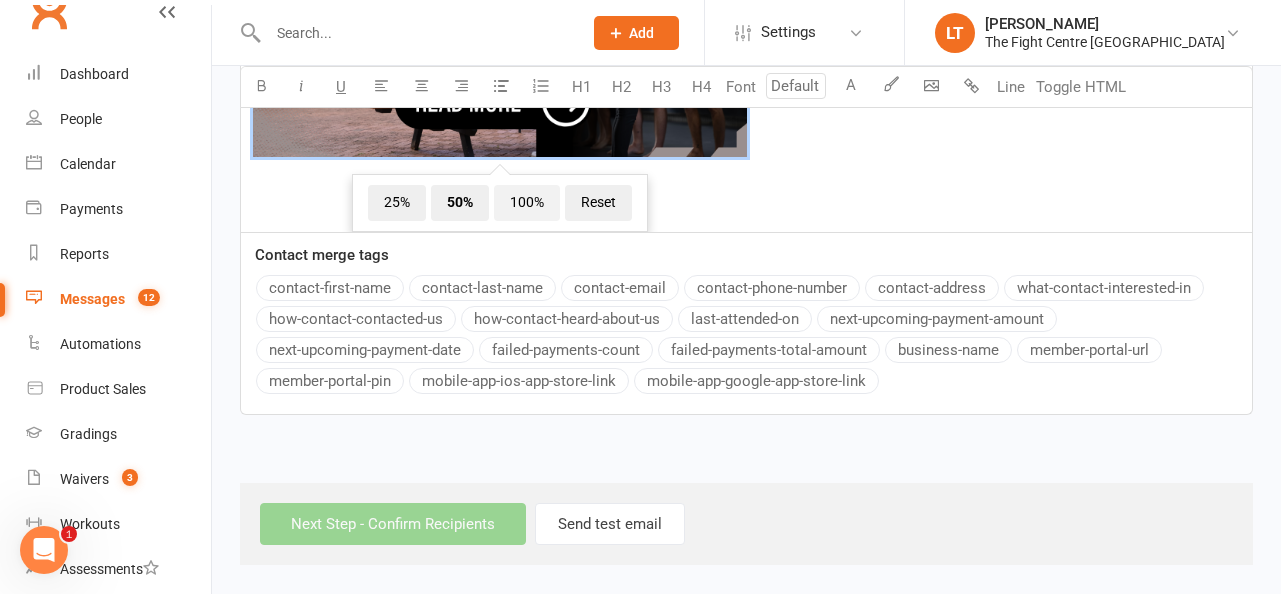 click on "100%" at bounding box center [527, 203] 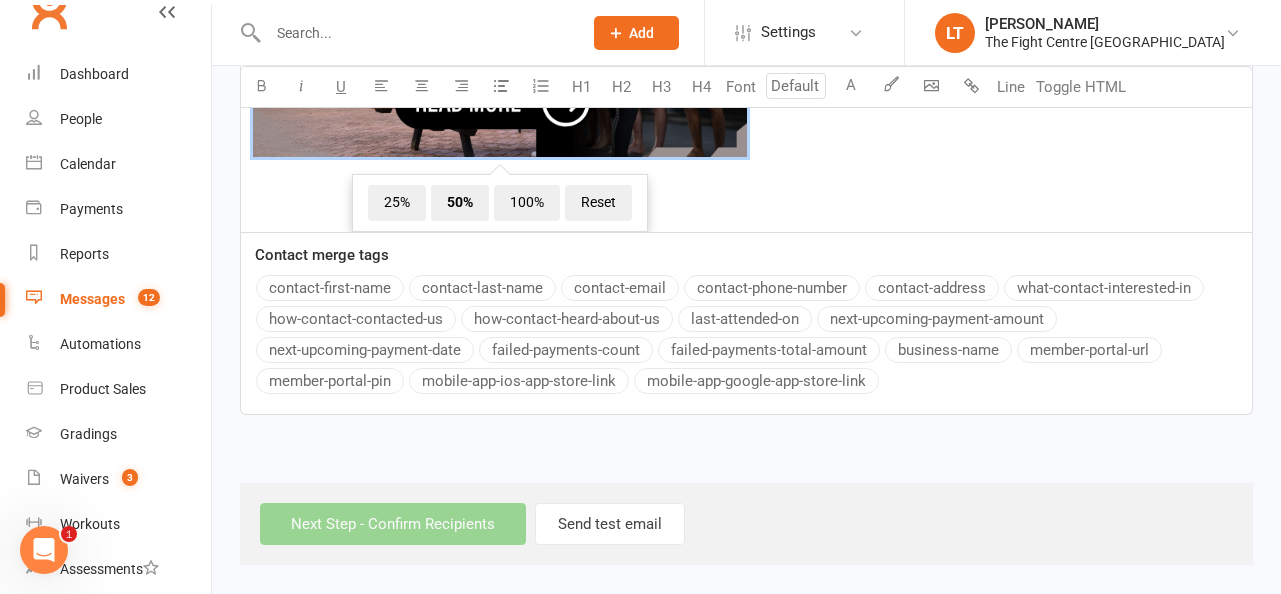 scroll, scrollTop: 2338, scrollLeft: 0, axis: vertical 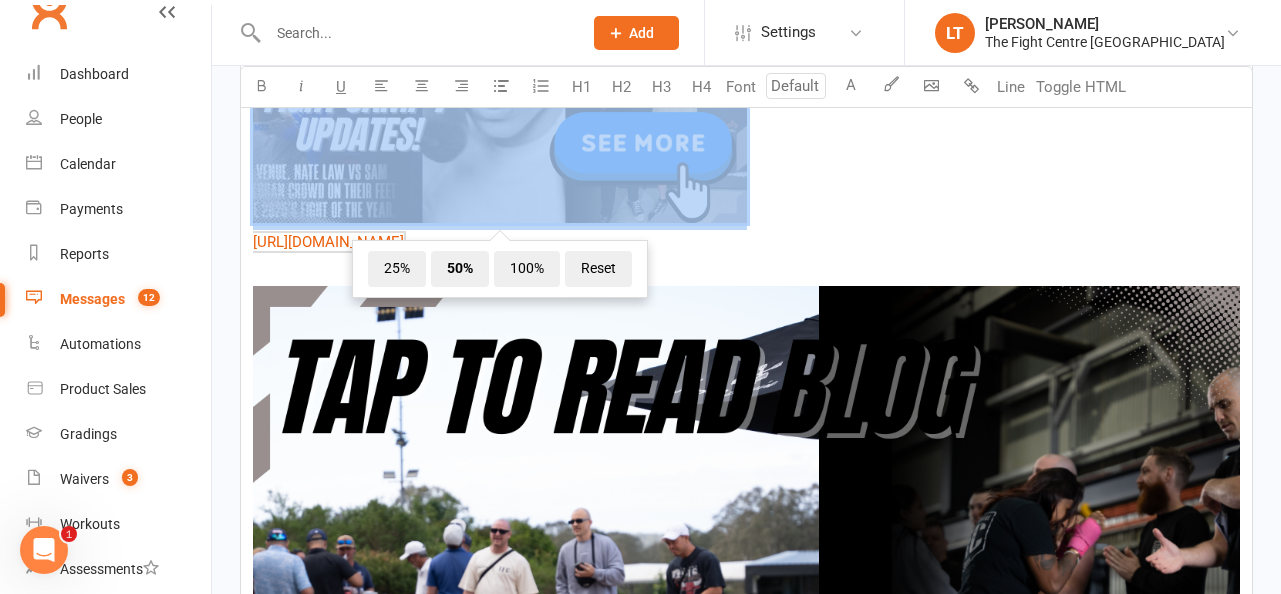 drag, startPoint x: 941, startPoint y: 169, endPoint x: 915, endPoint y: 131, distance: 46.043457 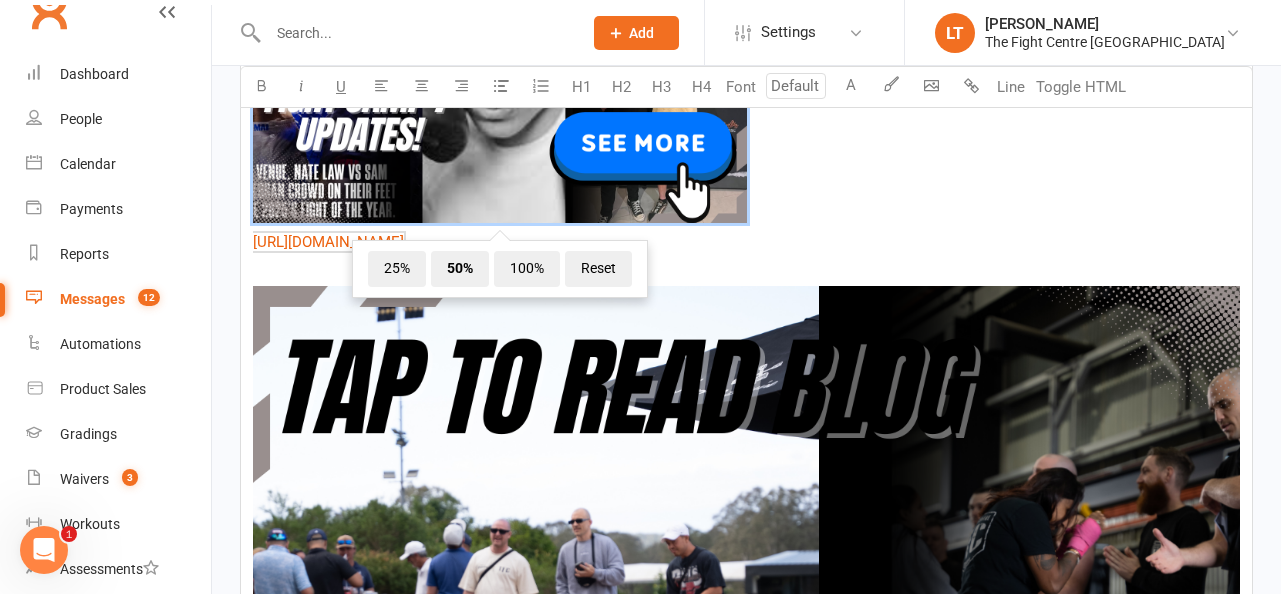 click on "﻿ 25% 50% 100% Reset" at bounding box center (746, 88) 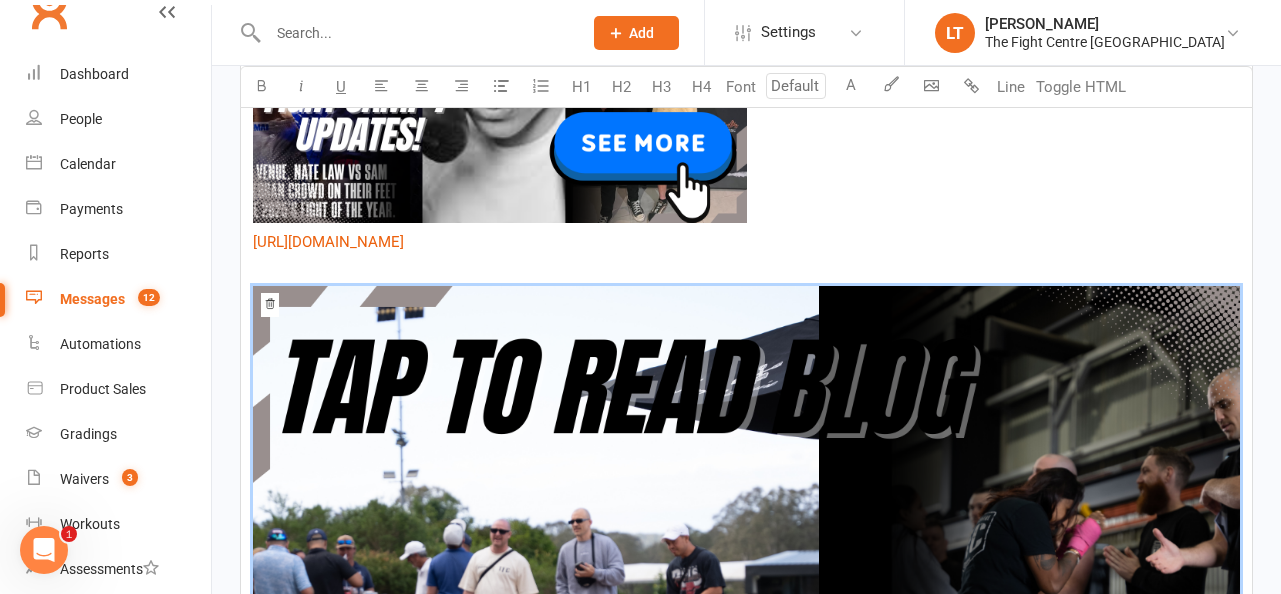 drag, startPoint x: 247, startPoint y: 316, endPoint x: 555, endPoint y: 423, distance: 326.05673 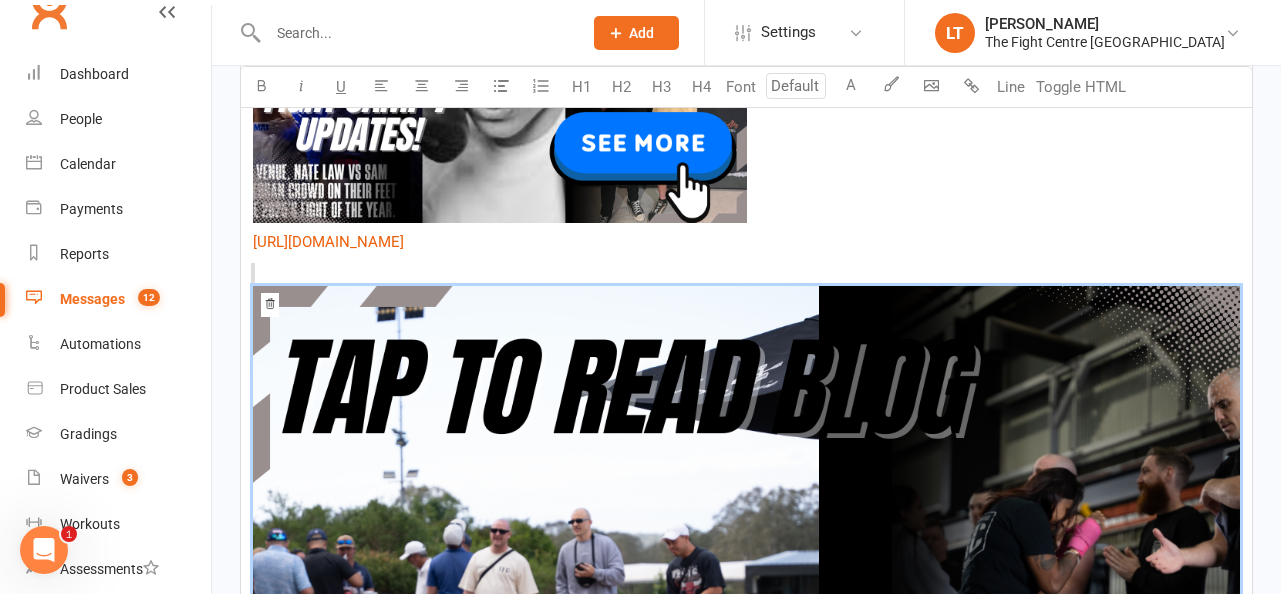 drag, startPoint x: 670, startPoint y: 269, endPoint x: 778, endPoint y: 414, distance: 180.801 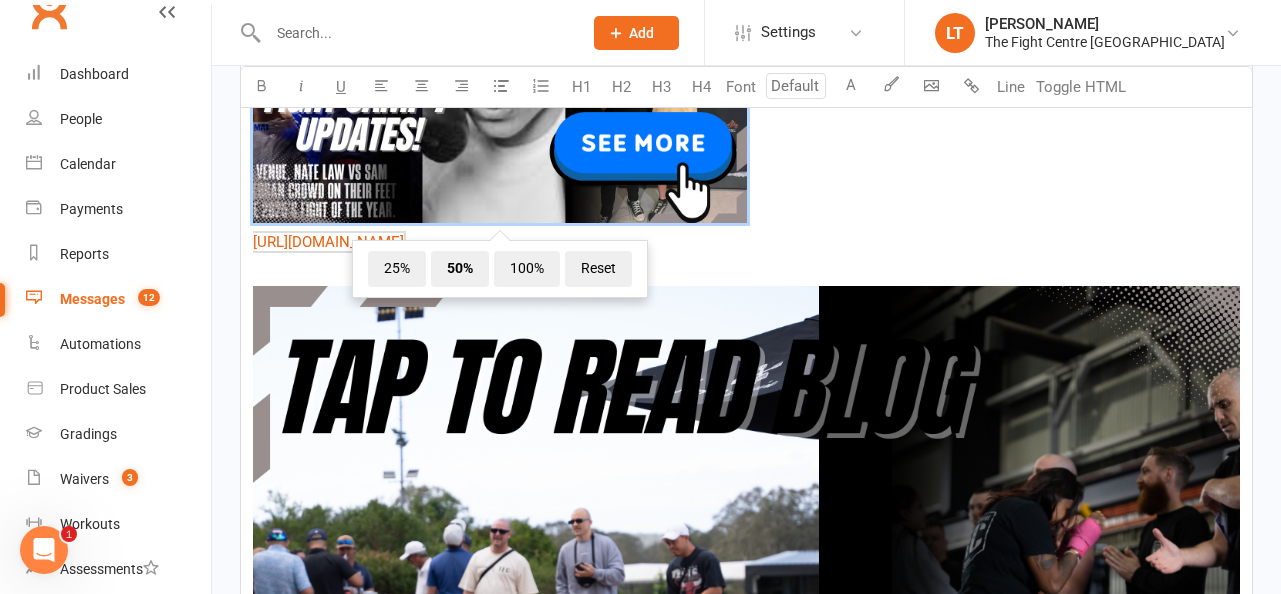 click on "﻿ 25% 50% 100% Reset" at bounding box center [746, 88] 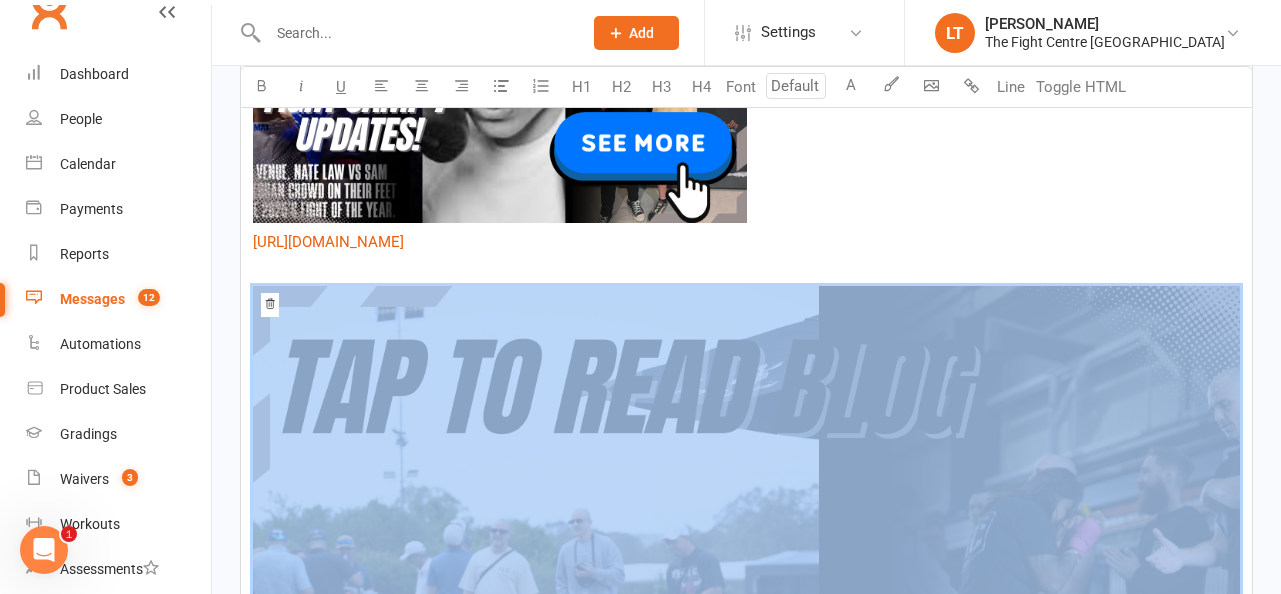 drag, startPoint x: 267, startPoint y: 269, endPoint x: 494, endPoint y: 508, distance: 329.621 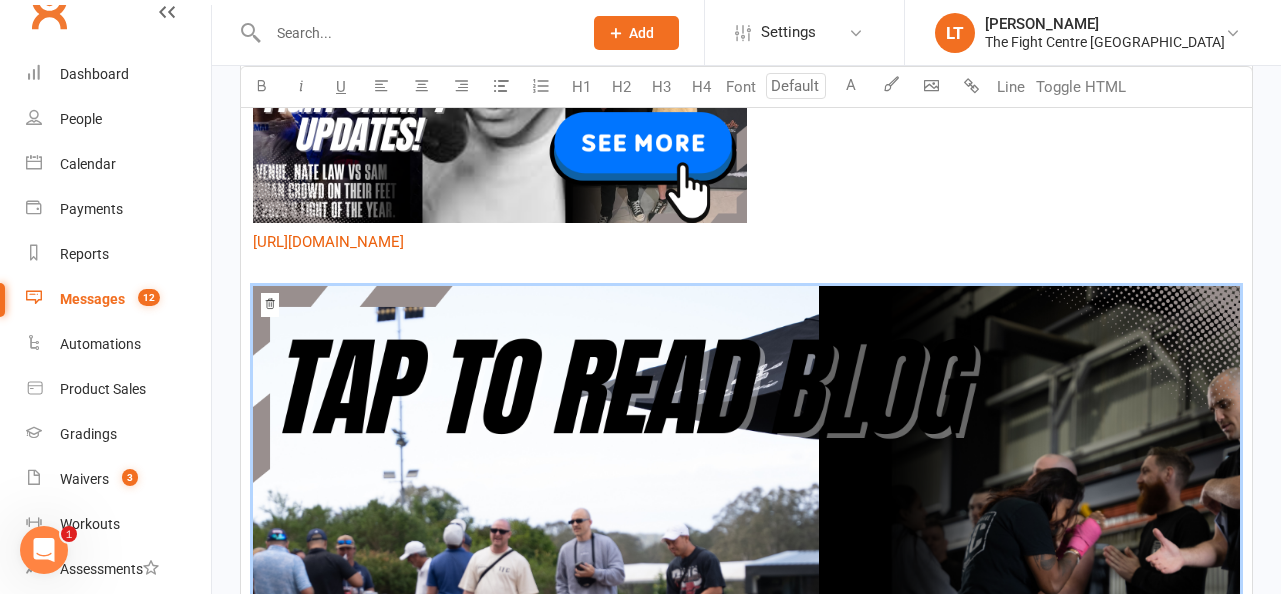 drag, startPoint x: 817, startPoint y: 227, endPoint x: 860, endPoint y: 461, distance: 237.91806 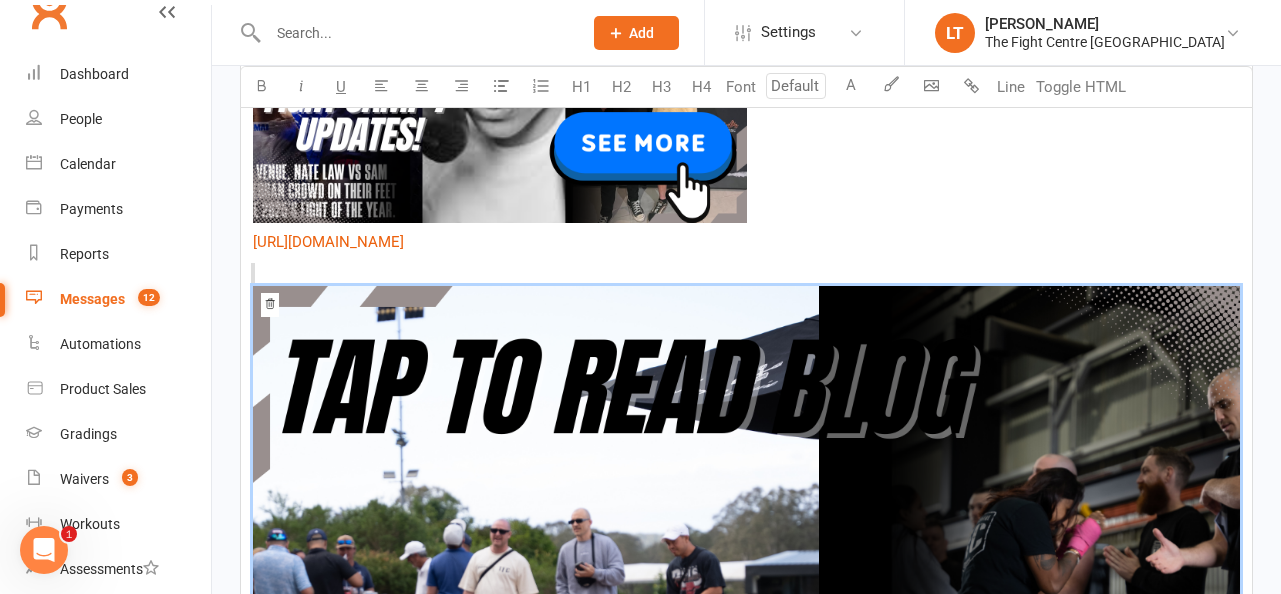 drag, startPoint x: 256, startPoint y: 262, endPoint x: 447, endPoint y: 473, distance: 284.6085 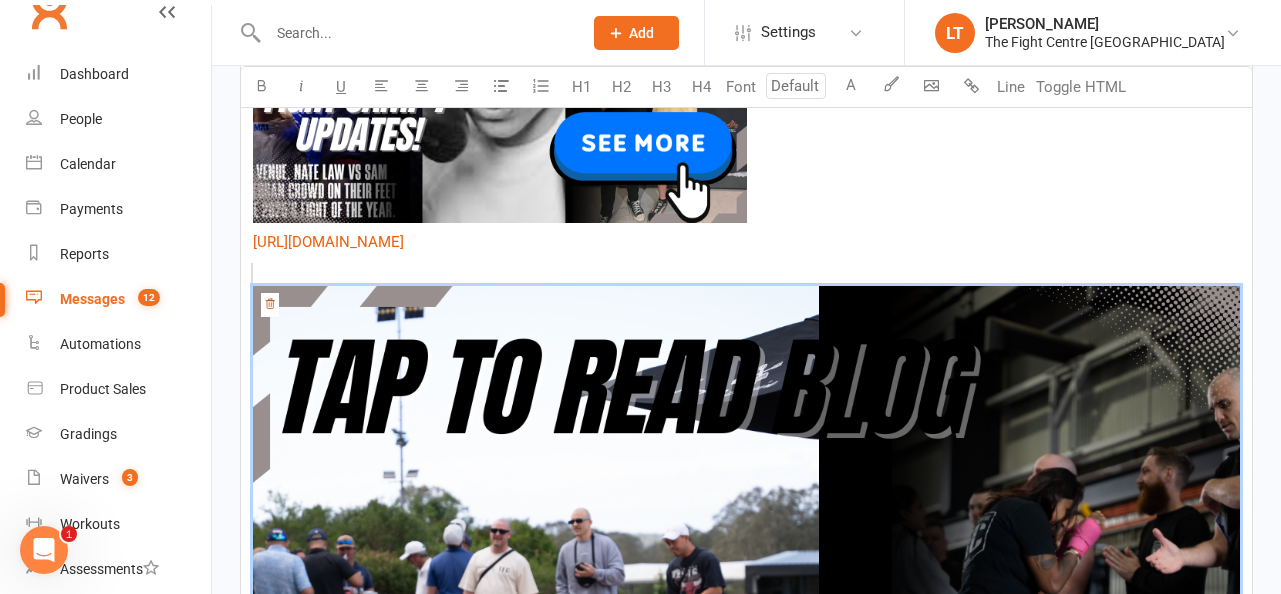 scroll, scrollTop: 30, scrollLeft: 0, axis: vertical 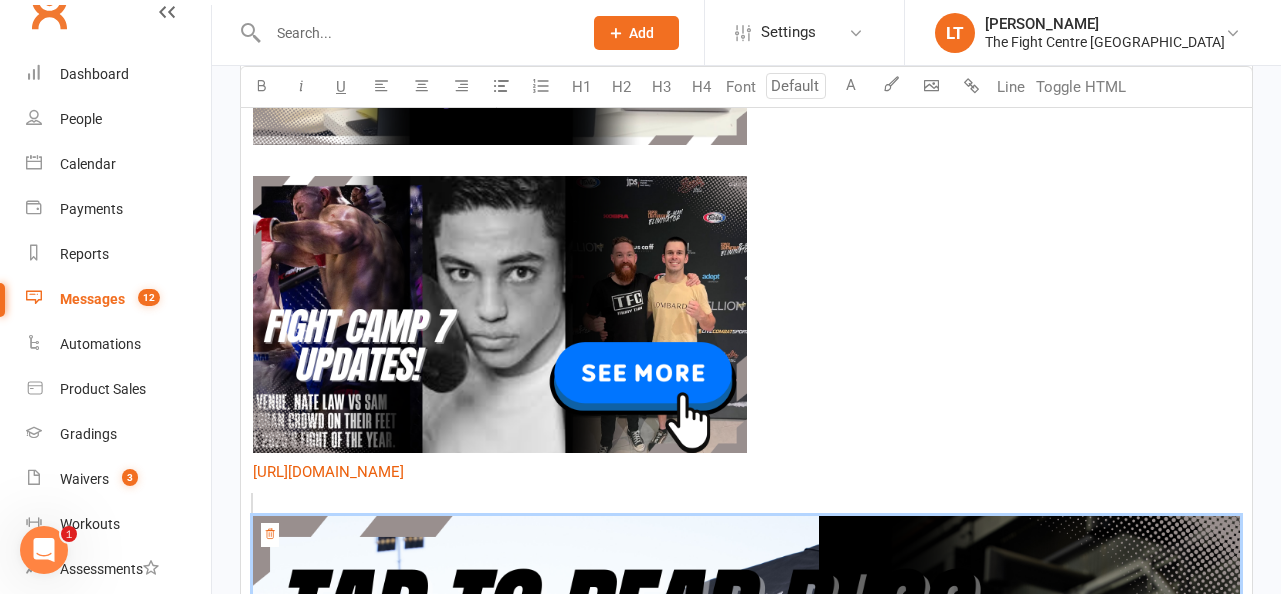 click at bounding box center [500, 318] 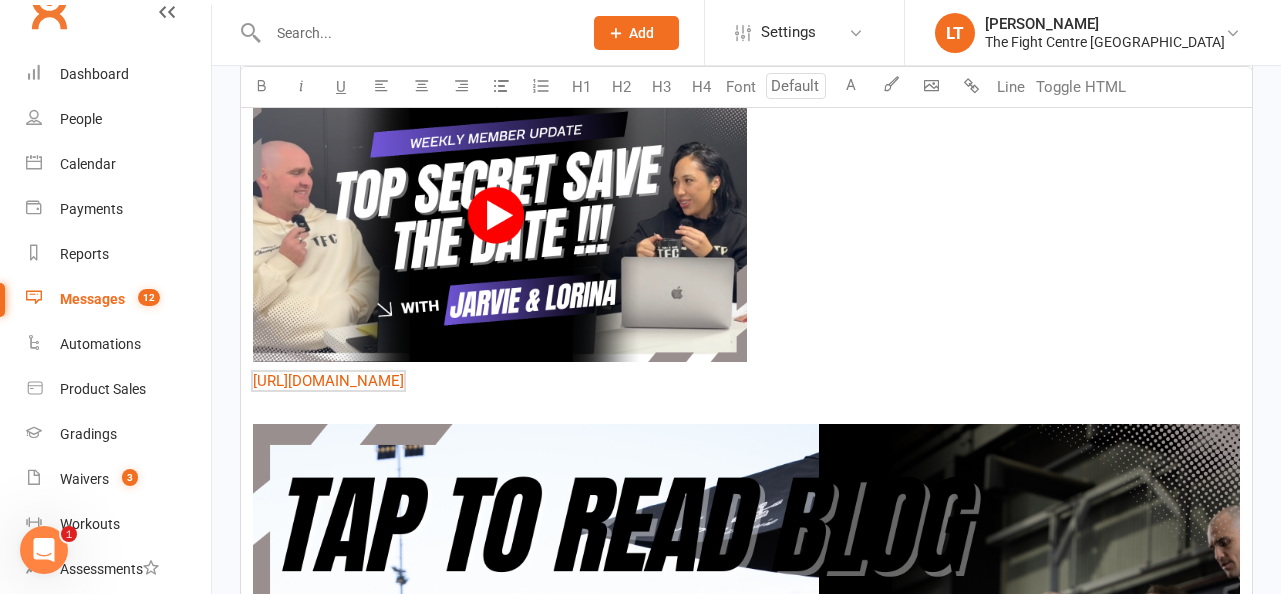 scroll, scrollTop: 1243, scrollLeft: 0, axis: vertical 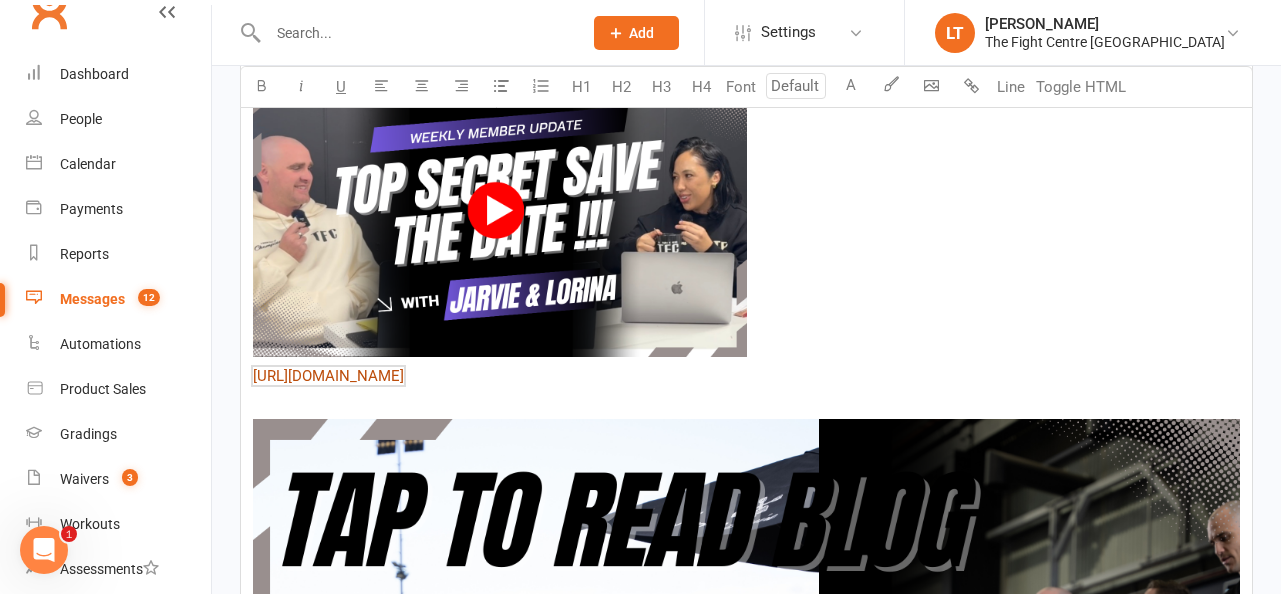 drag, startPoint x: 604, startPoint y: 378, endPoint x: 254, endPoint y: 375, distance: 350.01285 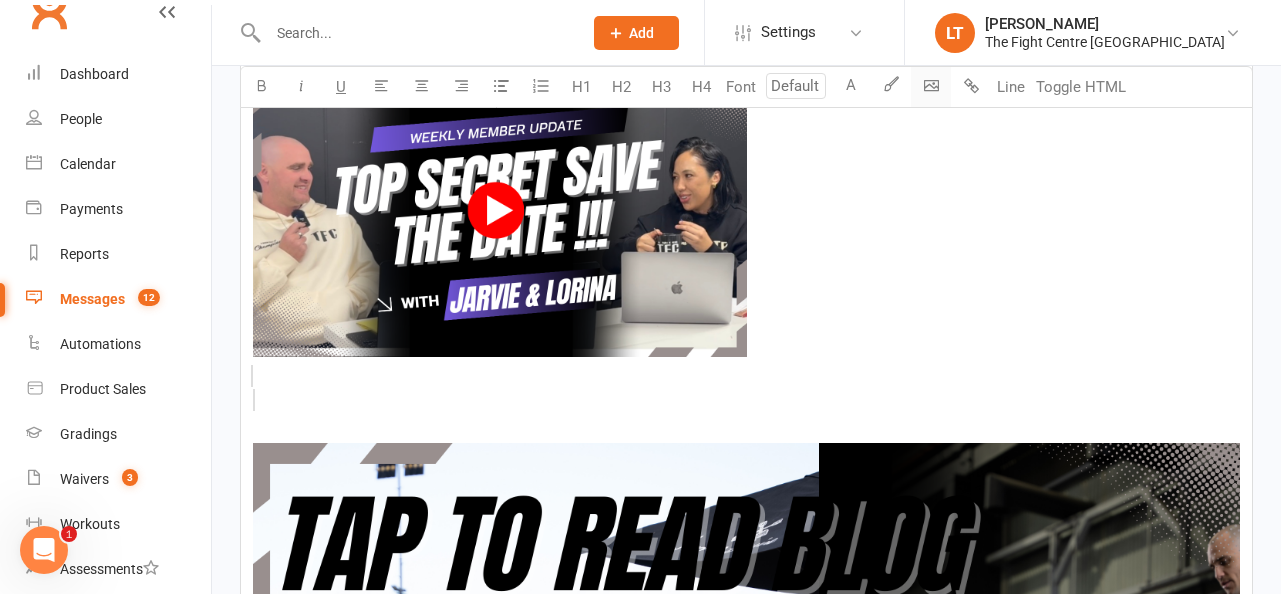 click on "Prospect
Member
Non-attending contact
Class / event
Appointment
Grading event
Task
Membership plan
Bulk message
Add
Settings Membership Plans Event Templates Appointment Types Mobile App  Website Image Library Customize Contacts Users Account Profile Clubworx API LT [PERSON_NAME] The Fight Centre [GEOGRAPHIC_DATA] My profile Help Terms & conditions  Privacy policy  Sign out Clubworx Dashboard People Calendar Payments Reports Messages   12 Automations   Product Sales Gradings   Waivers   3 Workouts   Assessments  Tasks   22 What's New Check-in Kiosk modes General attendance Roll call Class check-in × × × New Message Templates Sent Messages Sent Bulk Messages SMS Replies  12
Recipients Search Prospects, Members and Reports Template Name Email" at bounding box center (640, 69) 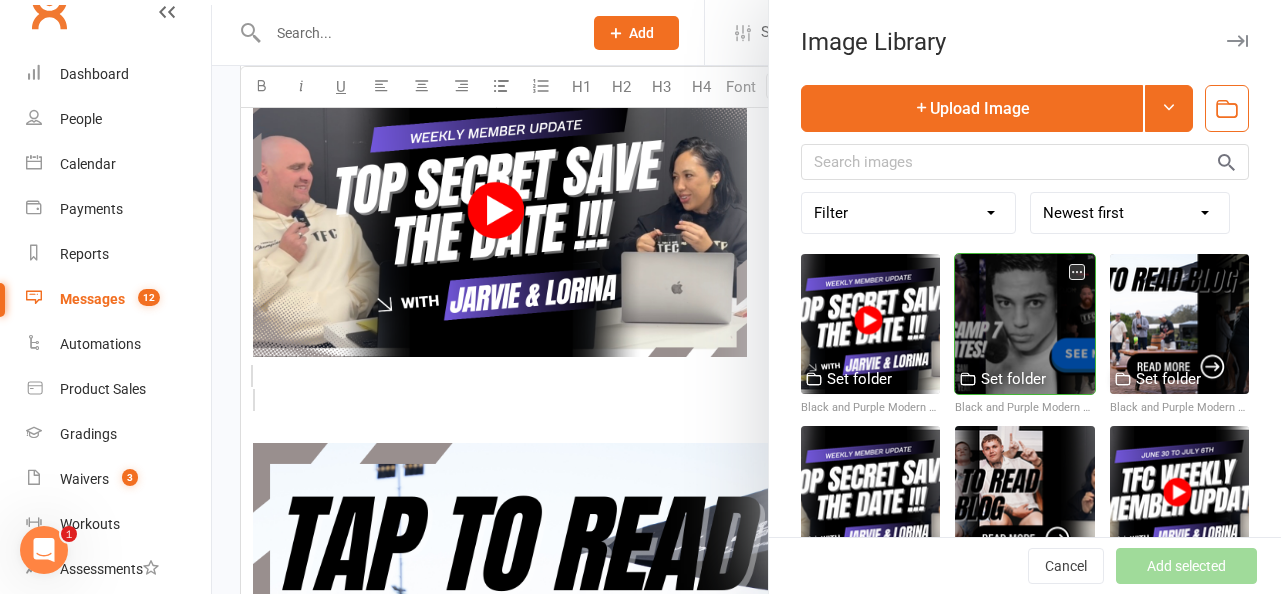 click at bounding box center (1024, 323) 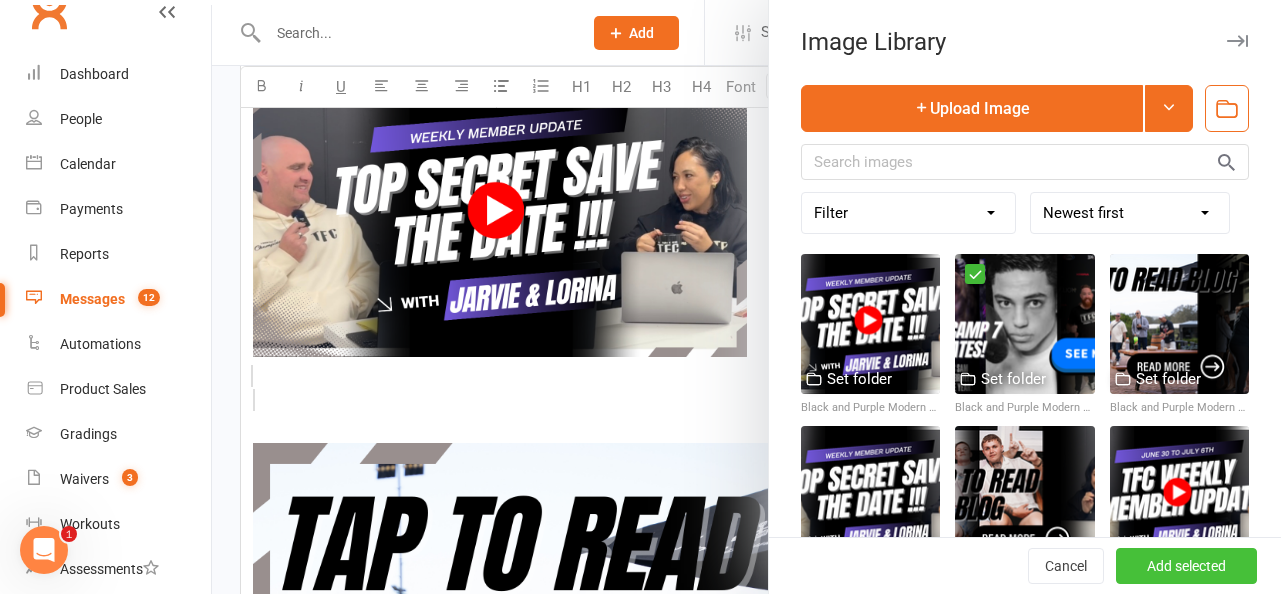 click on "Add selected" at bounding box center (1186, 566) 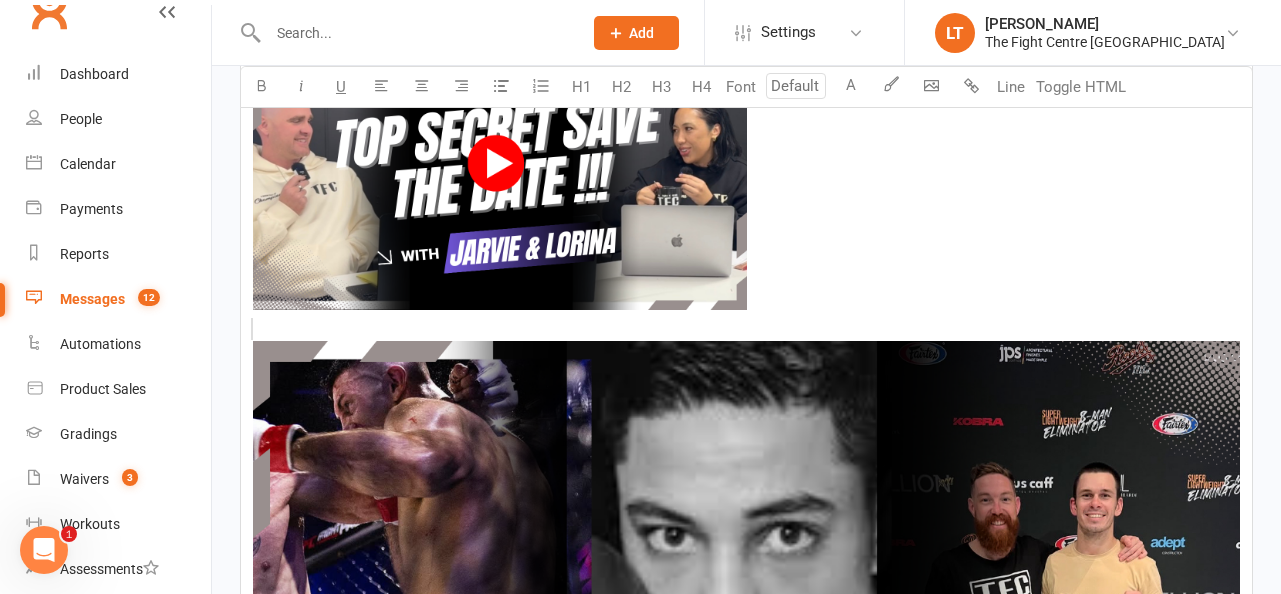 scroll, scrollTop: 1289, scrollLeft: 0, axis: vertical 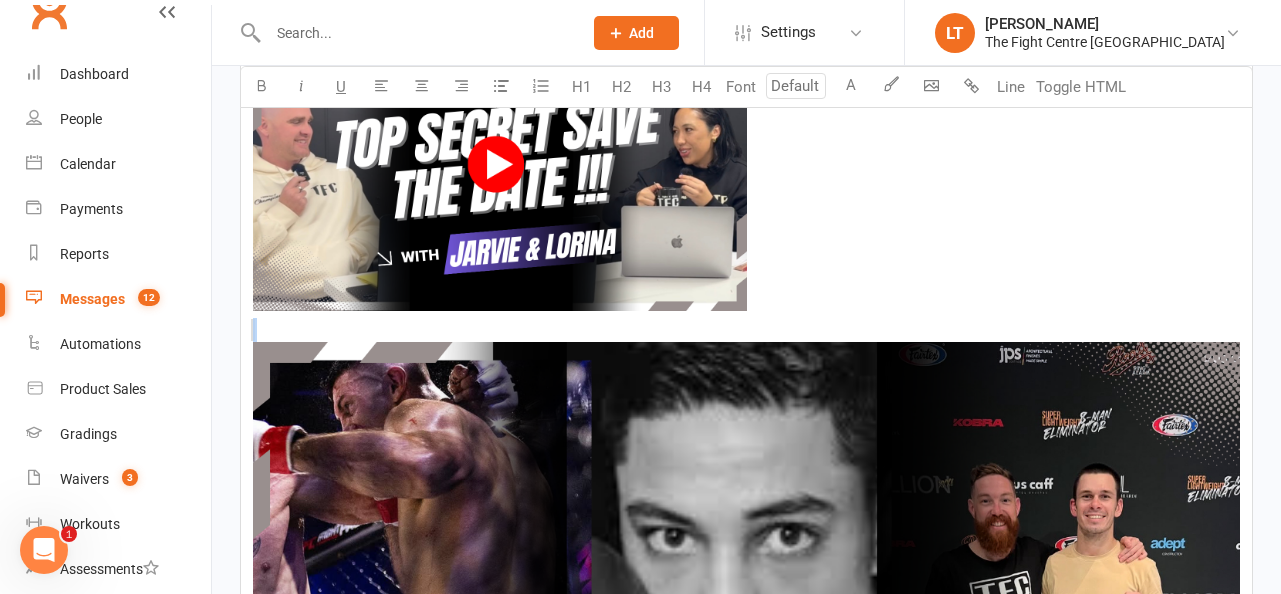 drag, startPoint x: 272, startPoint y: 328, endPoint x: 458, endPoint y: 514, distance: 263.04373 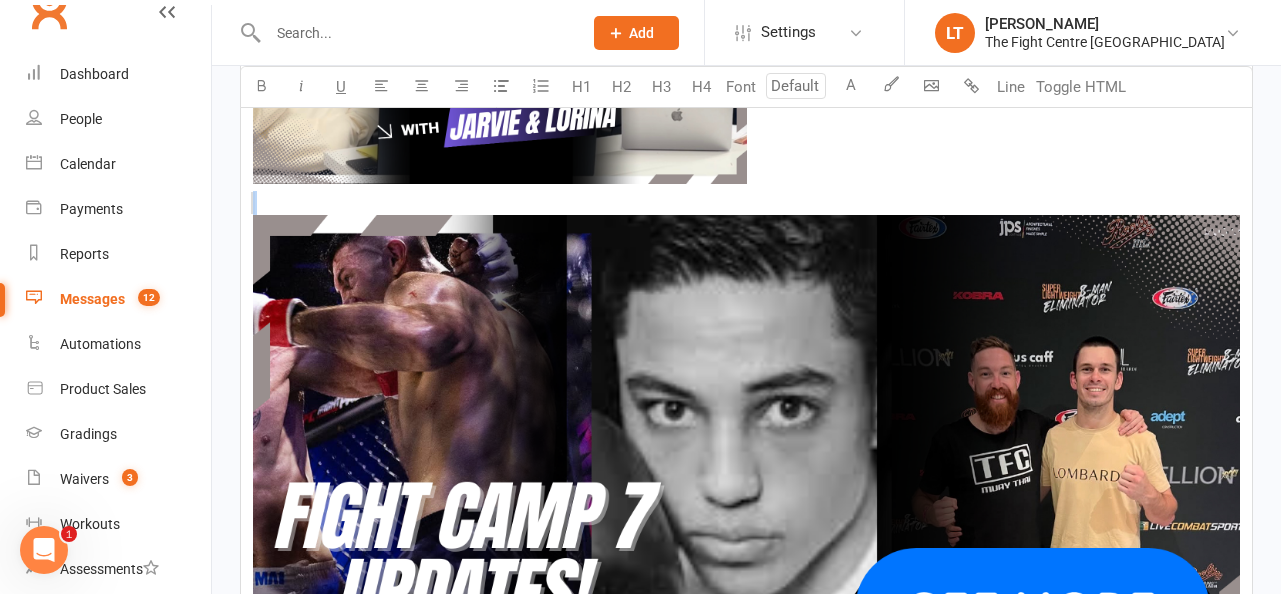 scroll, scrollTop: 1580, scrollLeft: 0, axis: vertical 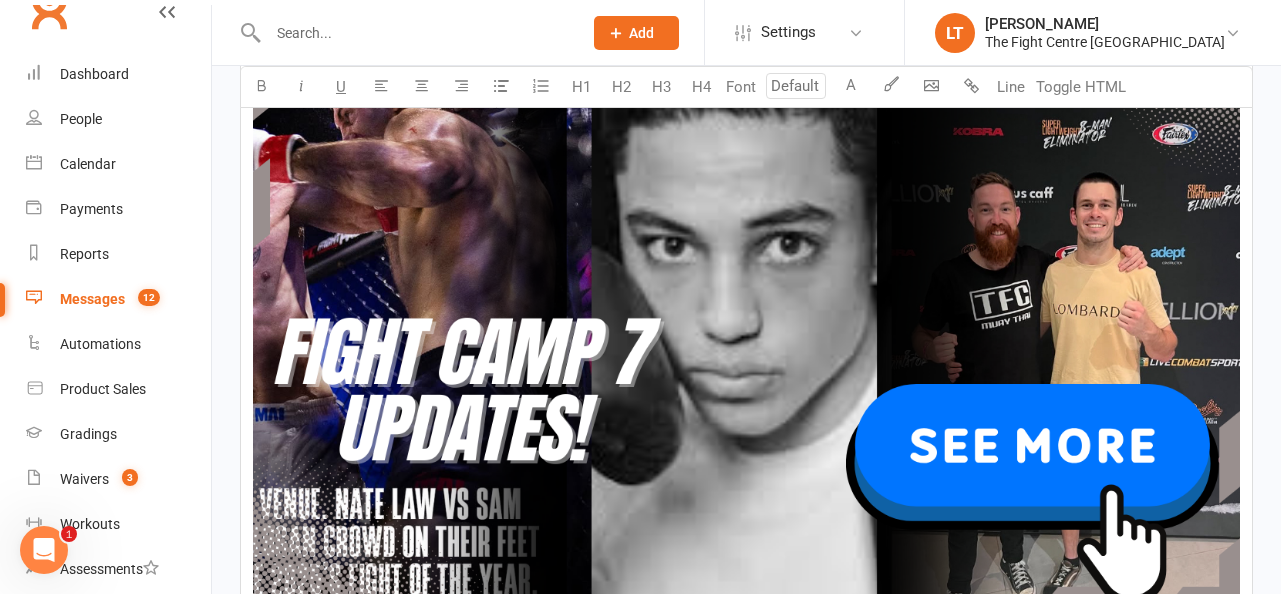 click at bounding box center [746, 328] 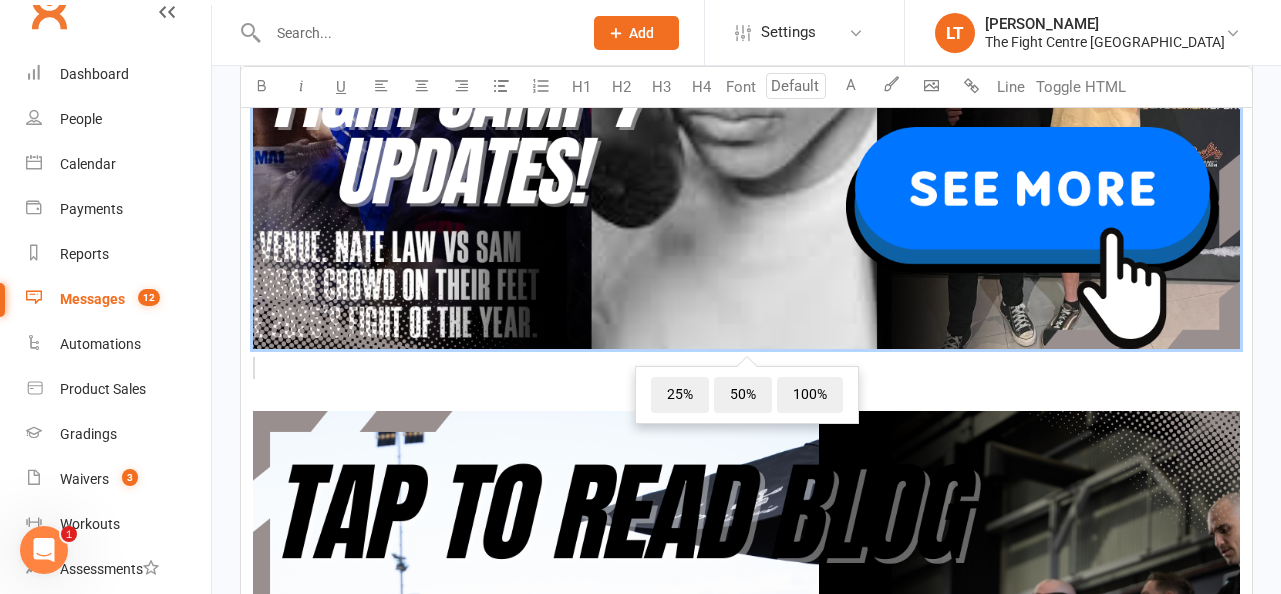 scroll, scrollTop: 1775, scrollLeft: 0, axis: vertical 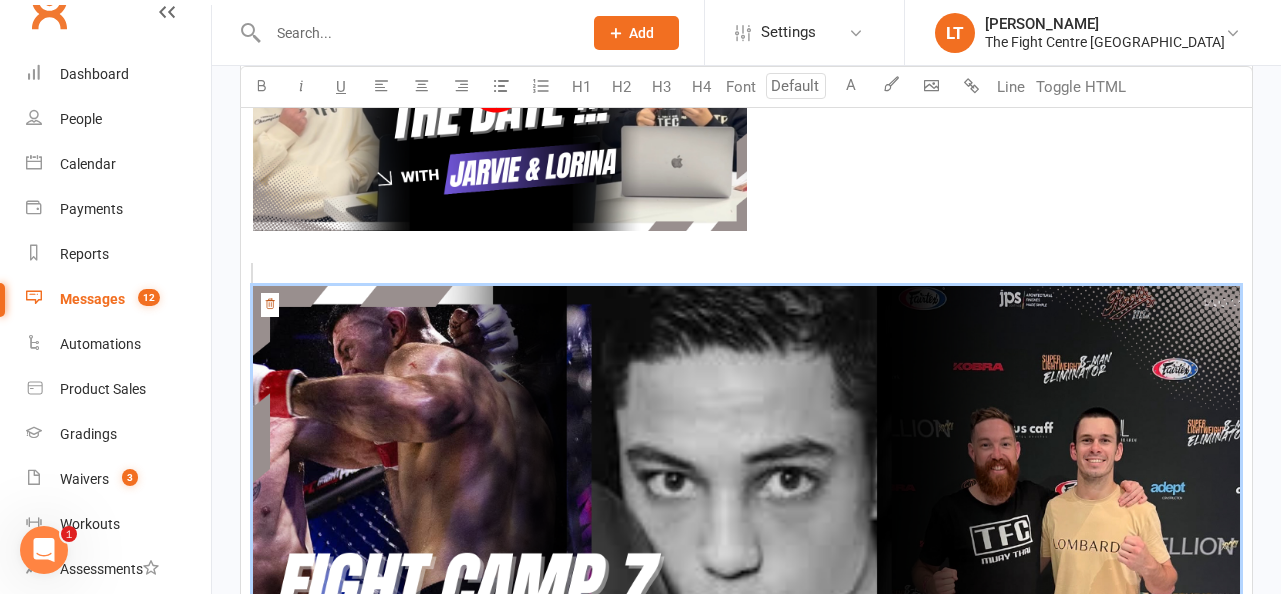 drag, startPoint x: 358, startPoint y: 268, endPoint x: 505, endPoint y: 487, distance: 263.76126 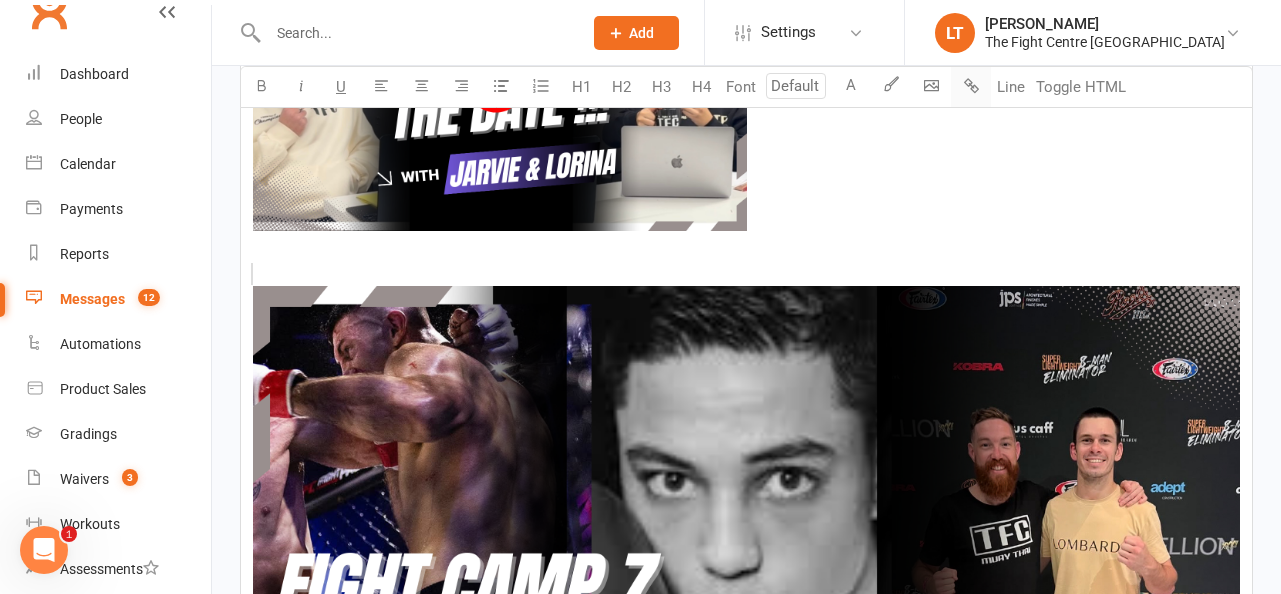 scroll, scrollTop: 1931, scrollLeft: 0, axis: vertical 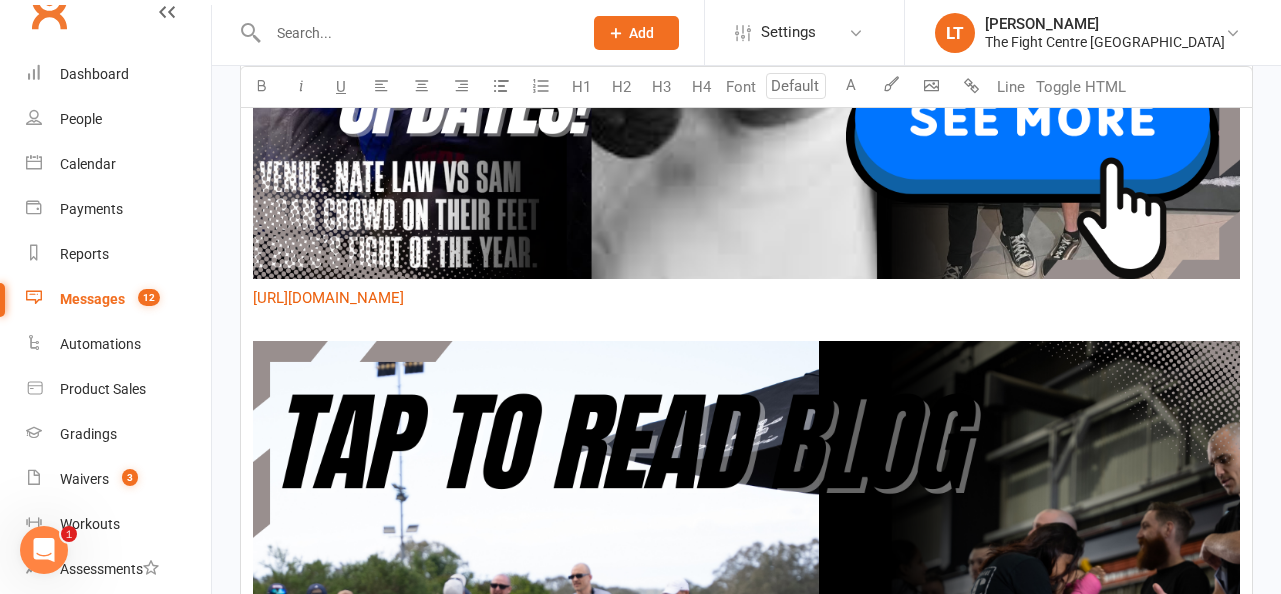 click on "﻿ $   ﻿ $   ﻿ $   ﻿ $   ﻿ $   ﻿ ﻿ ﻿ $   ﻿ $   ﻿ $   ﻿ $   ﻿ $   ﻿" at bounding box center (746, 622) 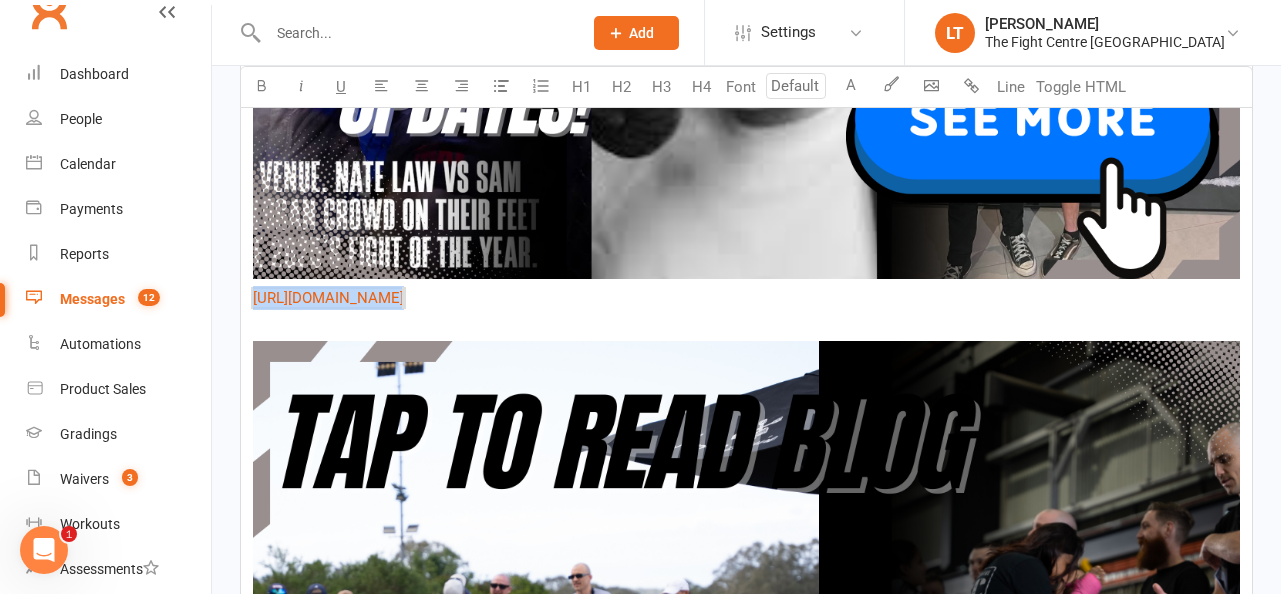 drag, startPoint x: 590, startPoint y: 315, endPoint x: 226, endPoint y: 288, distance: 365 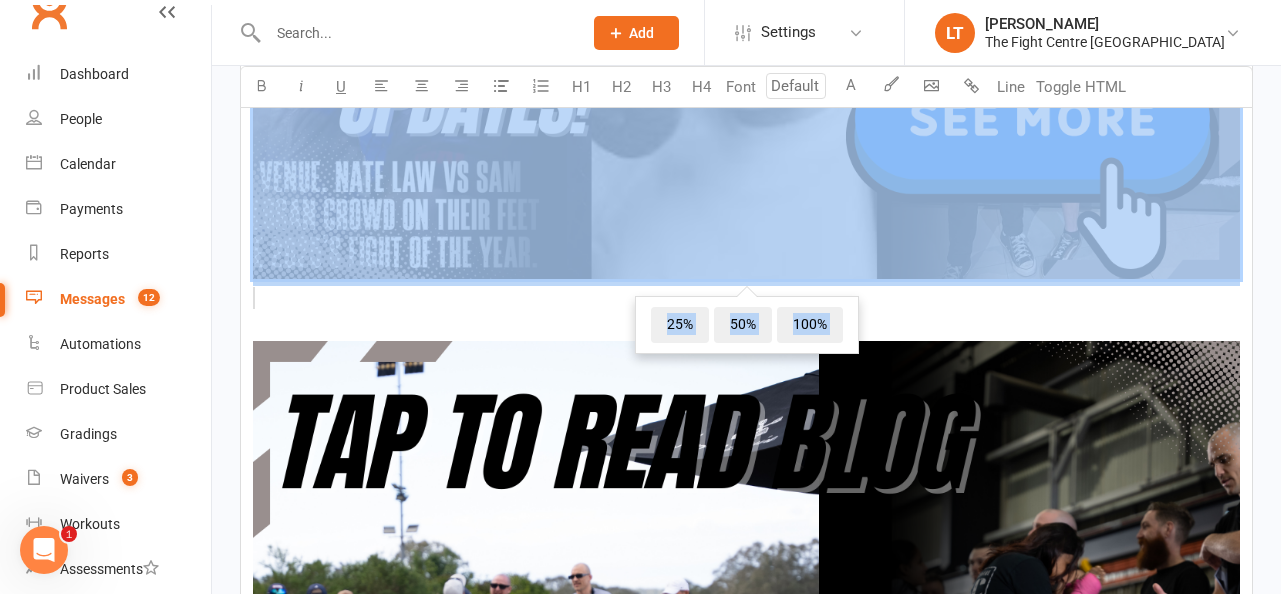 drag, startPoint x: 481, startPoint y: 295, endPoint x: 438, endPoint y: 171, distance: 131.24405 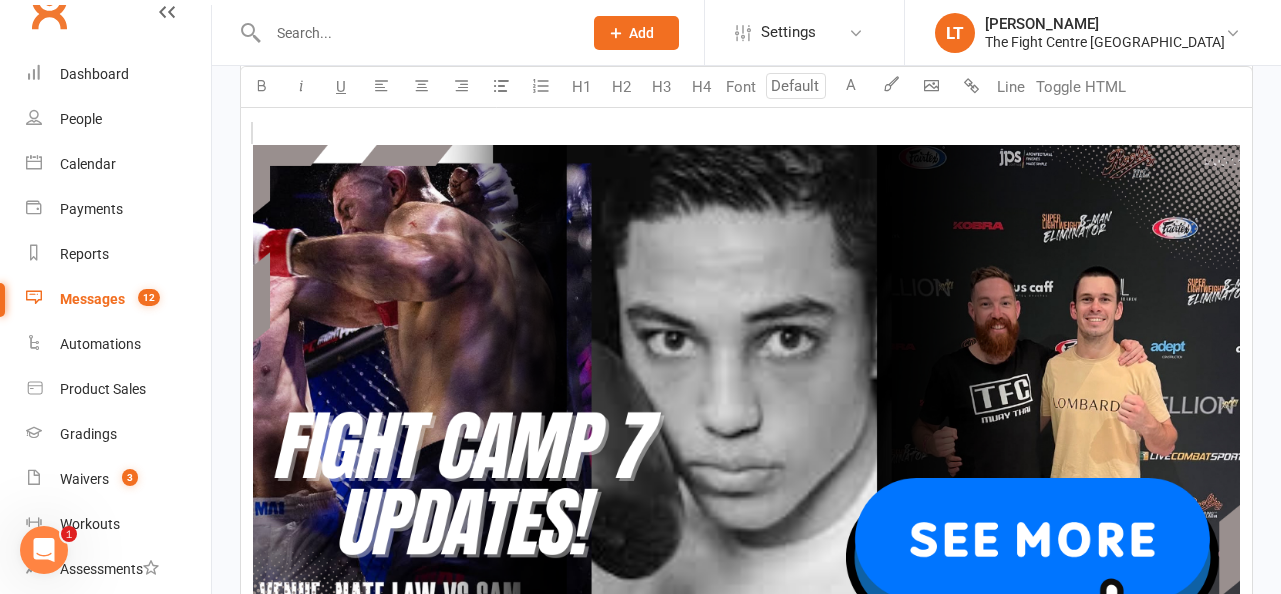 scroll, scrollTop: 1195, scrollLeft: 0, axis: vertical 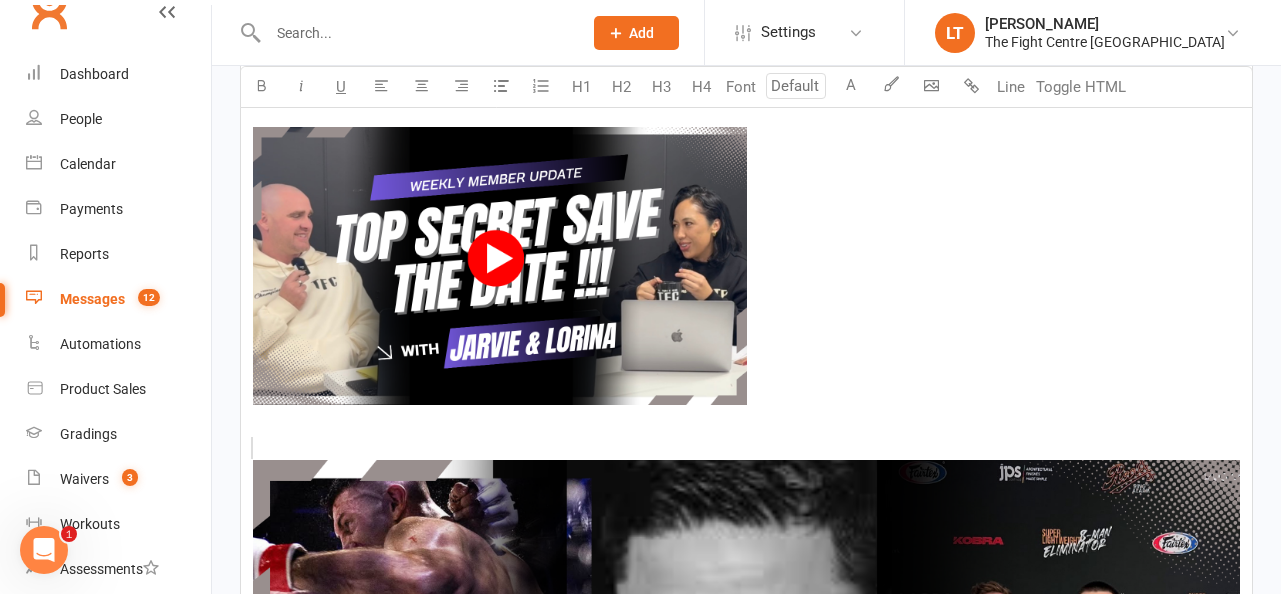 click at bounding box center (500, 266) 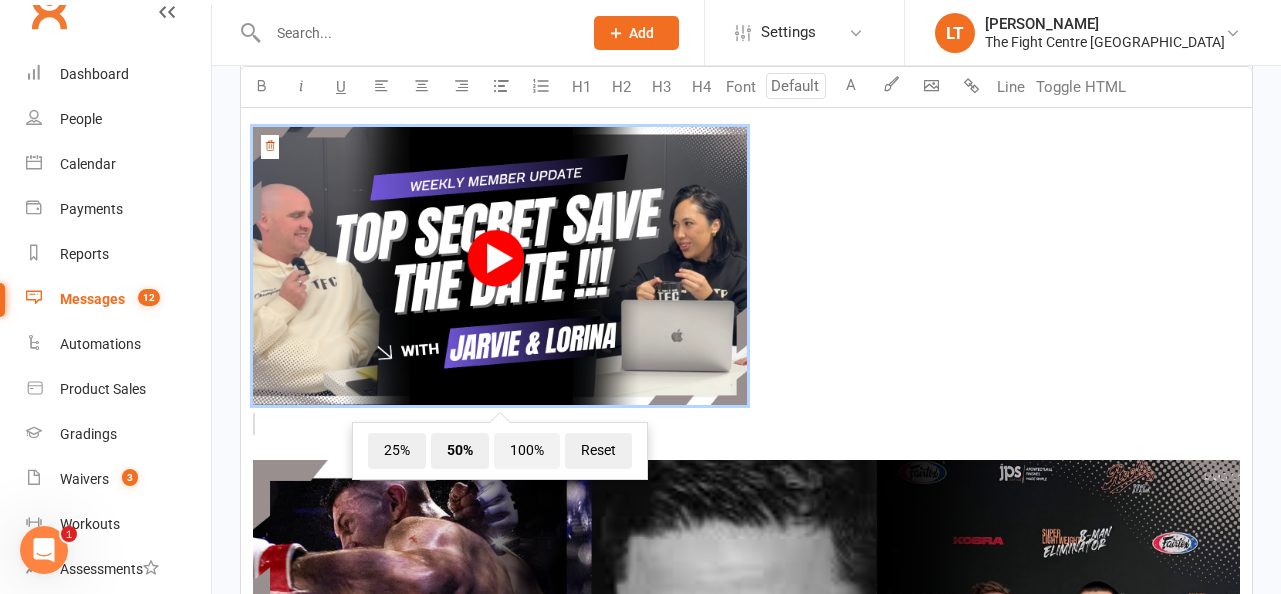 click on "100%" at bounding box center (527, 451) 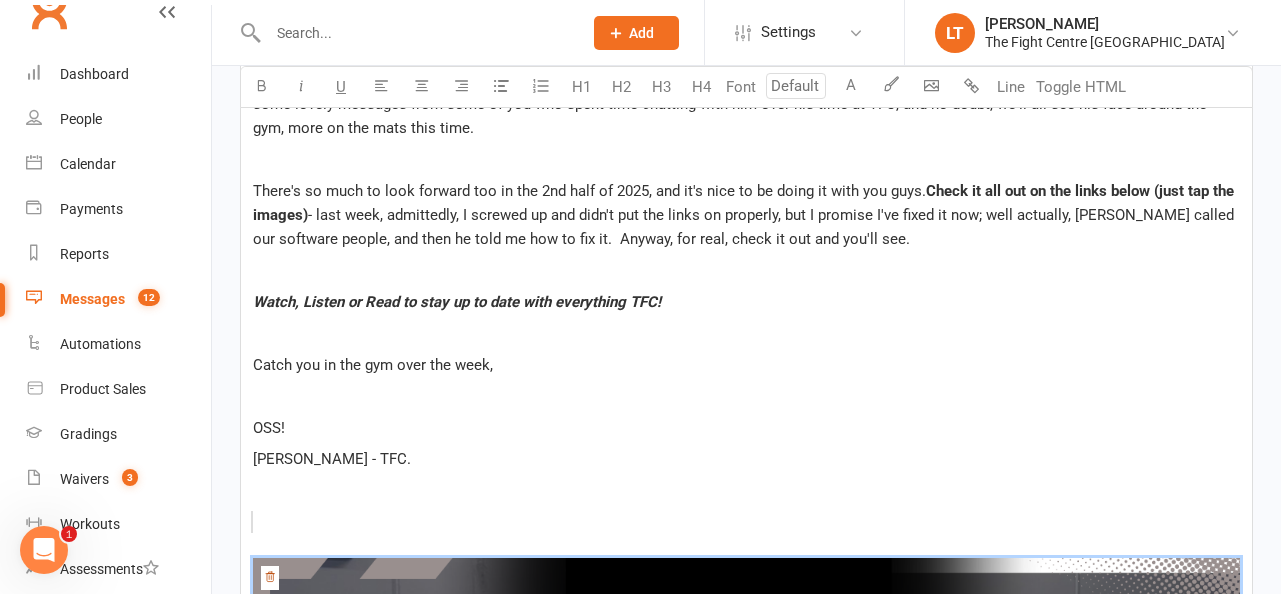 scroll, scrollTop: 730, scrollLeft: 0, axis: vertical 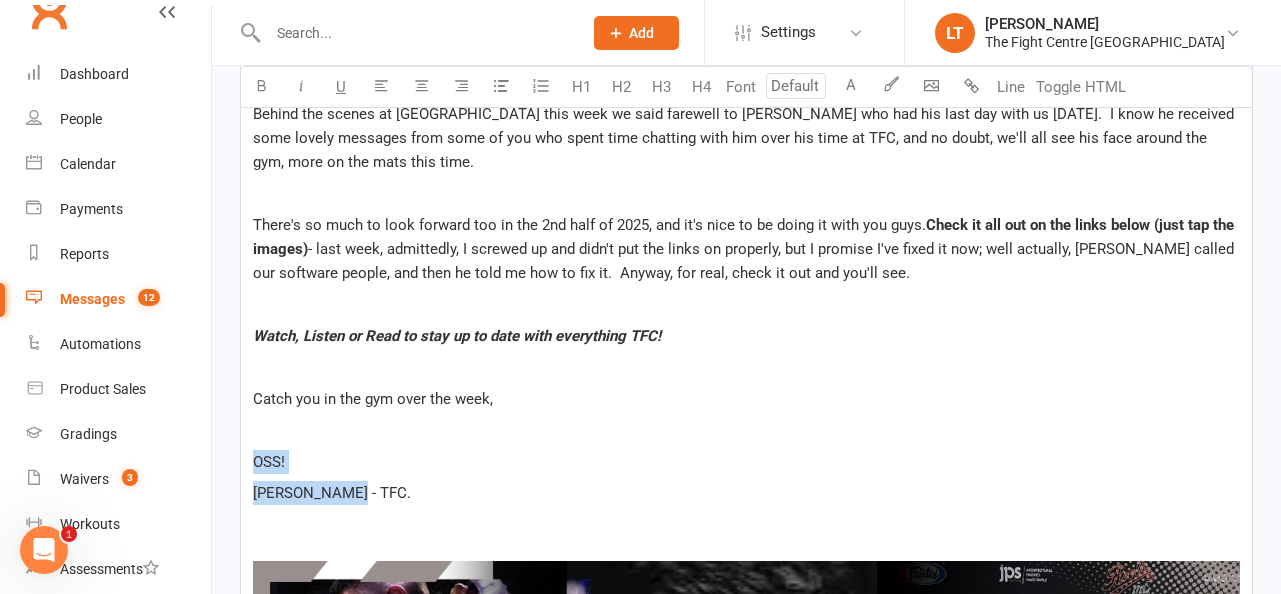 drag, startPoint x: 395, startPoint y: 498, endPoint x: 244, endPoint y: 445, distance: 160.03125 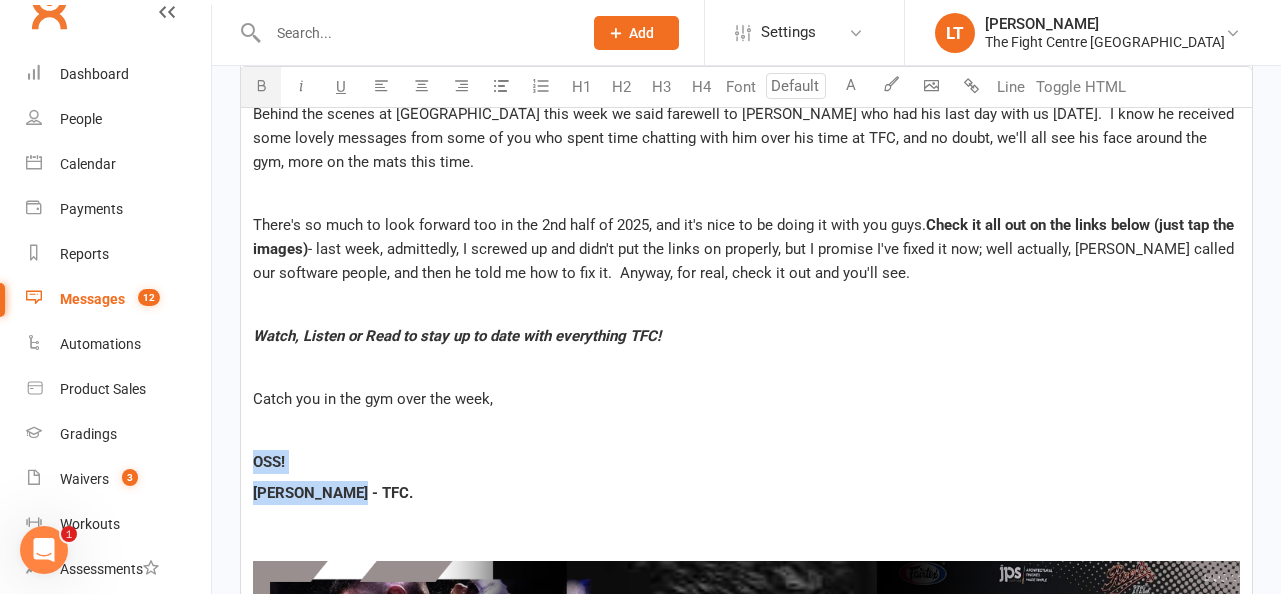 click at bounding box center [261, 87] 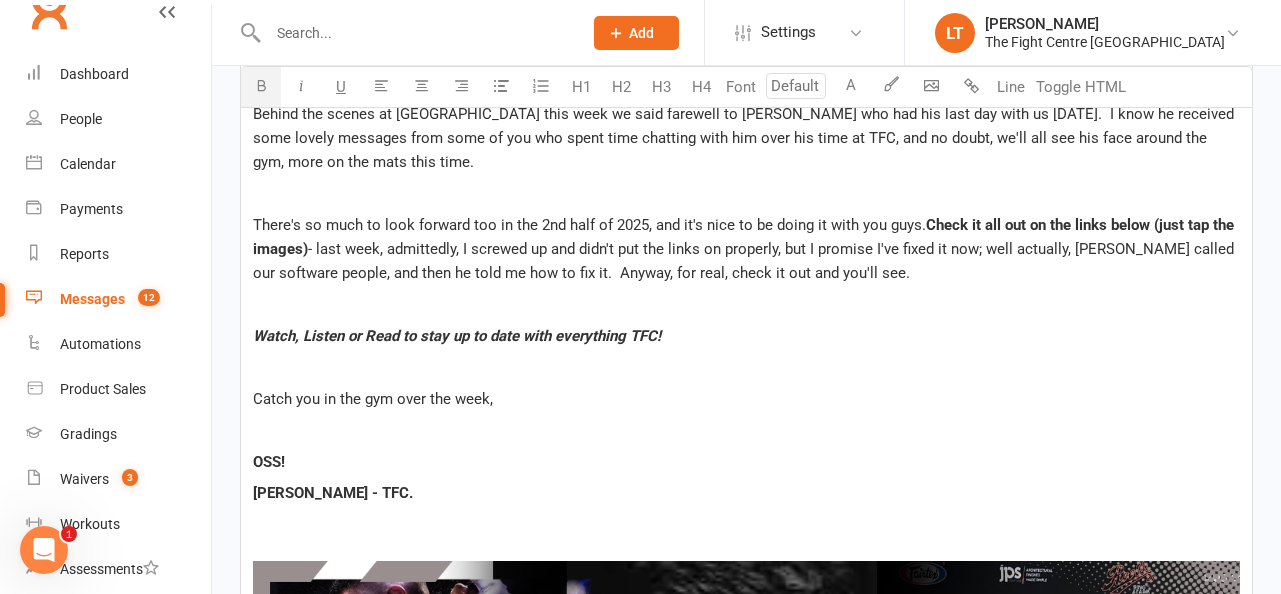 click on "Catch you in the gym over the week," at bounding box center [746, 399] 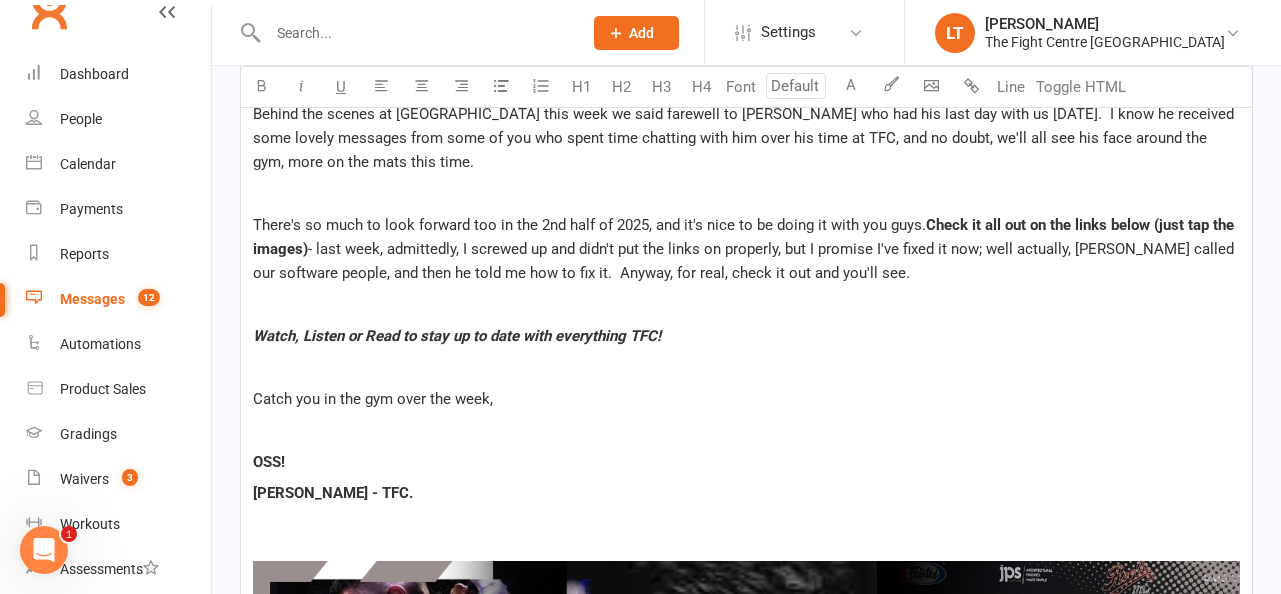 scroll, scrollTop: 434, scrollLeft: 0, axis: vertical 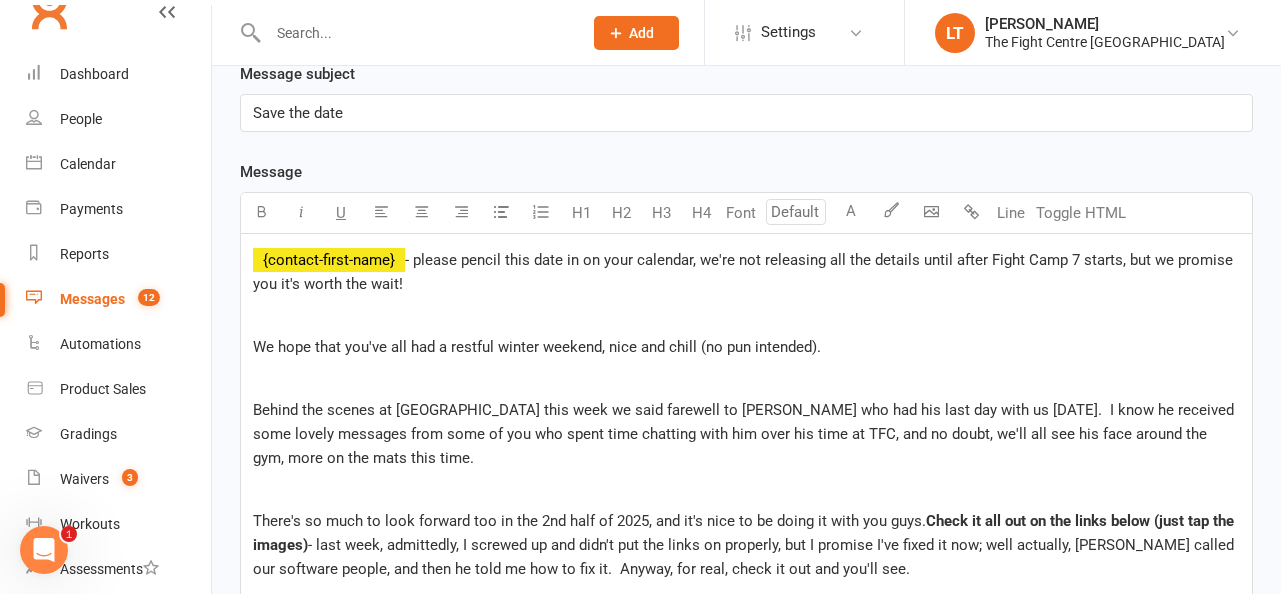 click on "- please pencil this date in on your calendar, we're not releasing all the details until after Fight Camp 7 starts, but we promise you it's worth the wait!" at bounding box center [745, 272] 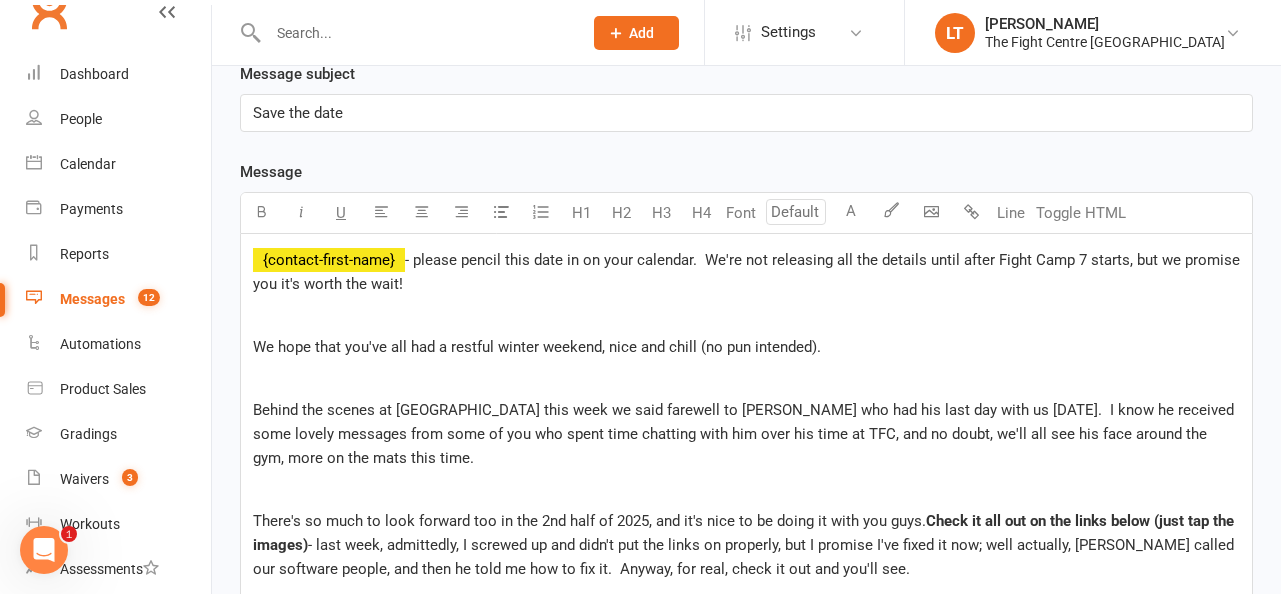 click on "﻿ ﻿ {contact-first-name}  - please pencil this date in on your calendar.  We're not releasing all the details until after Fight Camp 7 starts, but we promise you it's worth the wait! ﻿ We hope that you've all had a restful winter weekend, nice and chill (no pun intended).   ﻿ Behind the scenes at [GEOGRAPHIC_DATA] this week we said farewell to [PERSON_NAME] who had his last day with us [DATE].  I know he received some lovely messages from some of you who spent time chatting with him over his time at TFC, and no doubt, we'll all see his face around the gym, more on the mats this time. ﻿ There's so much to look forward too in the 2nd half of 2025, and it's nice to be doing it with you guys.   Check it all out on the links below (just tap the images)  - last week, admittedly, I screwed up and didn't put the links on properly, but I promise I've fixed it now; well actually, [PERSON_NAME] called our software people, and then he told me how to fix it.  Anyway, for real, check it out and you'll see. ﻿ ﻿ ﻿ OSS! [PERSON_NAME] - TFC." at bounding box center [746, 1154] 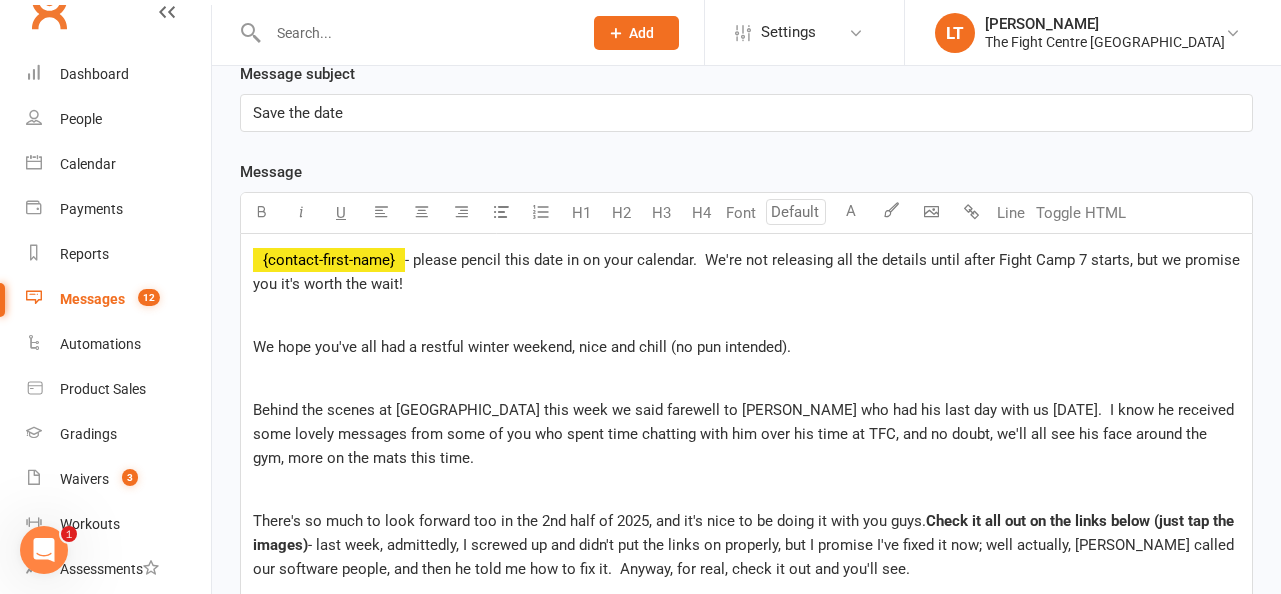 click on "Behind the scenes at [GEOGRAPHIC_DATA] this week we said farewell to [PERSON_NAME] who had his last day with us [DATE].  I know he received some lovely messages from some of you who spent time chatting with him over his time at TFC, and no doubt, we'll all see his face around the gym, more on the mats this time." at bounding box center [746, 434] 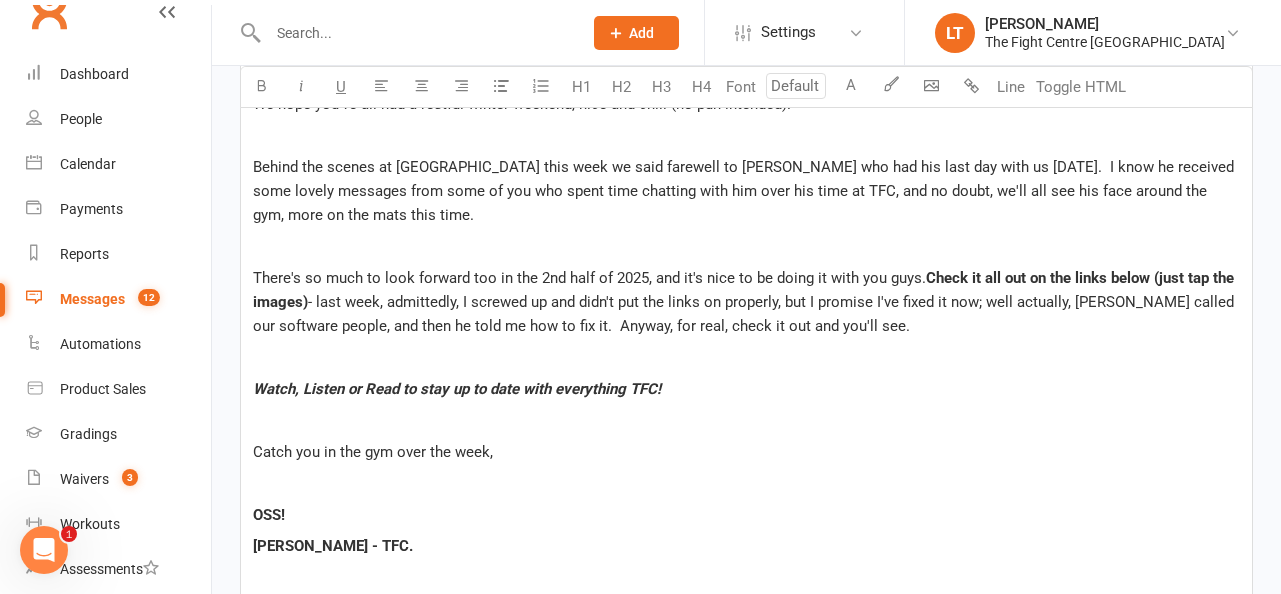 scroll, scrollTop: 682, scrollLeft: 0, axis: vertical 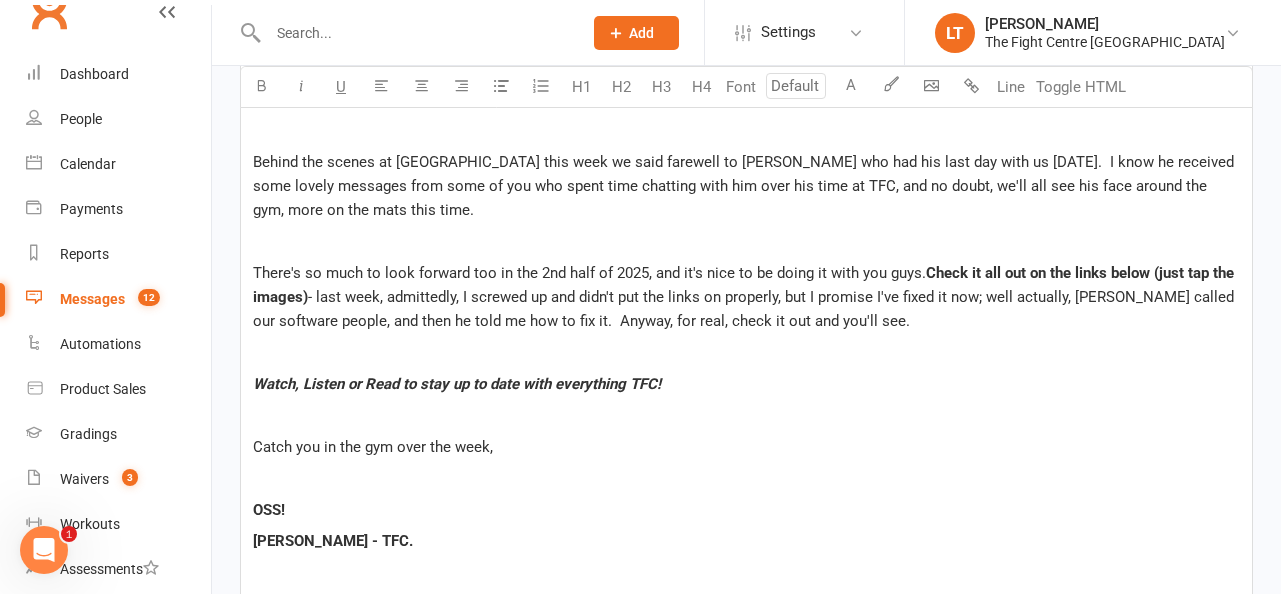 click on "- last week, admittedly, I screwed up and didn't put the links on properly, but I promise I've fixed it now; well actually, [PERSON_NAME] called our software people, and then he told me how to fix it.  Anyway, for real, check it out and you'll see." at bounding box center (745, 309) 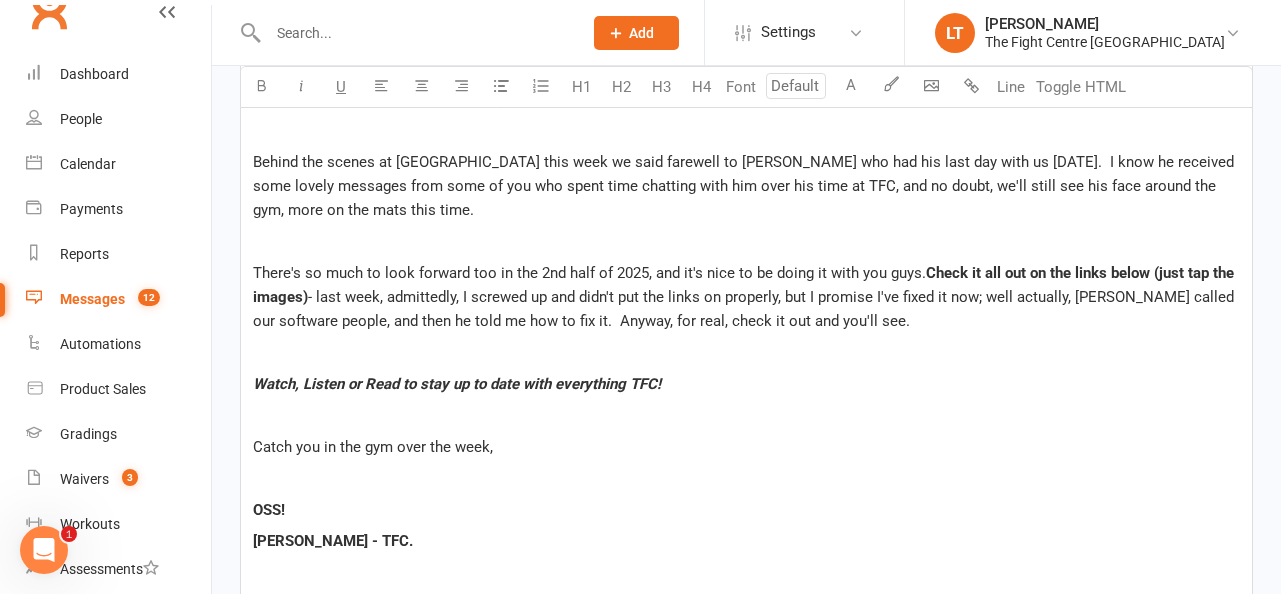 click on "﻿" at bounding box center (746, 241) 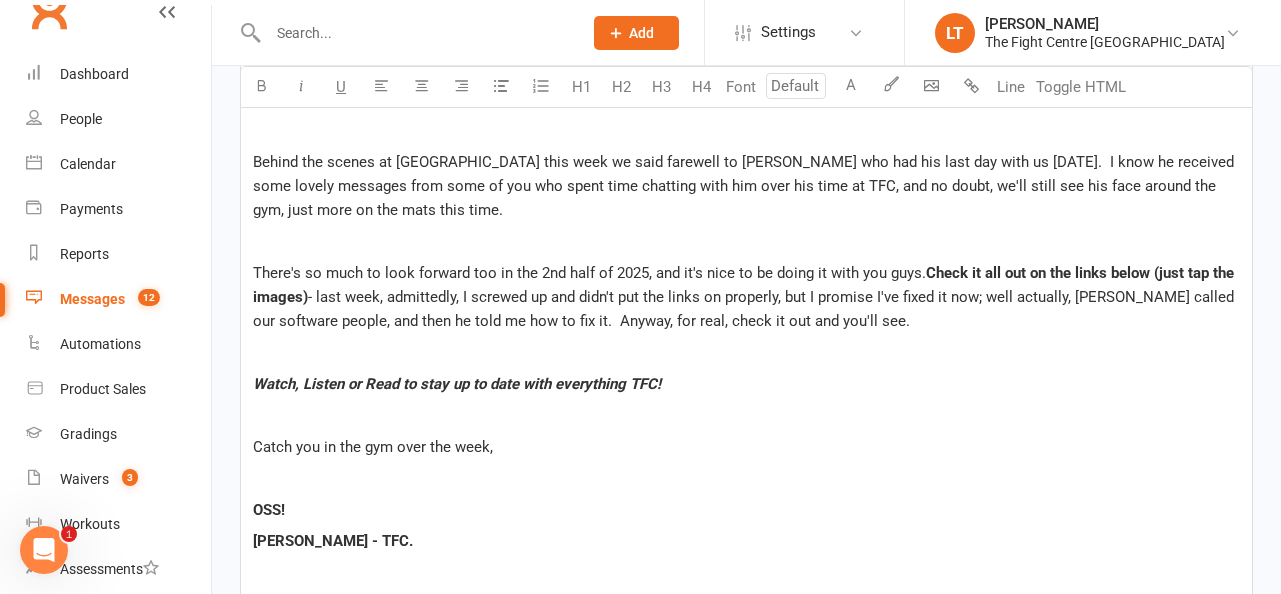 click on "- last week, admittedly, I screwed up and didn't put the links on properly, but I promise I've fixed it now; well actually, [PERSON_NAME] called our software people, and then he told me how to fix it.  Anyway, for real, check it out and you'll see." at bounding box center (745, 309) 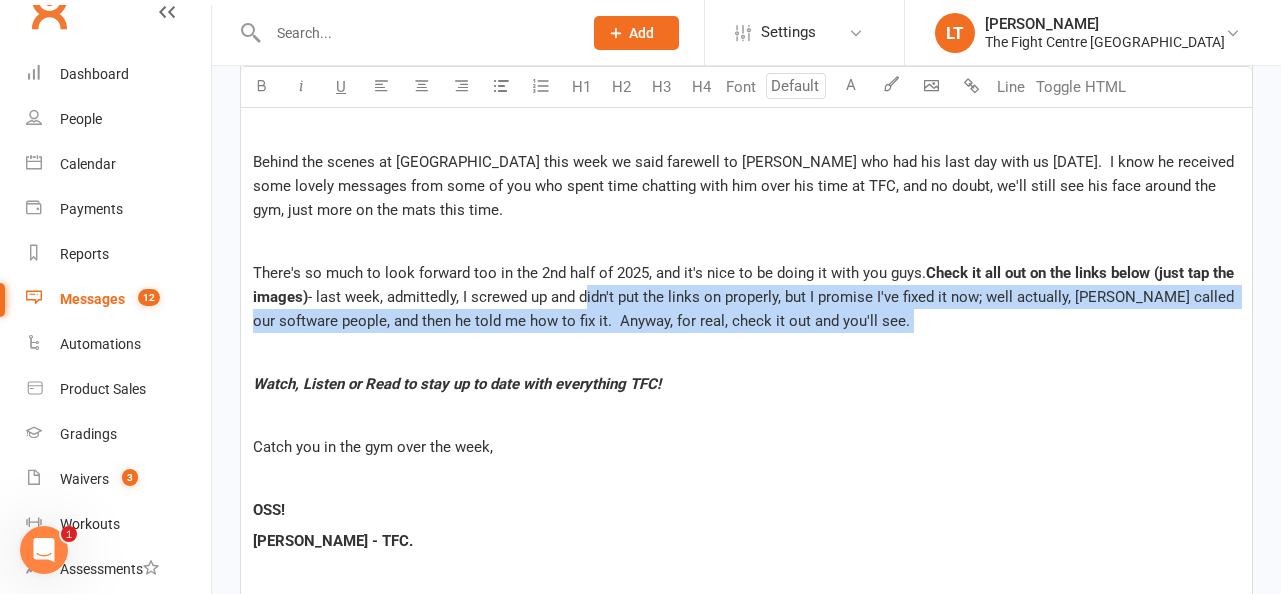 drag, startPoint x: 580, startPoint y: 303, endPoint x: 599, endPoint y: 349, distance: 49.76947 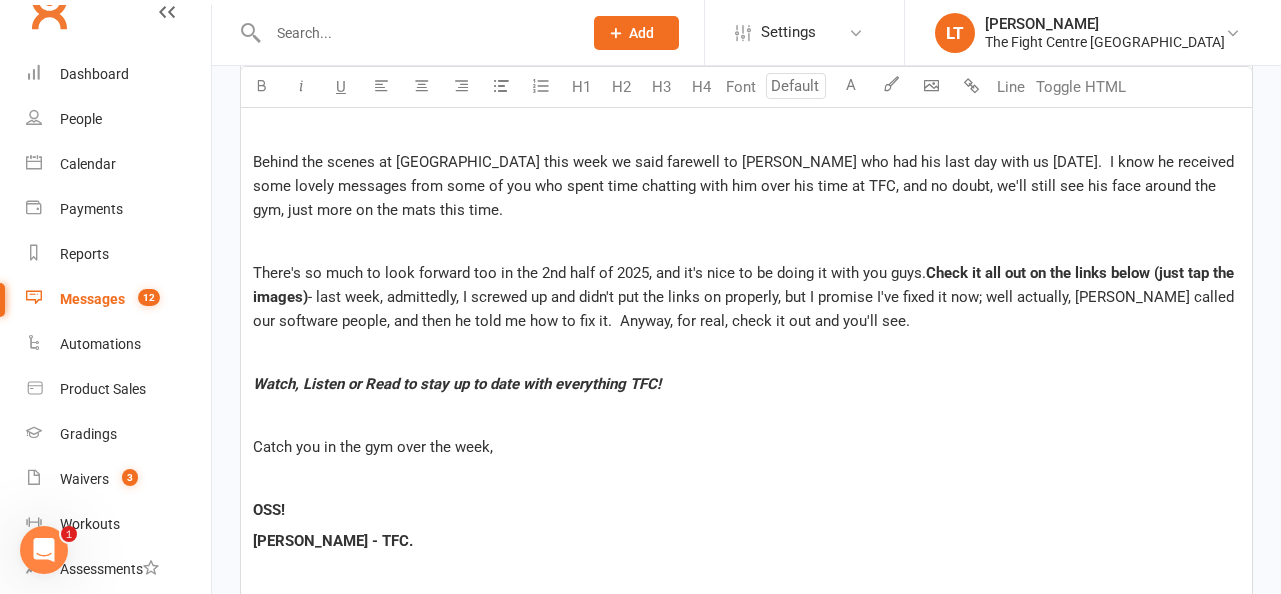 click on "- last week, admittedly, I screwed up and didn't put the links on properly, but I promise I've fixed it now; well actually, [PERSON_NAME] called our software people, and then he told me how to fix it.  Anyway, for real, check it out and you'll see." at bounding box center [745, 309] 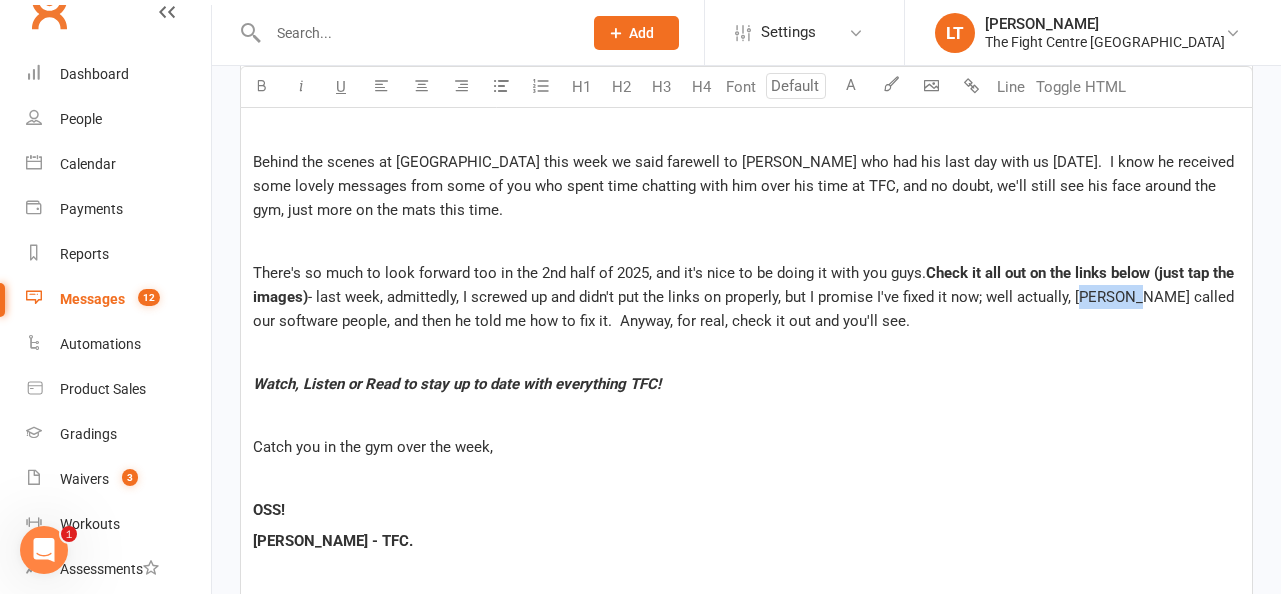 drag, startPoint x: 1074, startPoint y: 293, endPoint x: 1118, endPoint y: 296, distance: 44.102154 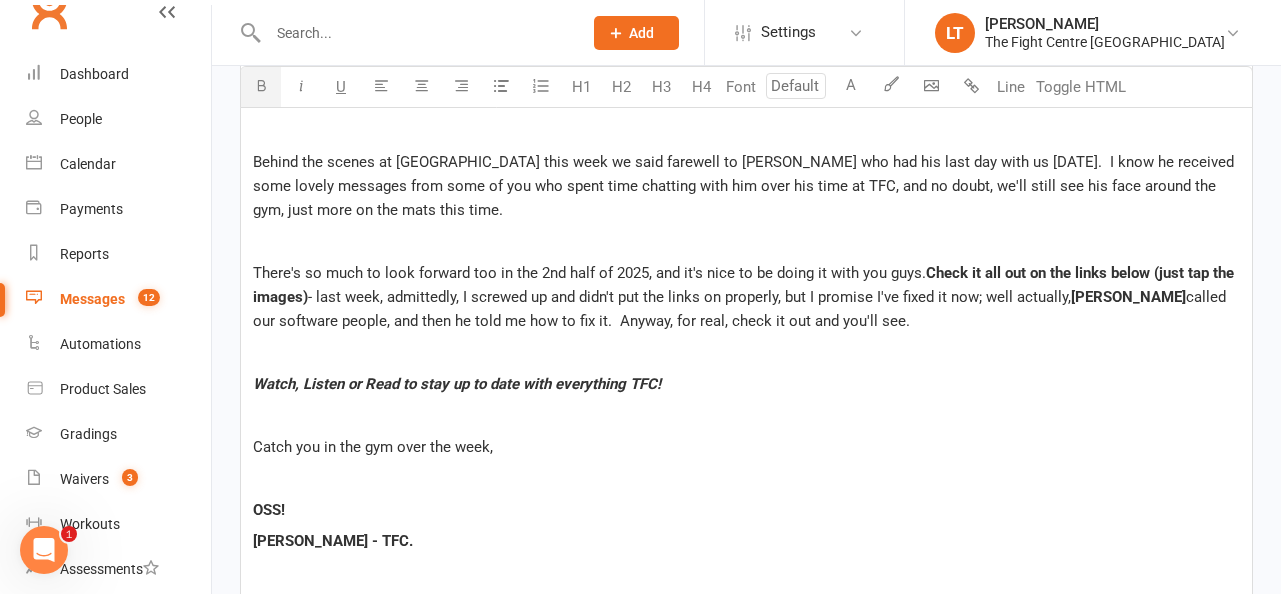 click at bounding box center (261, 87) 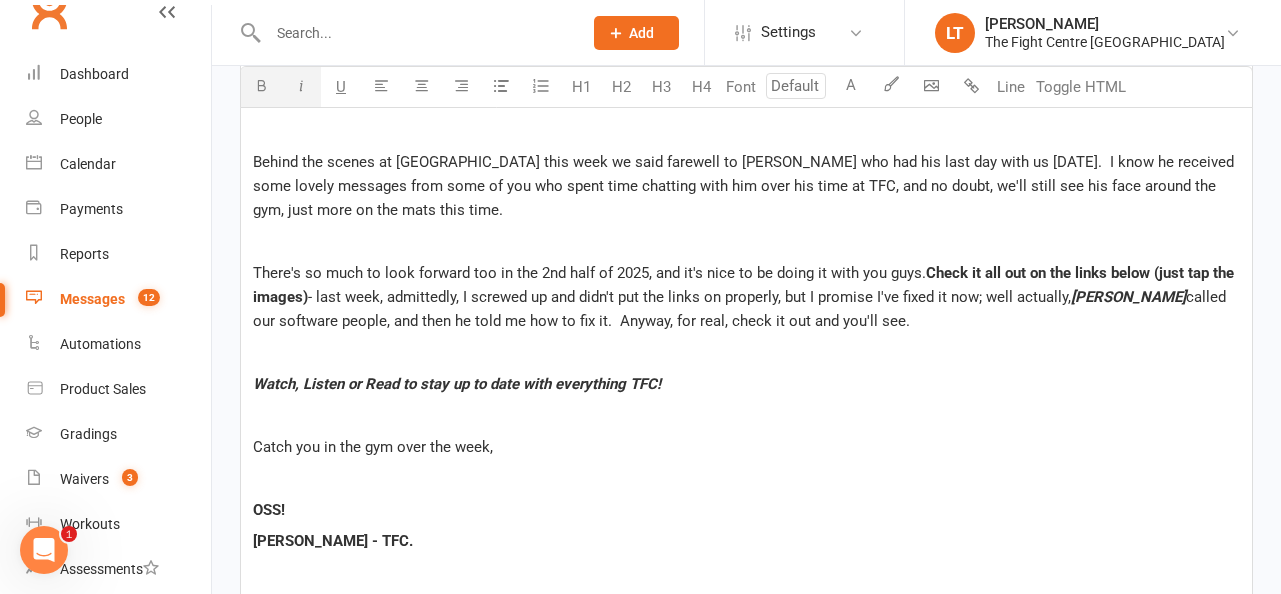 click at bounding box center [301, 85] 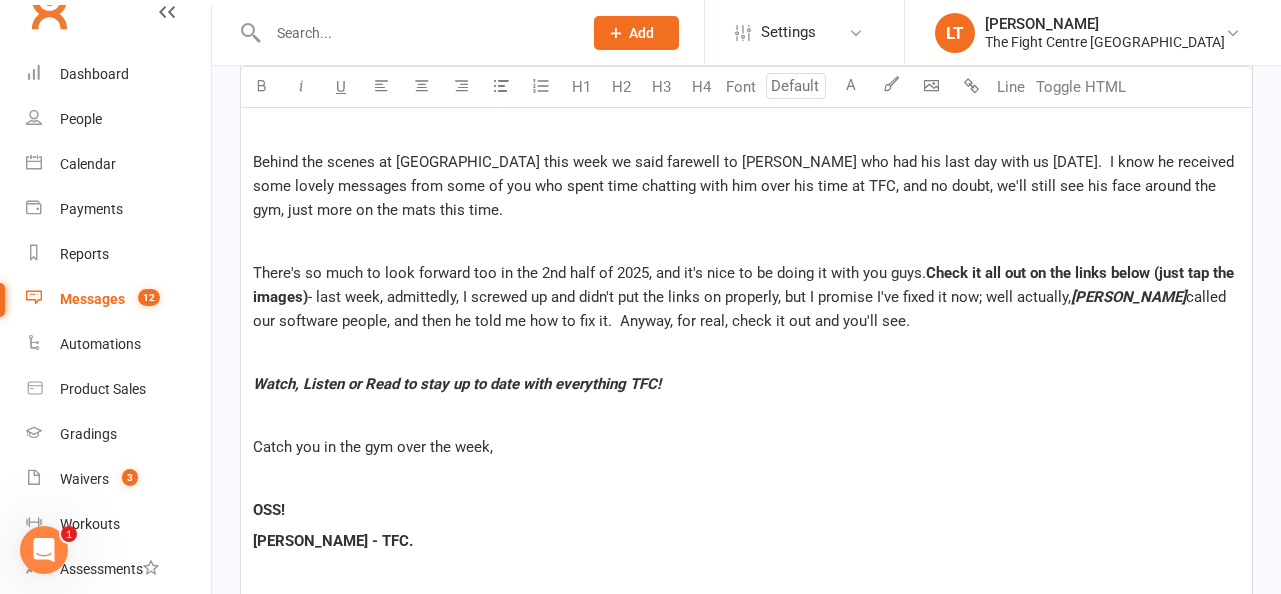click on "﻿" at bounding box center [746, 478] 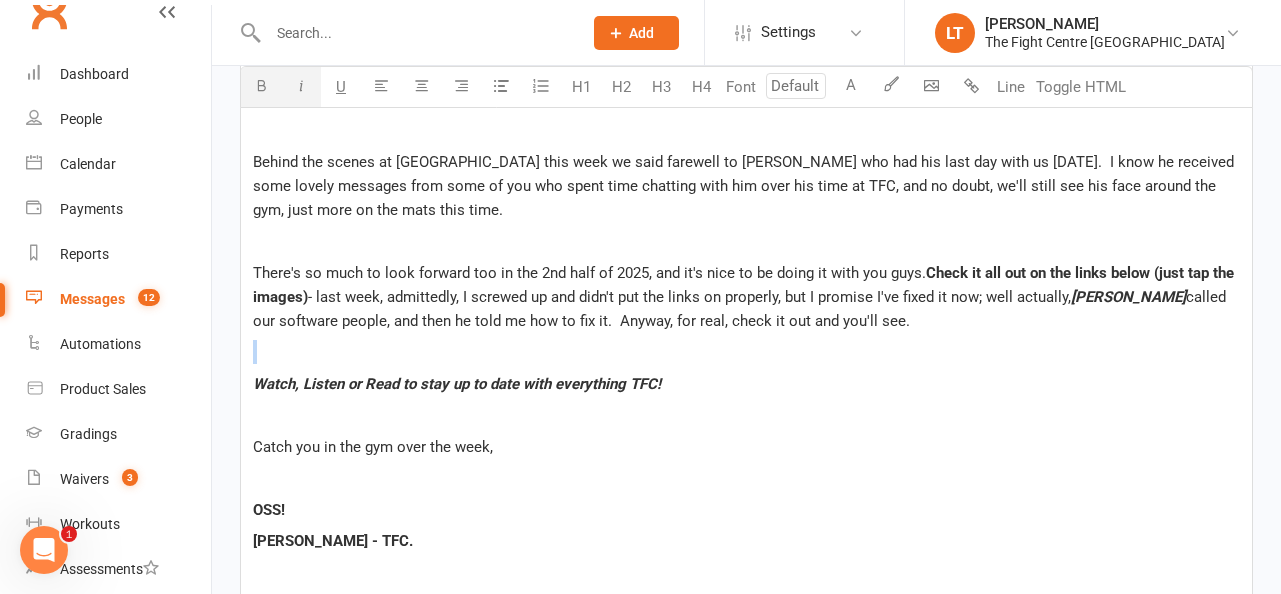 click on "﻿" at bounding box center [746, 352] 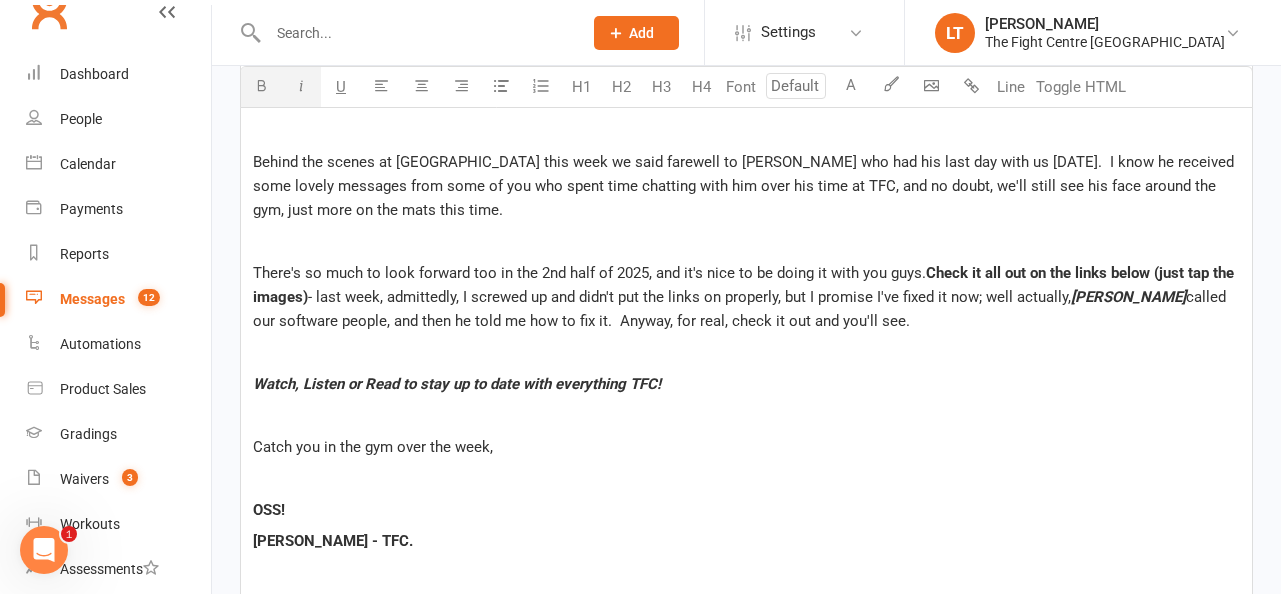 click on "- last week, admittedly, I screwed up and didn't put the links on properly, but I promise I've fixed it now; well actually," at bounding box center (689, 297) 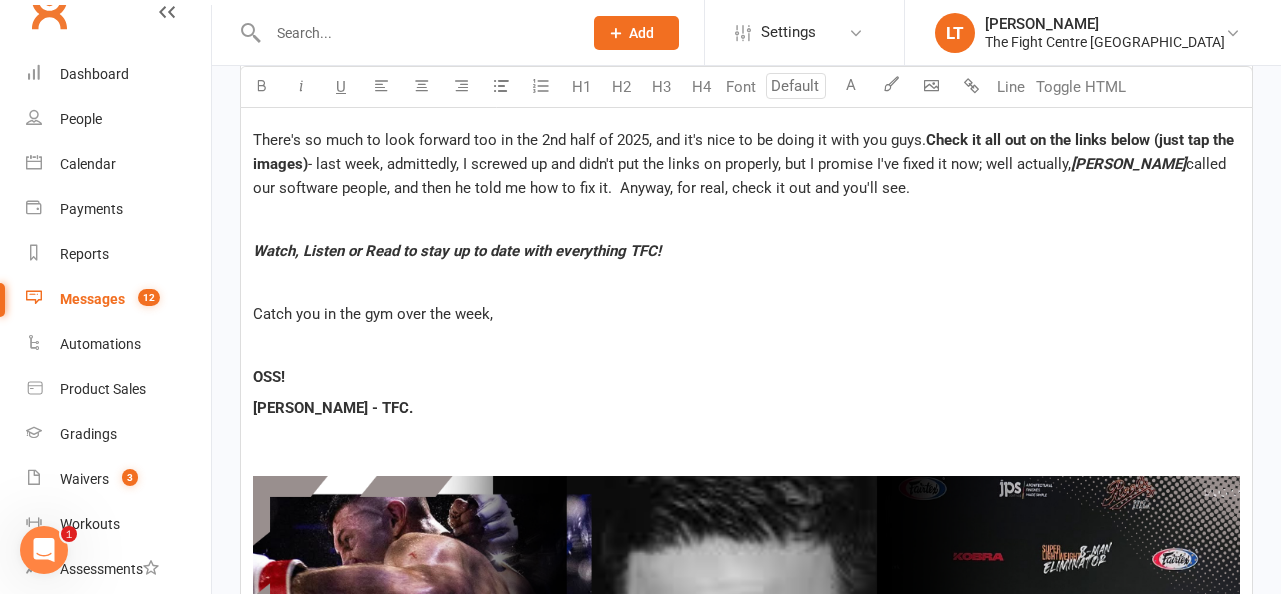 scroll, scrollTop: 912, scrollLeft: 0, axis: vertical 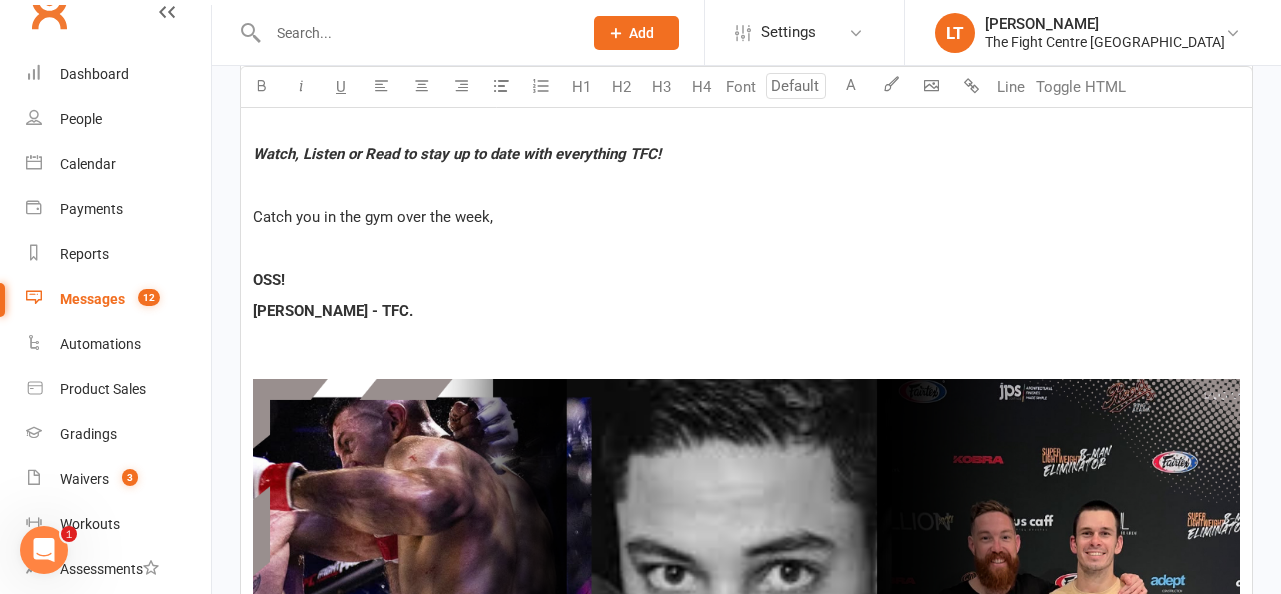 click on "﻿ $   ﻿ $   ﻿ $   ﻿ $   ﻿ $   ﻿ $
$   ﻿ $   ﻿ $   ﻿ $   ﻿ $   ﻿ ﻿ ﻿ $   ﻿ $   ﻿ $   ﻿" at bounding box center [746, 648] 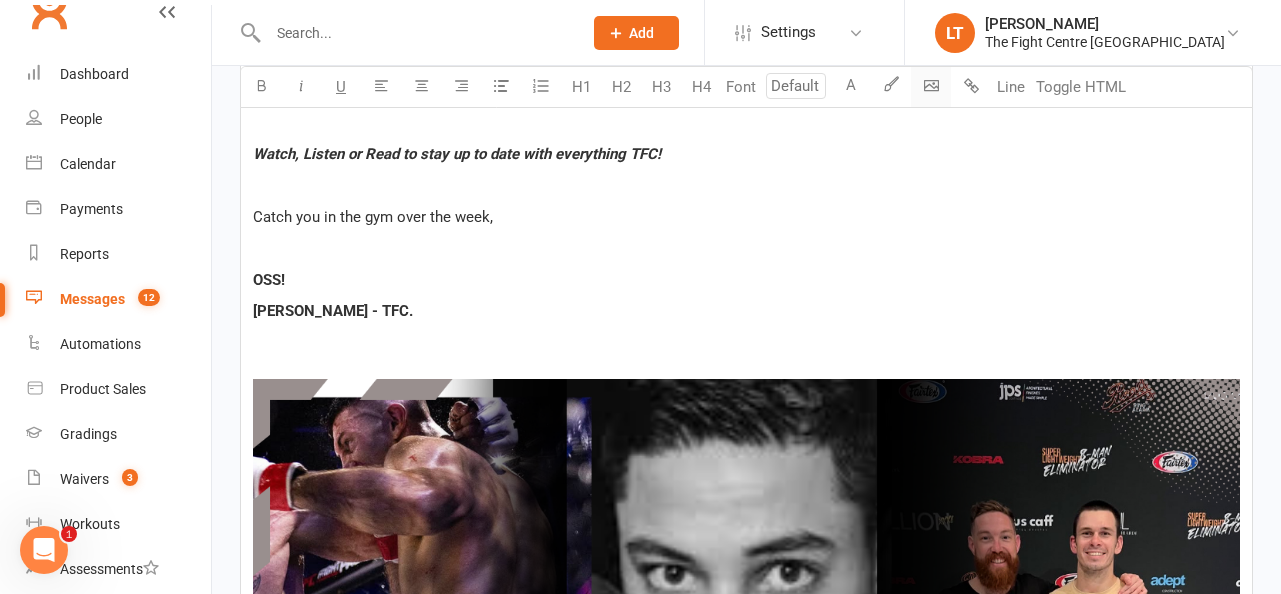 click on "Prospect
Member
Non-attending contact
Class / event
Appointment
Grading event
Task
Membership plan
Bulk message
Add
Settings Membership Plans Event Templates Appointment Types Mobile App  Website Image Library Customize Contacts Users Account Profile Clubworx API LT [PERSON_NAME] The Fight Centre [GEOGRAPHIC_DATA] My profile Help Terms & conditions  Privacy policy  Sign out Clubworx Dashboard People Calendar Payments Reports Messages   12 Automations   Product Sales Gradings   Waivers   3 Workouts   Assessments  Tasks   22 What's New Check-in Kiosk modes General attendance Roll call Class check-in × × × New Message Templates Sent Messages Sent Bulk Messages SMS Replies  12
Recipients Search Prospects, Members and Reports Template Name Email" at bounding box center [640, 511] 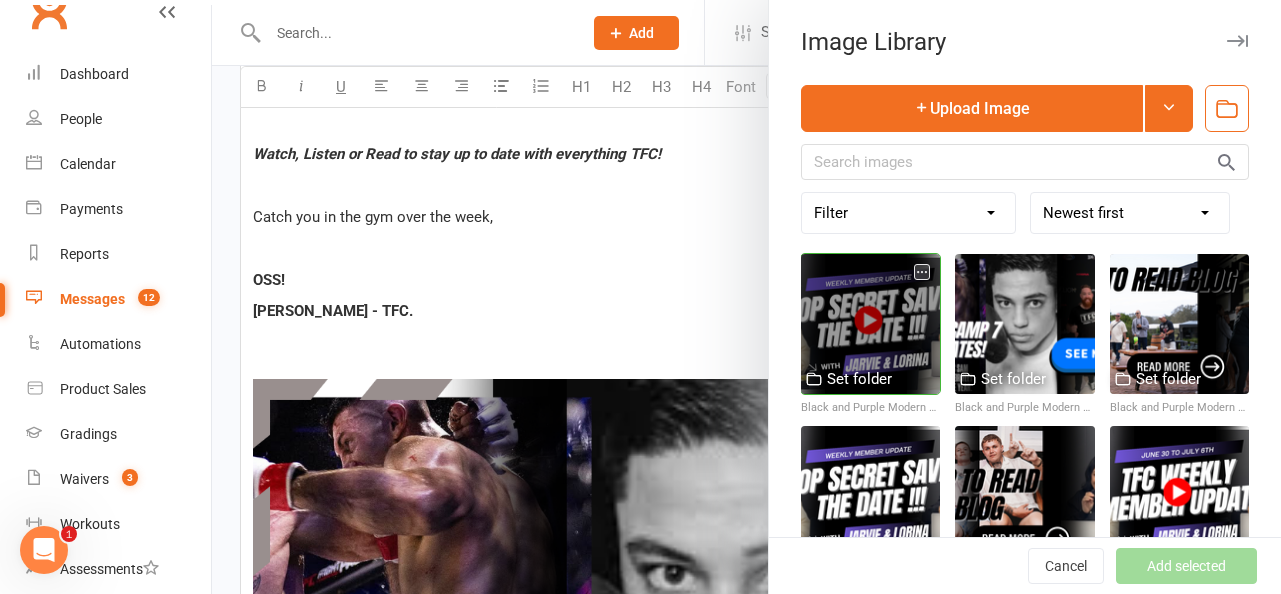 click at bounding box center (870, 323) 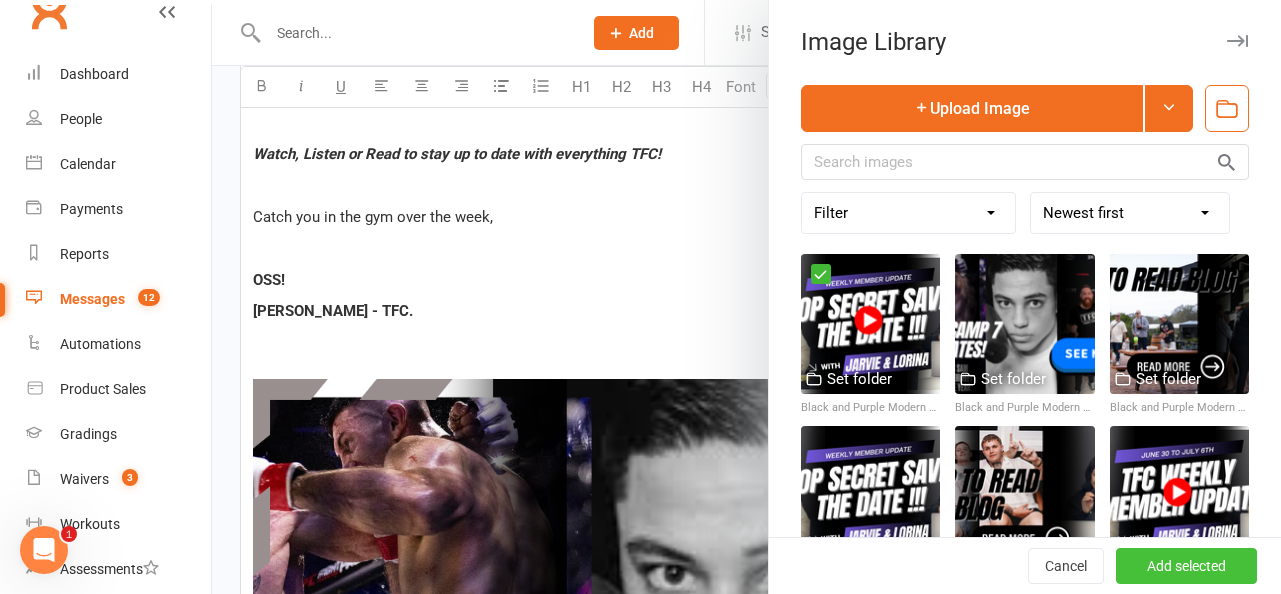 click on "Add selected" at bounding box center (1186, 566) 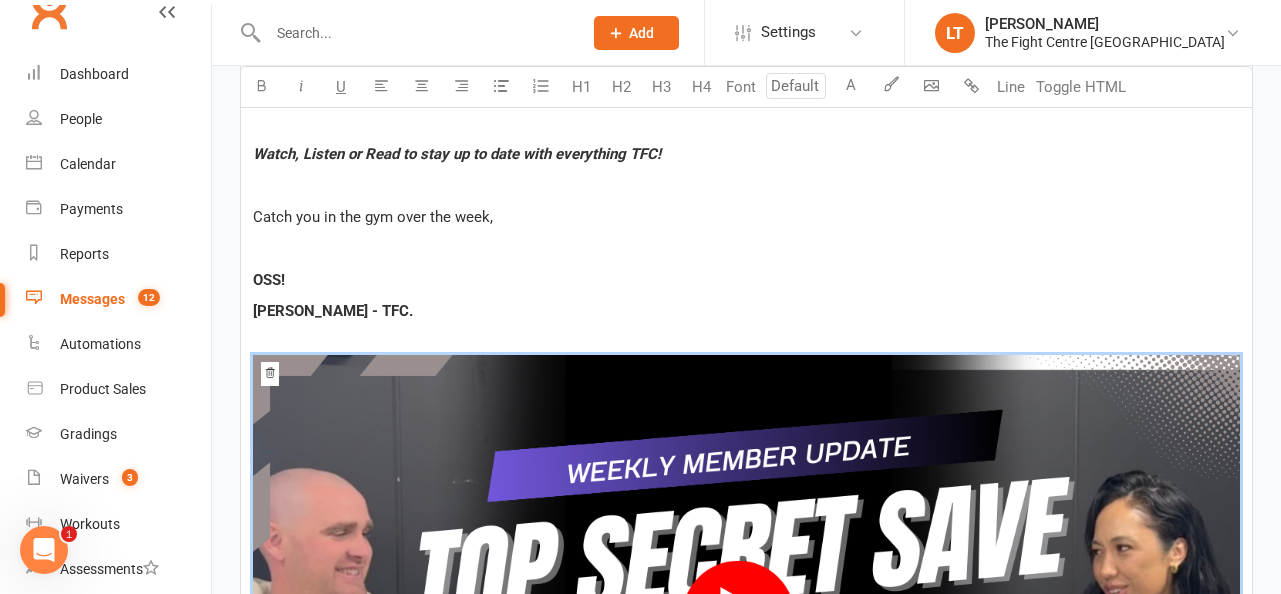 drag, startPoint x: 276, startPoint y: 336, endPoint x: 369, endPoint y: 471, distance: 163.9329 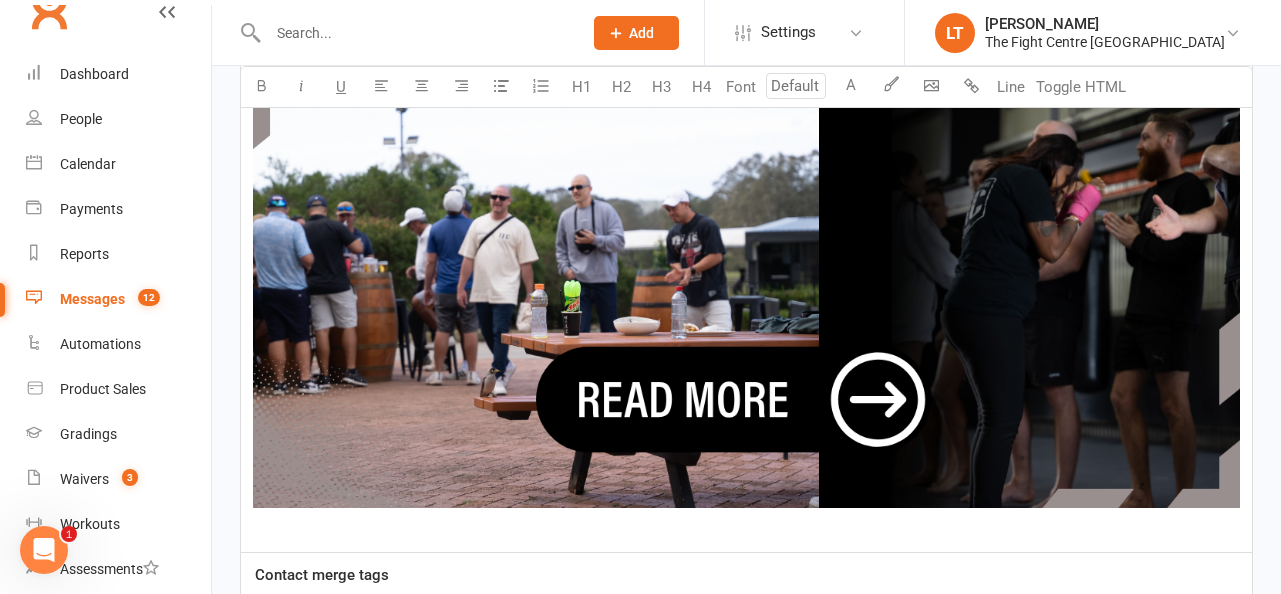 scroll, scrollTop: 2862, scrollLeft: 0, axis: vertical 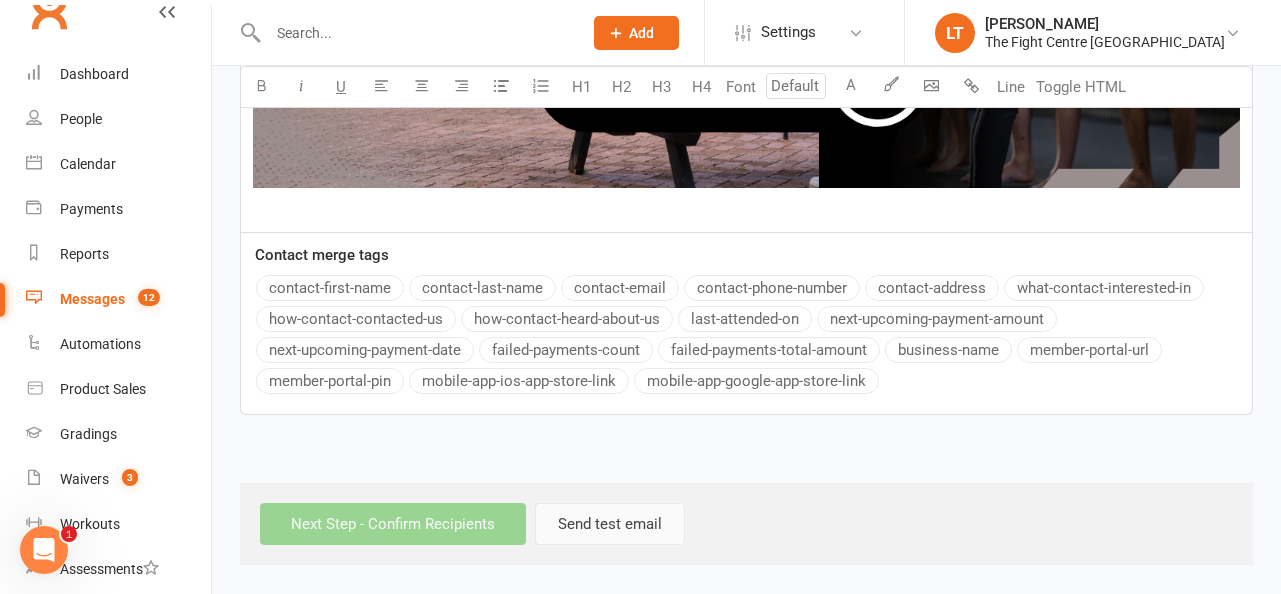 click on "Send test email" at bounding box center (610, 524) 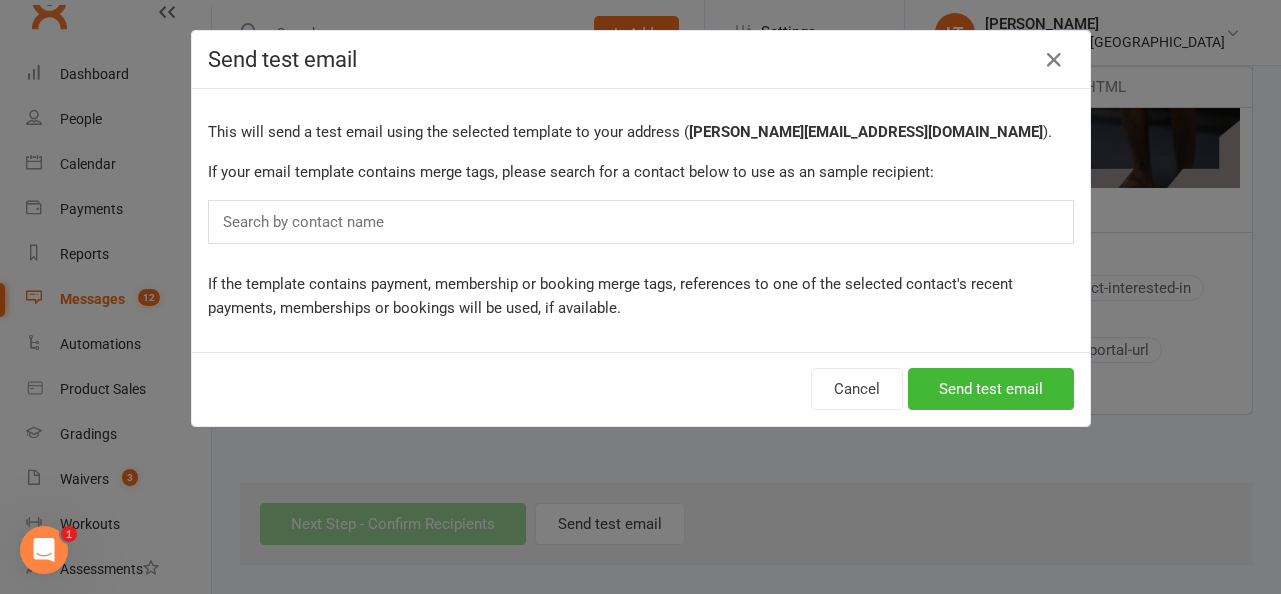 click on "Search by contact name" at bounding box center (641, 222) 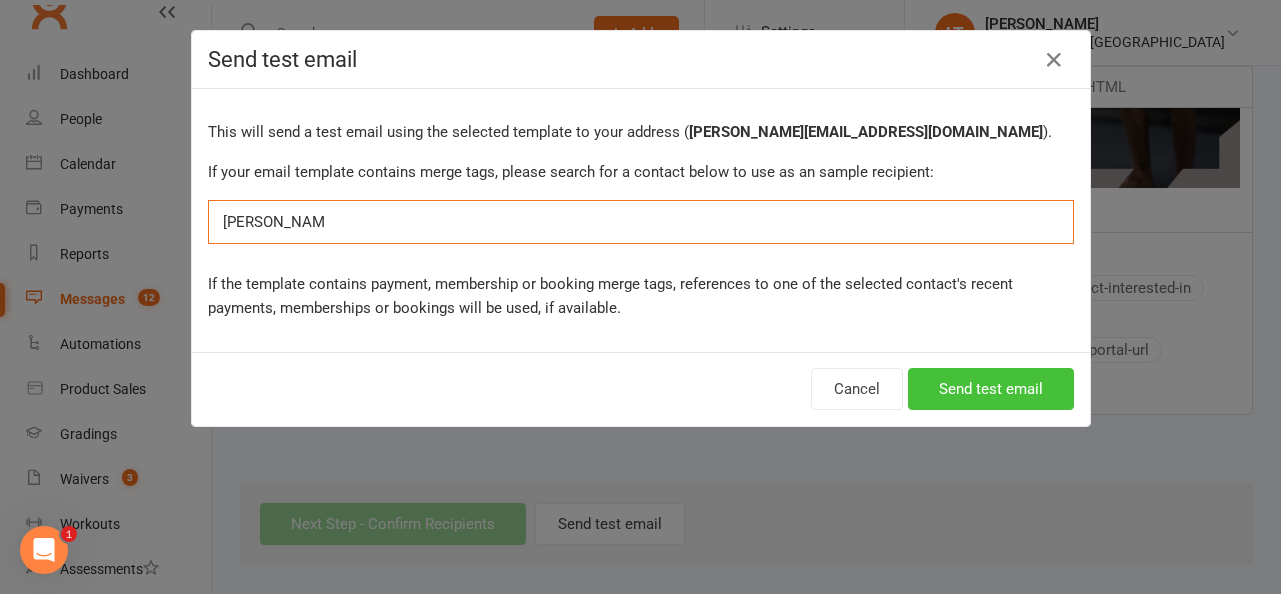 type on "[PERSON_NAME]" 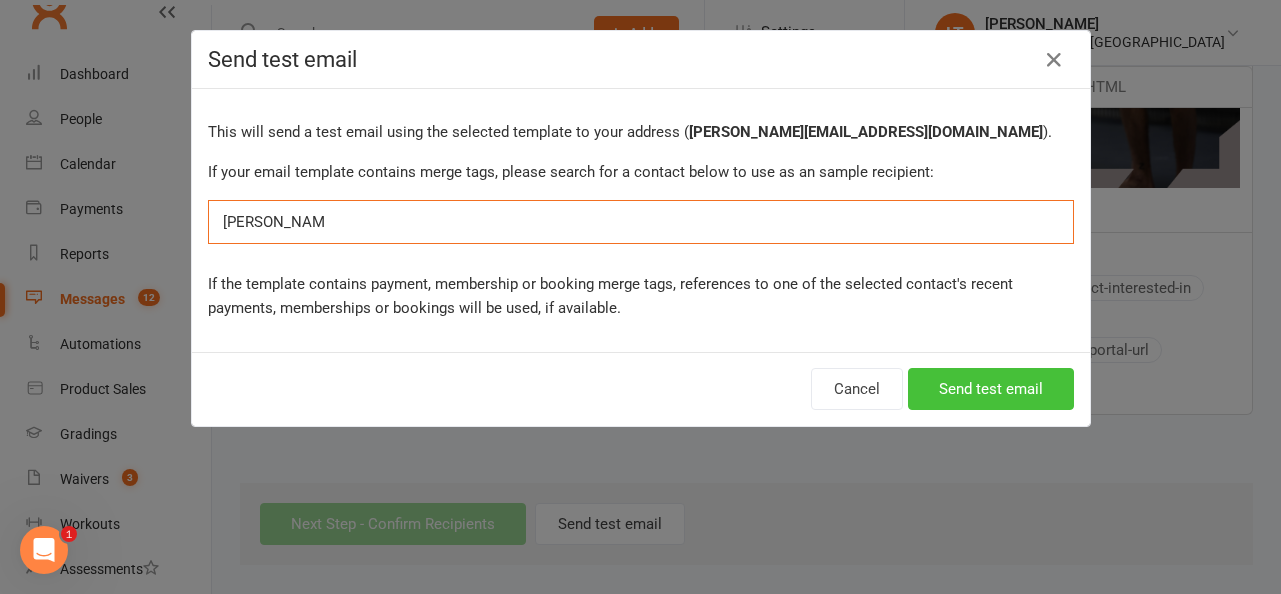 click on "Send test email" at bounding box center (991, 389) 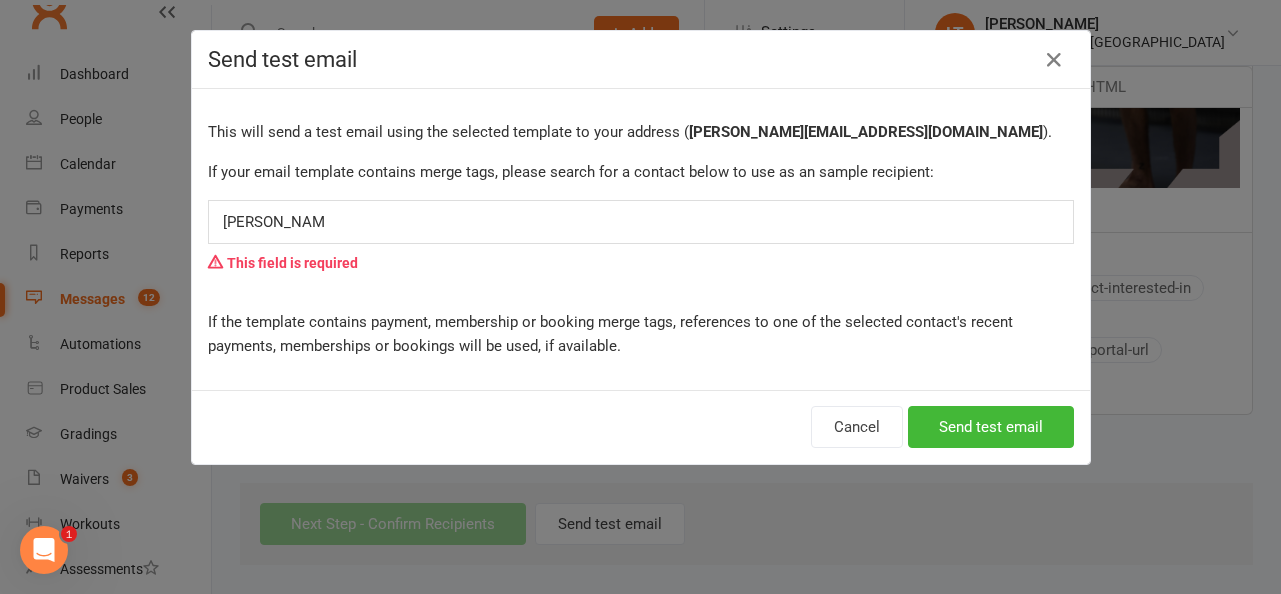 click on "[PERSON_NAME] [PERSON_NAME]" at bounding box center (641, 222) 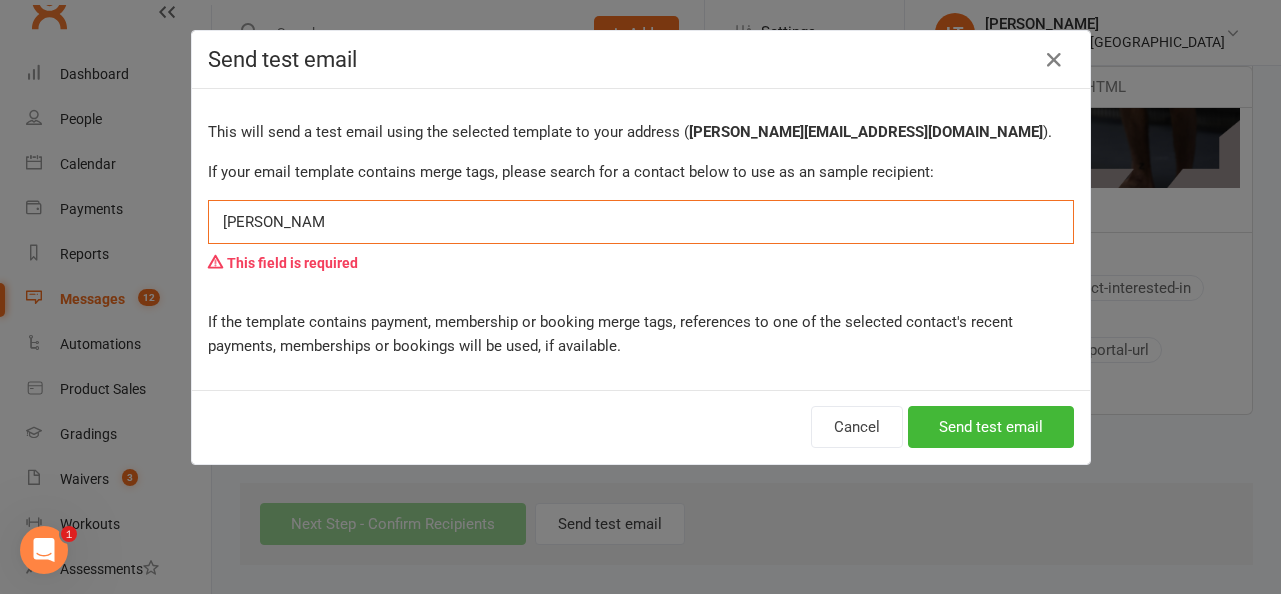drag, startPoint x: 370, startPoint y: 218, endPoint x: 44, endPoint y: 164, distance: 330.44214 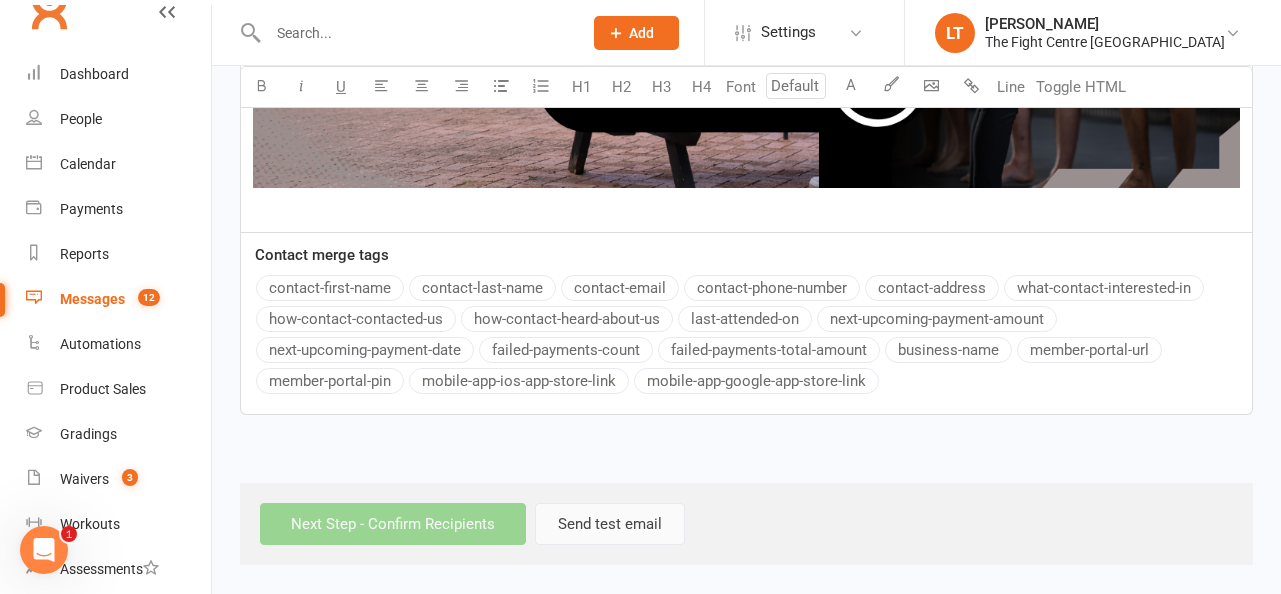click on "Send test email" at bounding box center [610, 524] 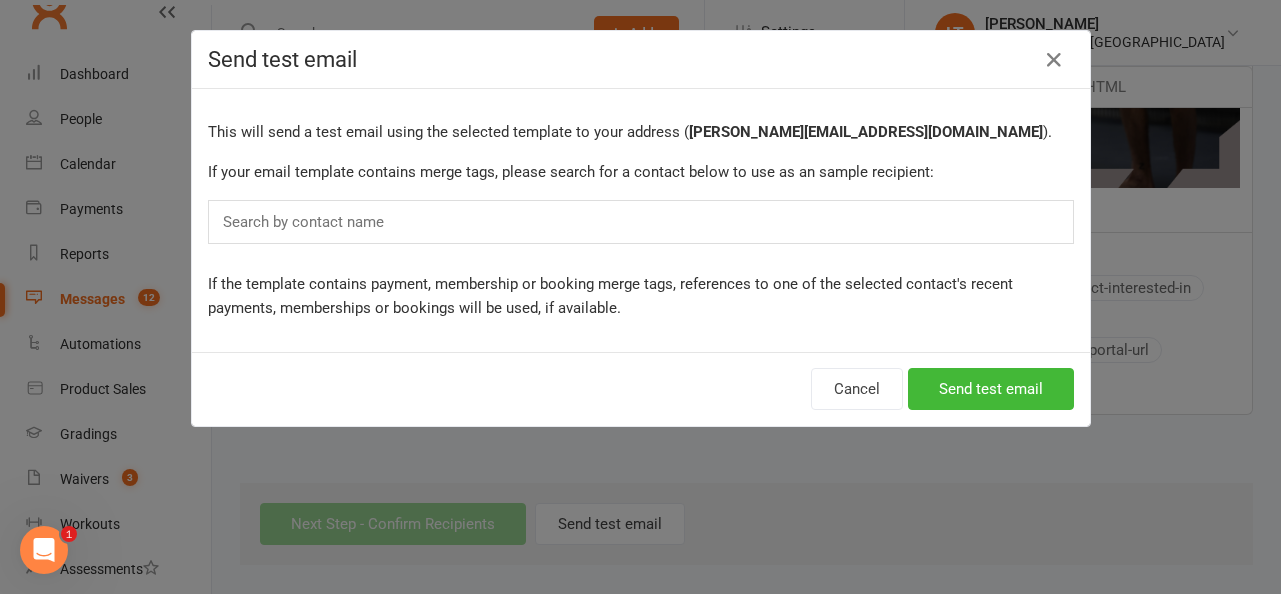 click on "Search by contact name" at bounding box center [641, 222] 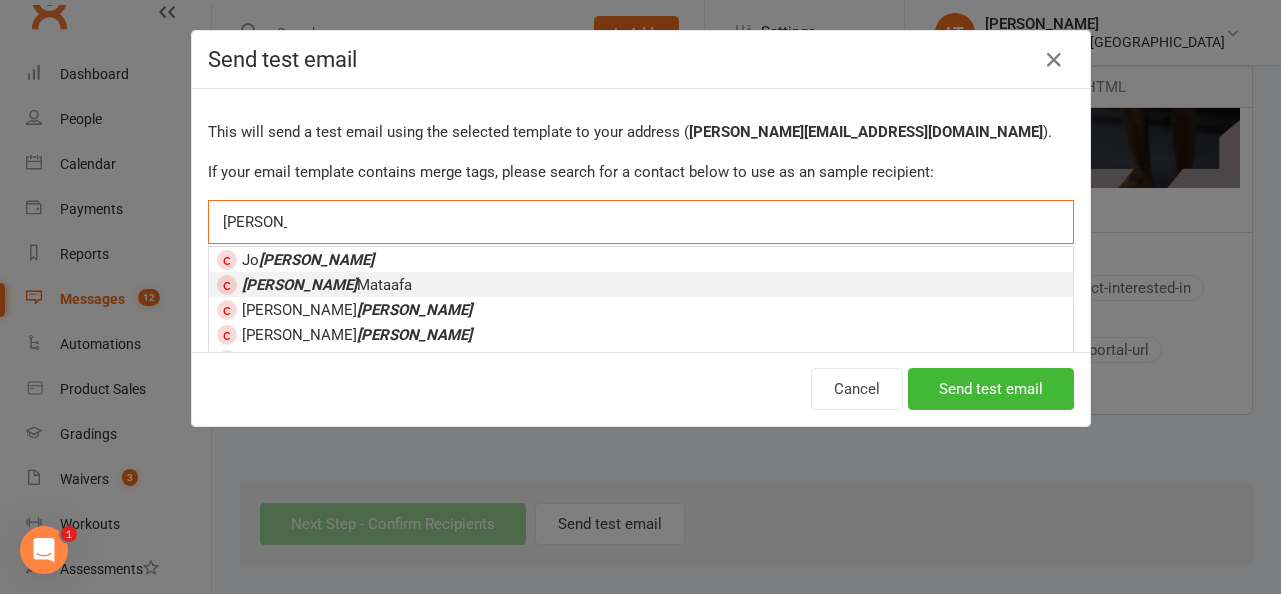 type on "[PERSON_NAME]" 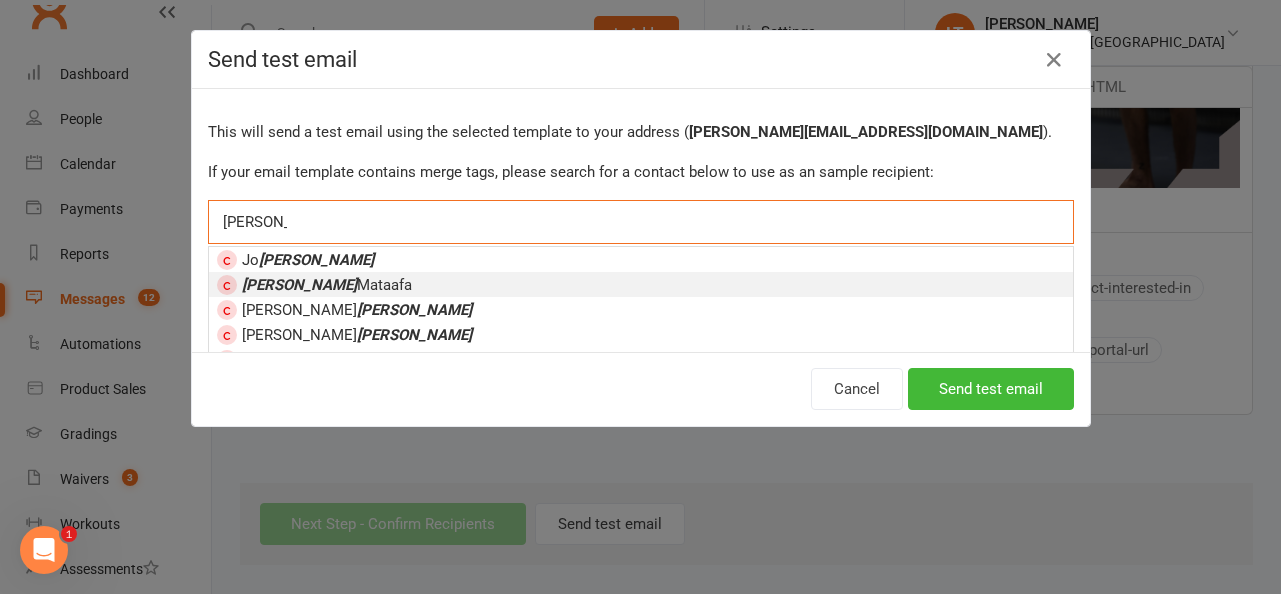 click on "[PERSON_NAME]" at bounding box center [327, 285] 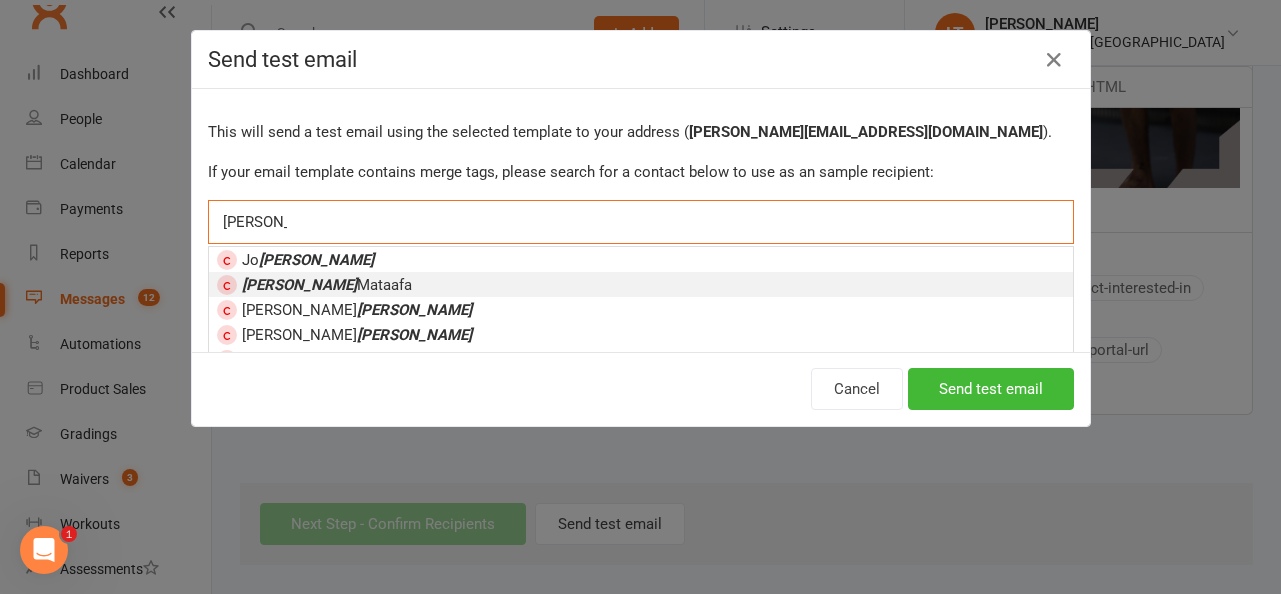 type 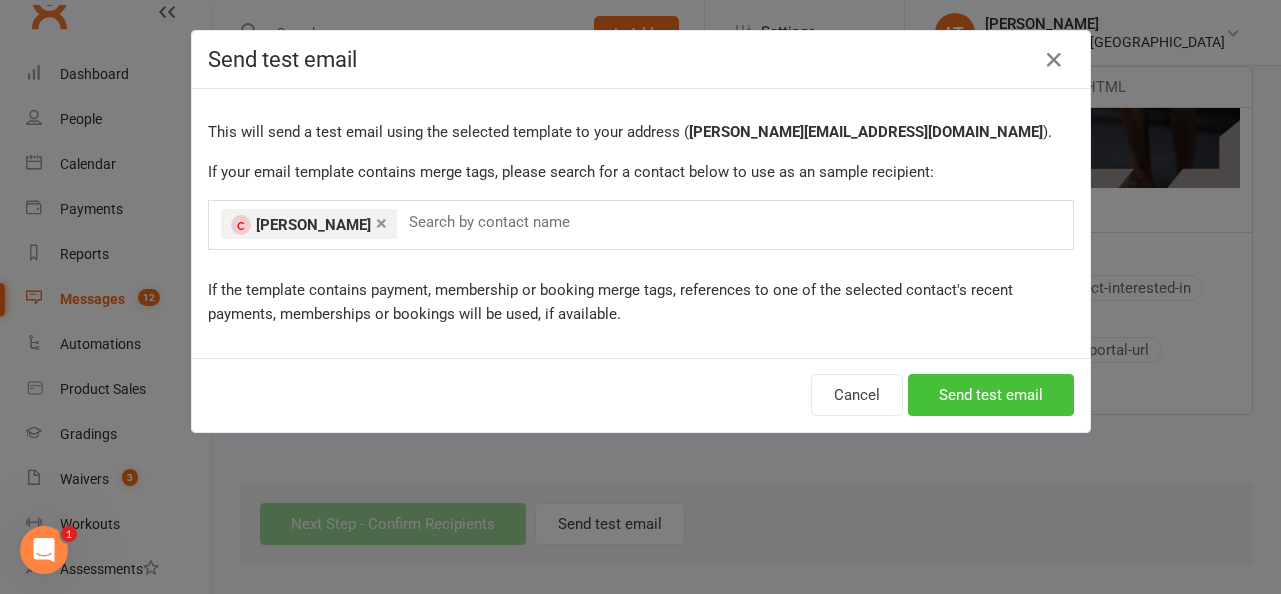 click on "Send test email" at bounding box center [991, 395] 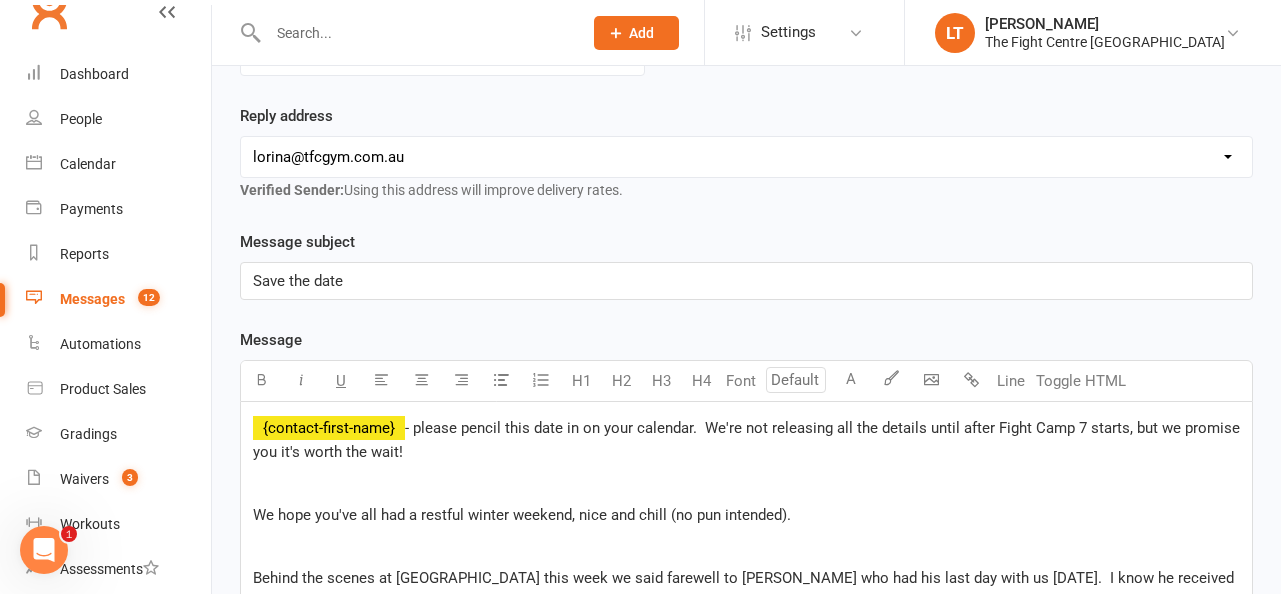 scroll, scrollTop: 98, scrollLeft: 0, axis: vertical 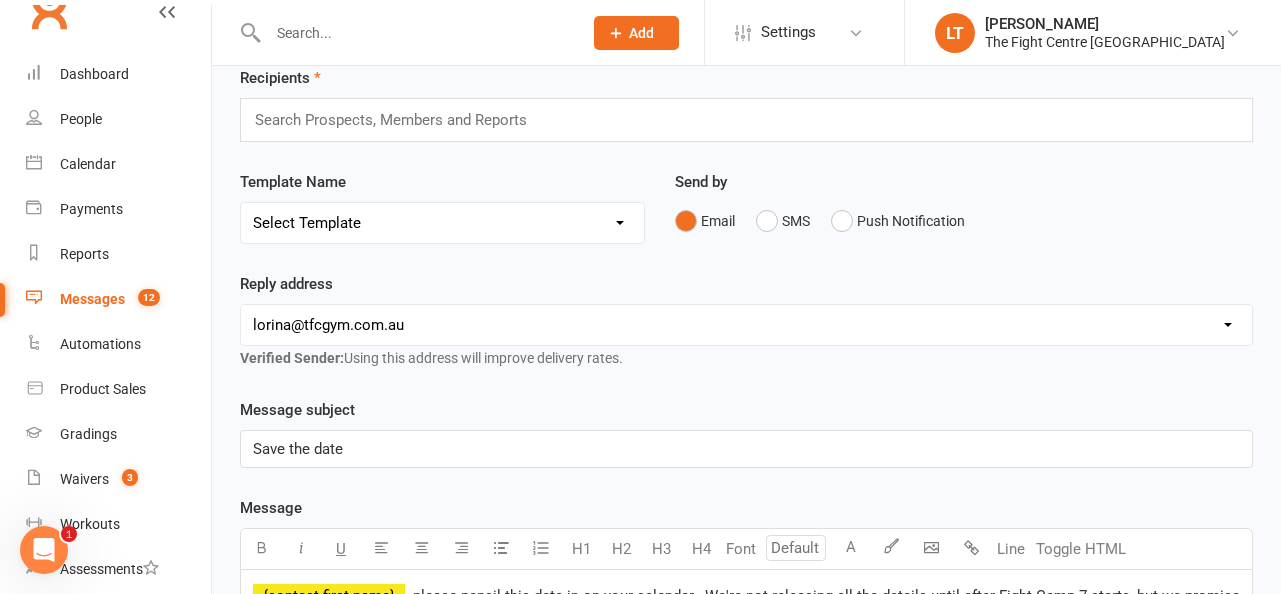 click at bounding box center (399, 120) 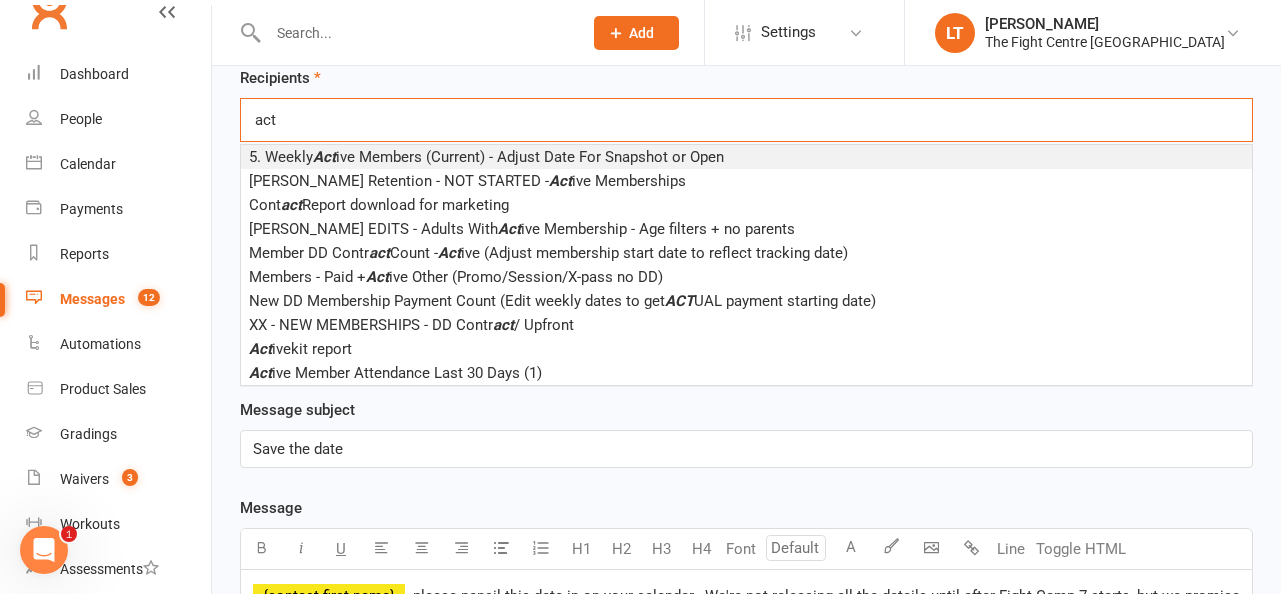 type on "act" 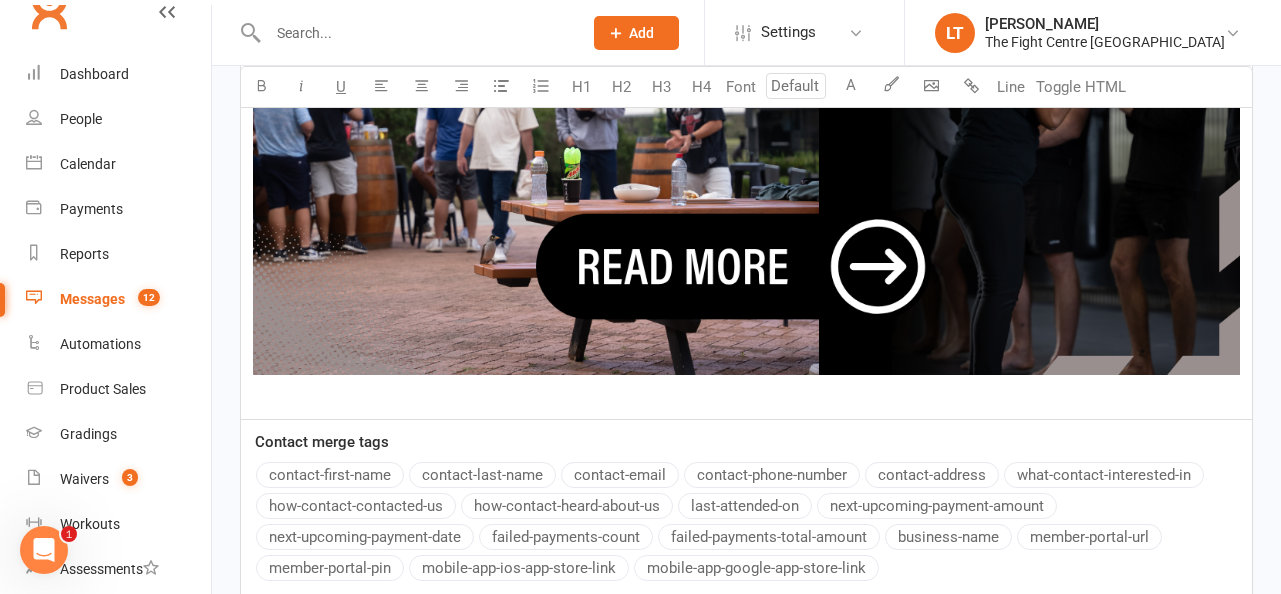 scroll, scrollTop: 2868, scrollLeft: 0, axis: vertical 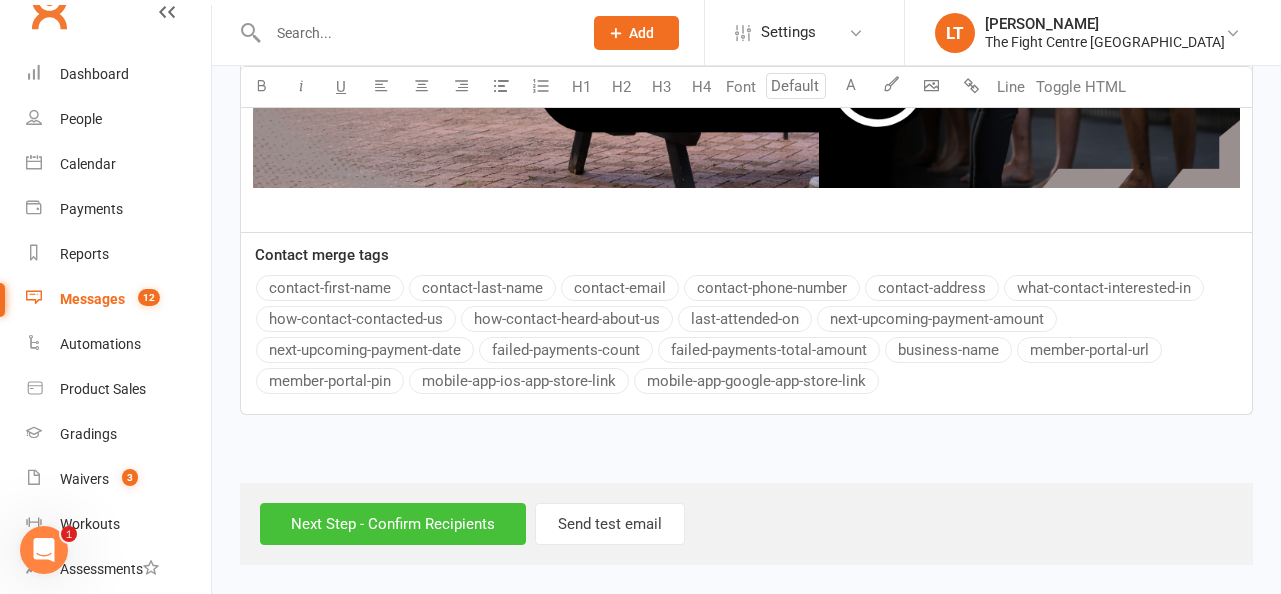 click on "Next Step - Confirm Recipients" at bounding box center (393, 524) 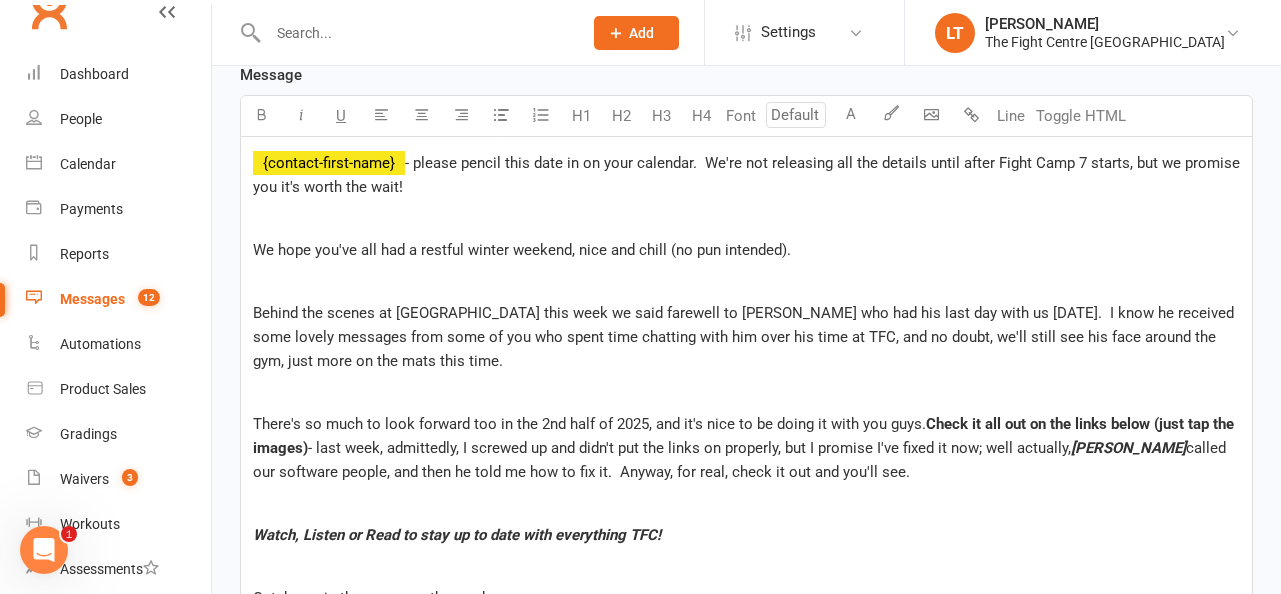 scroll, scrollTop: 402, scrollLeft: 0, axis: vertical 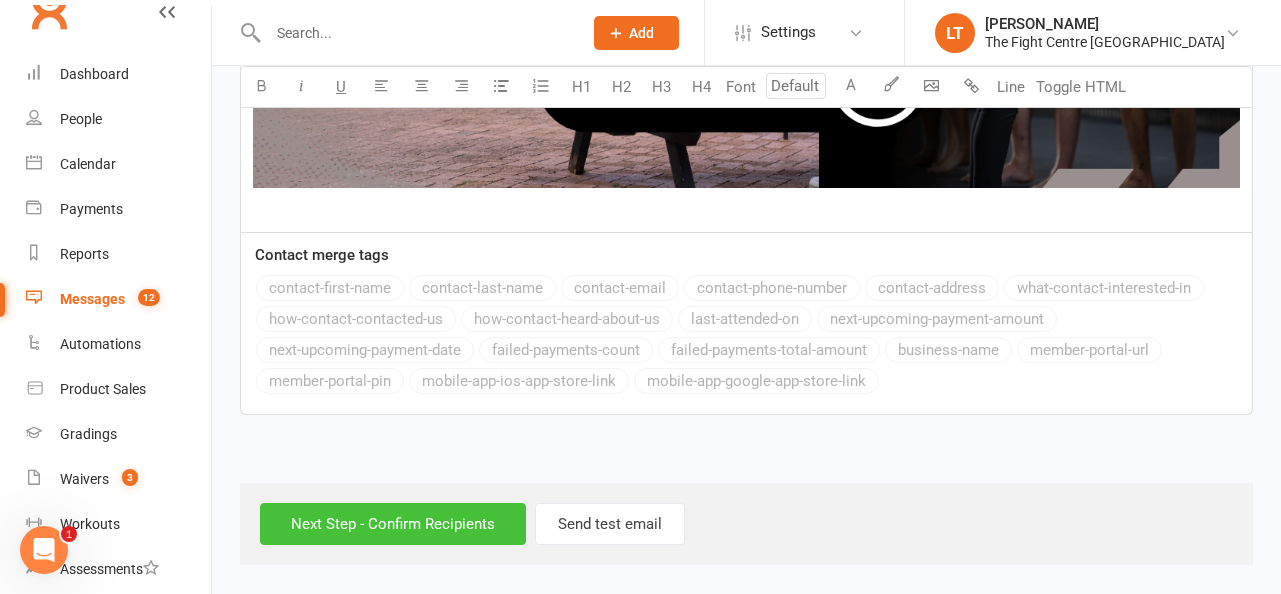 click on "Next Step - Confirm Recipients" at bounding box center (393, 524) 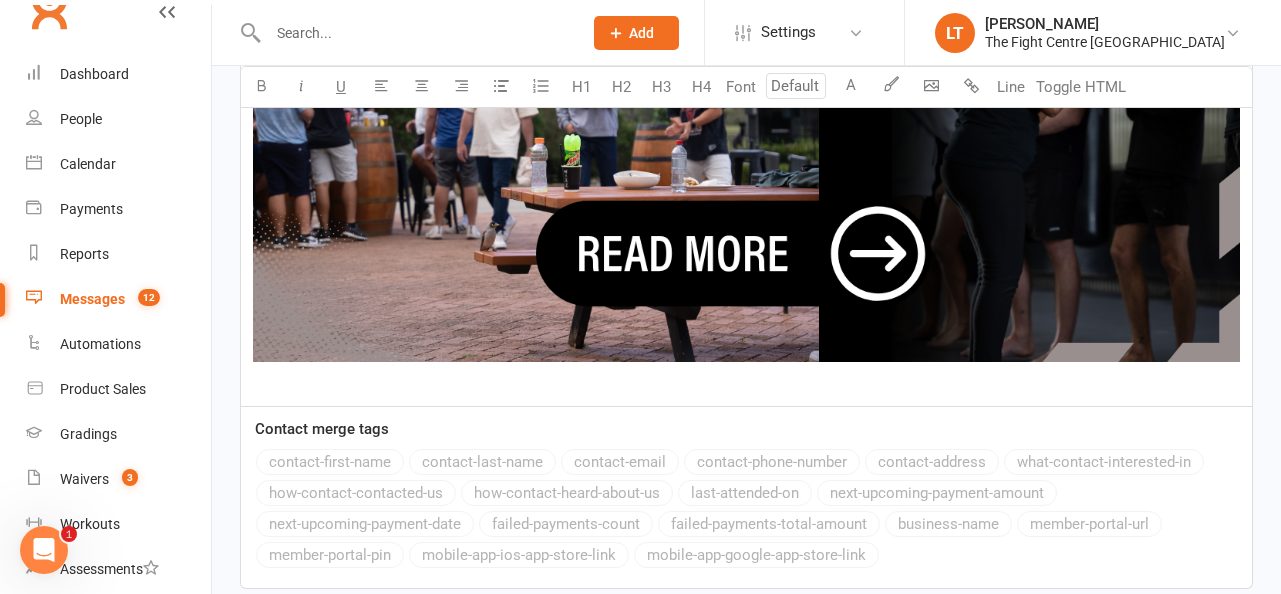 scroll, scrollTop: 2868, scrollLeft: 0, axis: vertical 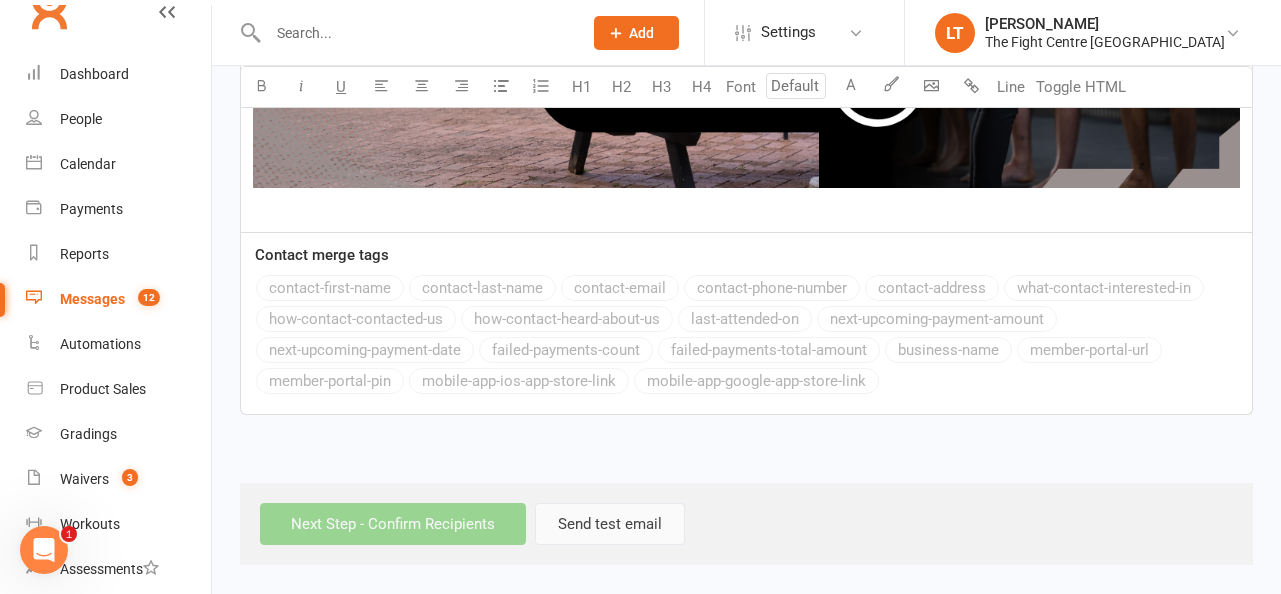click on "Send test email" at bounding box center (610, 524) 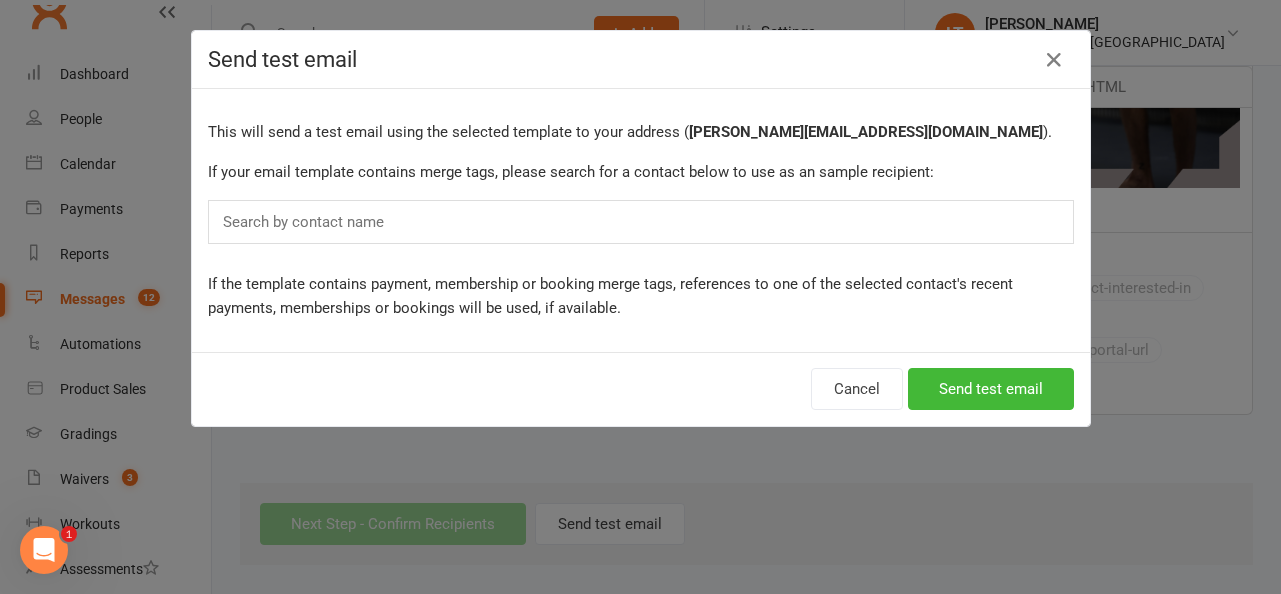 click on "Search by contact name" at bounding box center [641, 222] 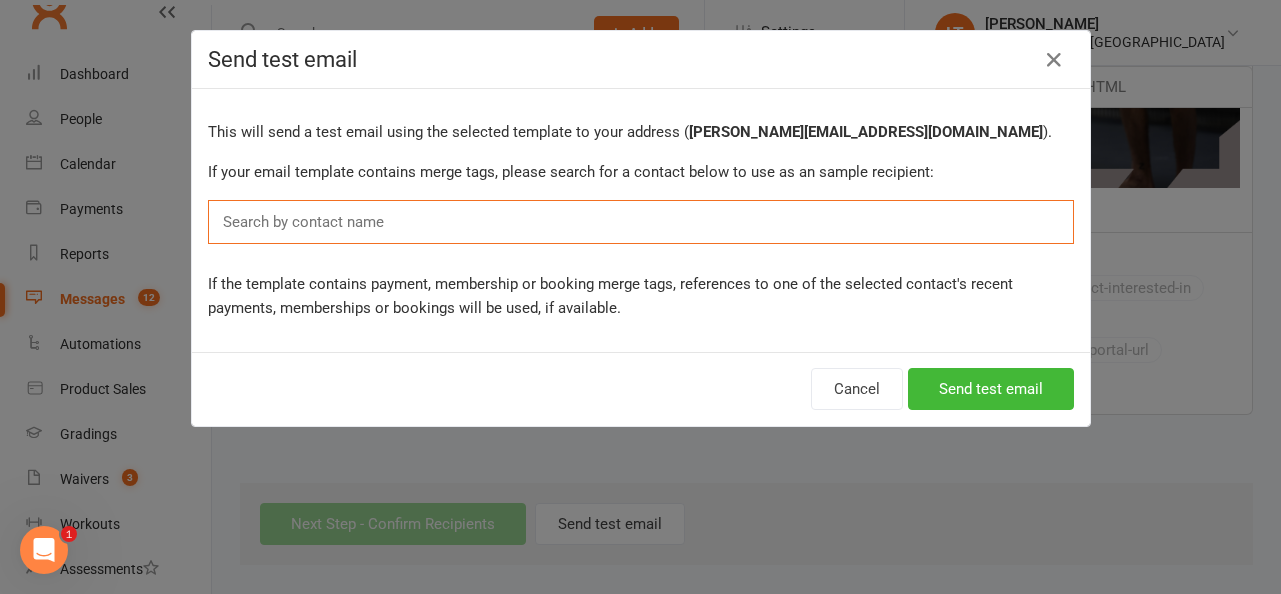 click on "Search by contact name" at bounding box center (641, 222) 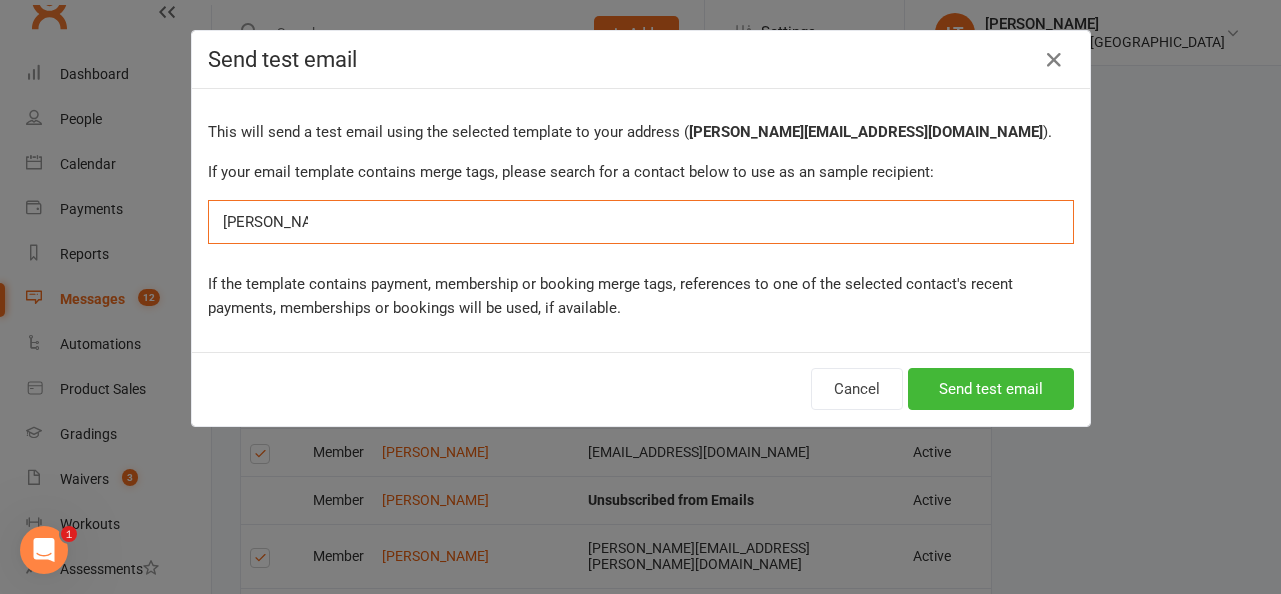 scroll, scrollTop: 0, scrollLeft: 0, axis: both 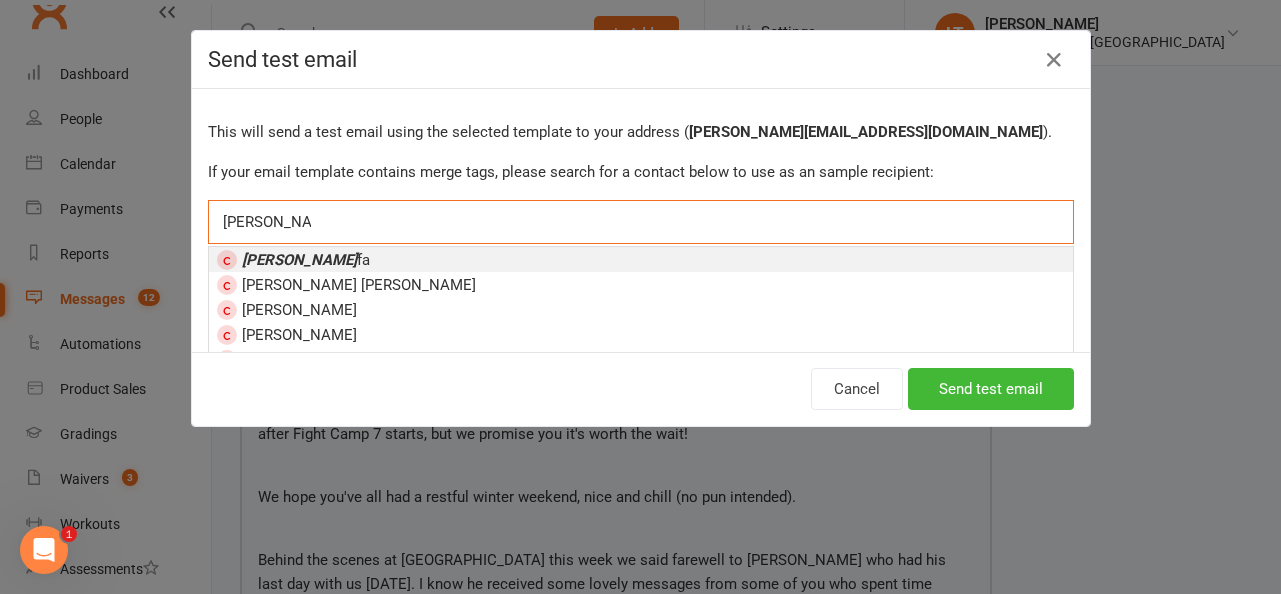 type on "[PERSON_NAME]" 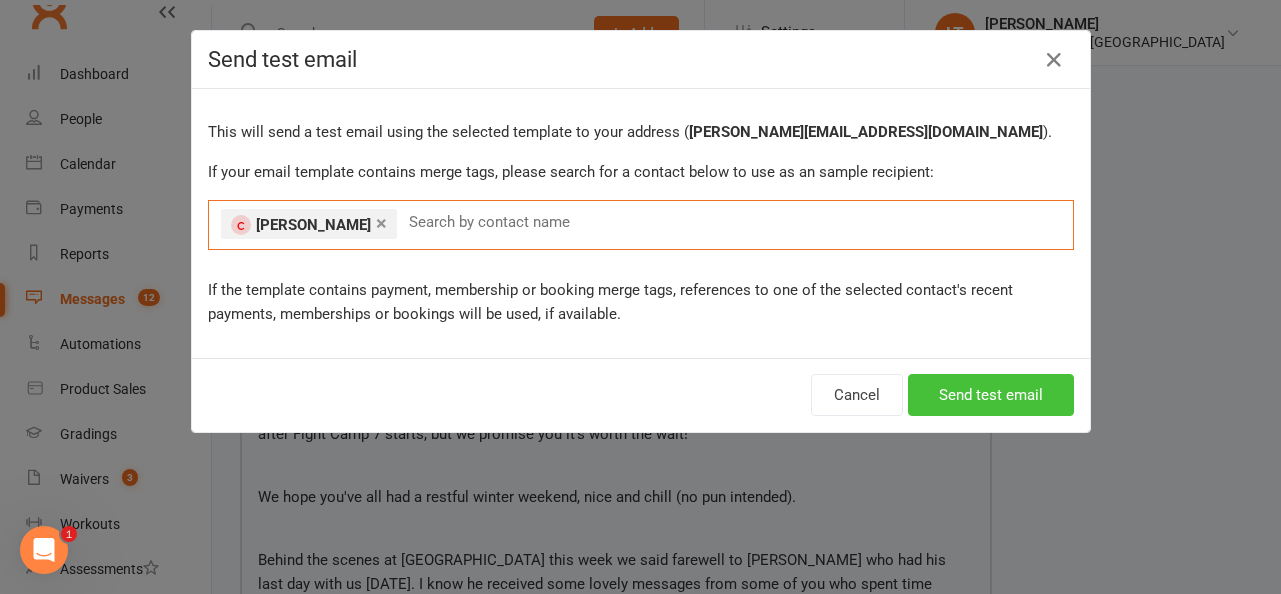 click on "Send test email" at bounding box center (991, 395) 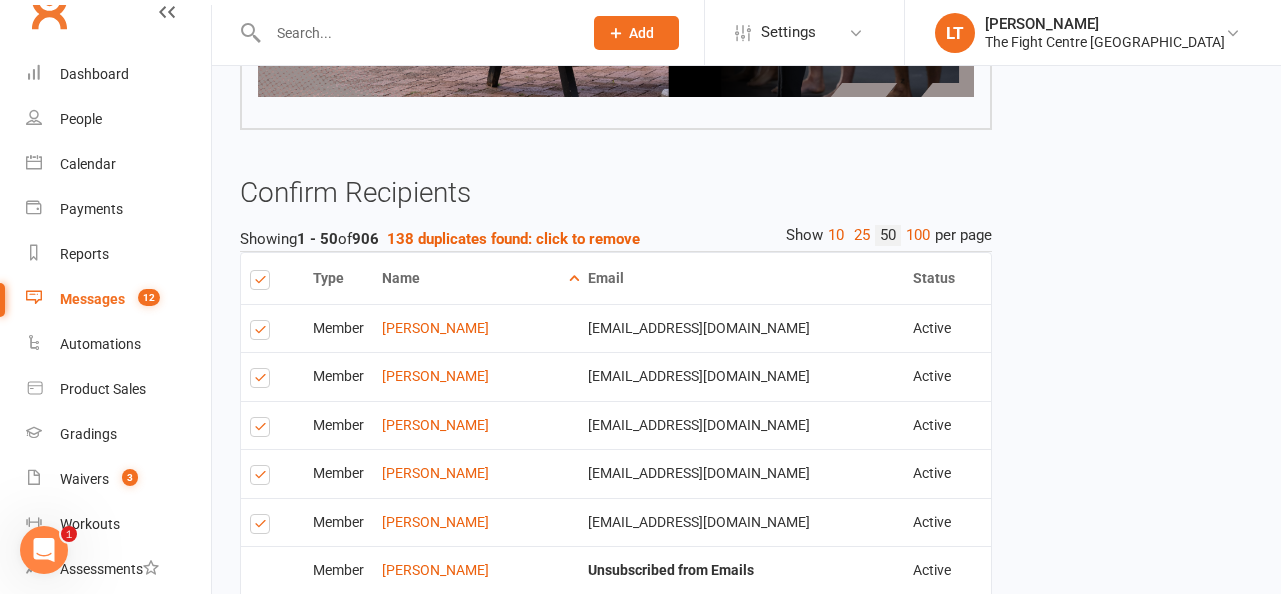 scroll, scrollTop: 2691, scrollLeft: 0, axis: vertical 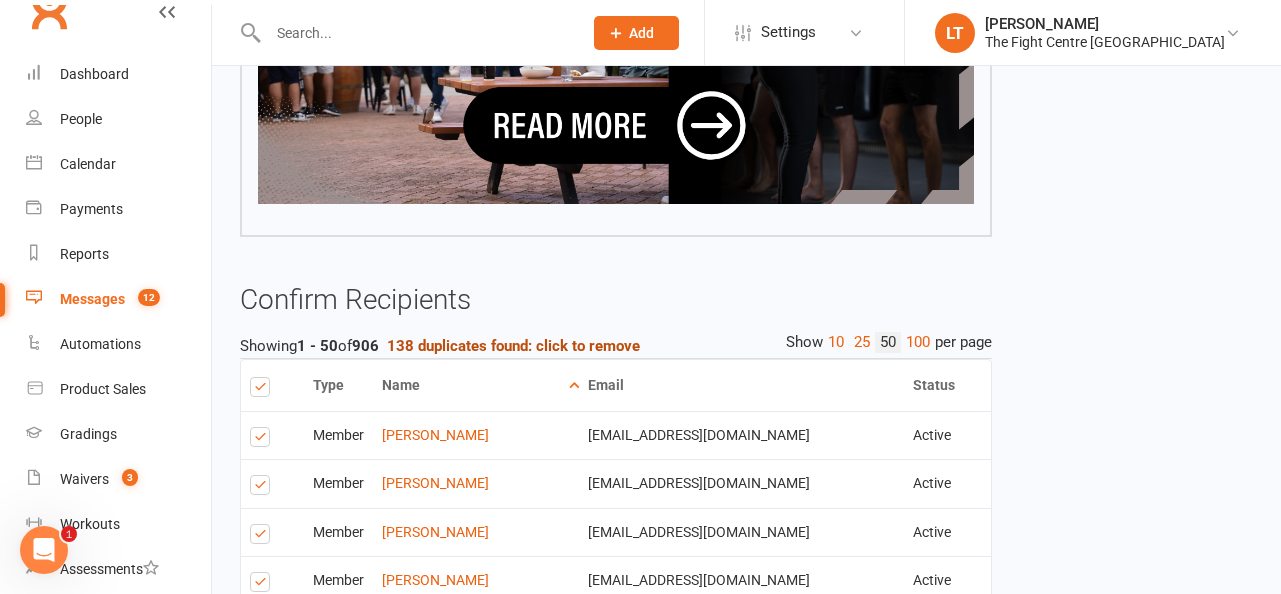 click on "138 duplicates found: click to remove" at bounding box center (513, 346) 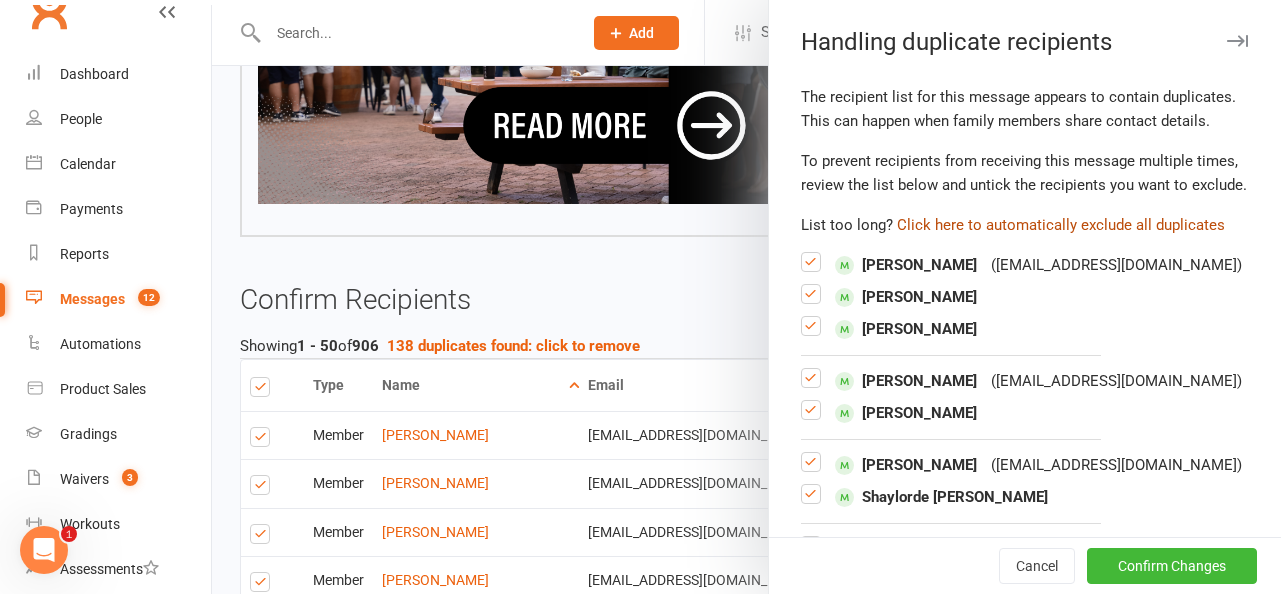 click on "Click here to automatically exclude all duplicates" at bounding box center (1061, 225) 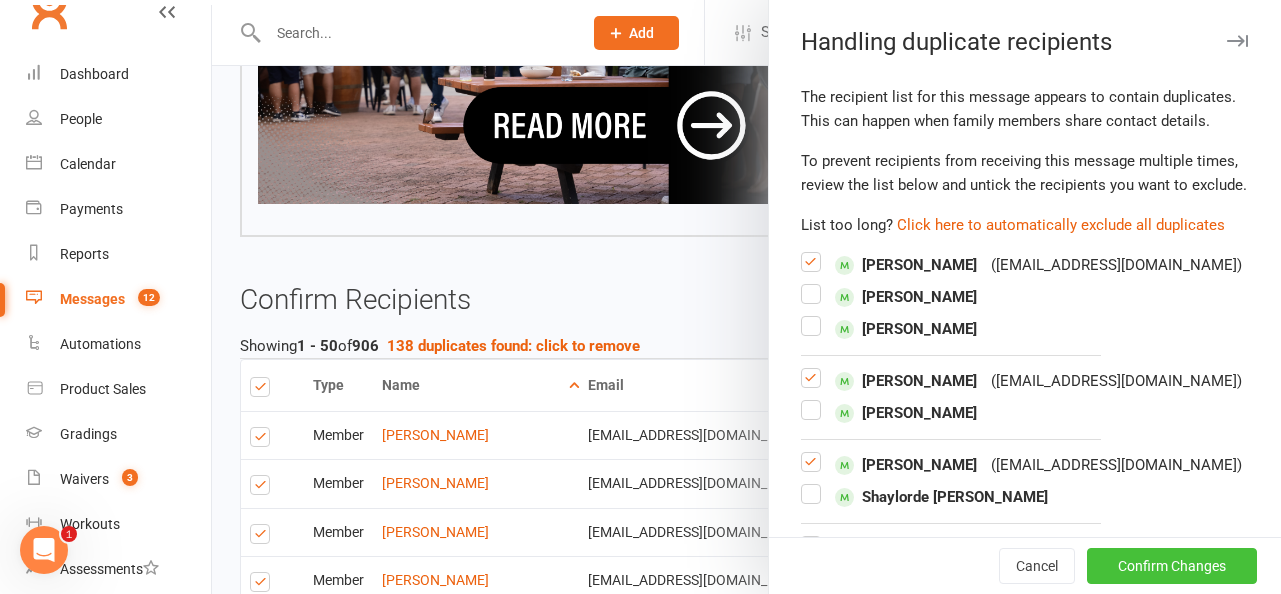 click on "Confirm Changes" at bounding box center [1172, 566] 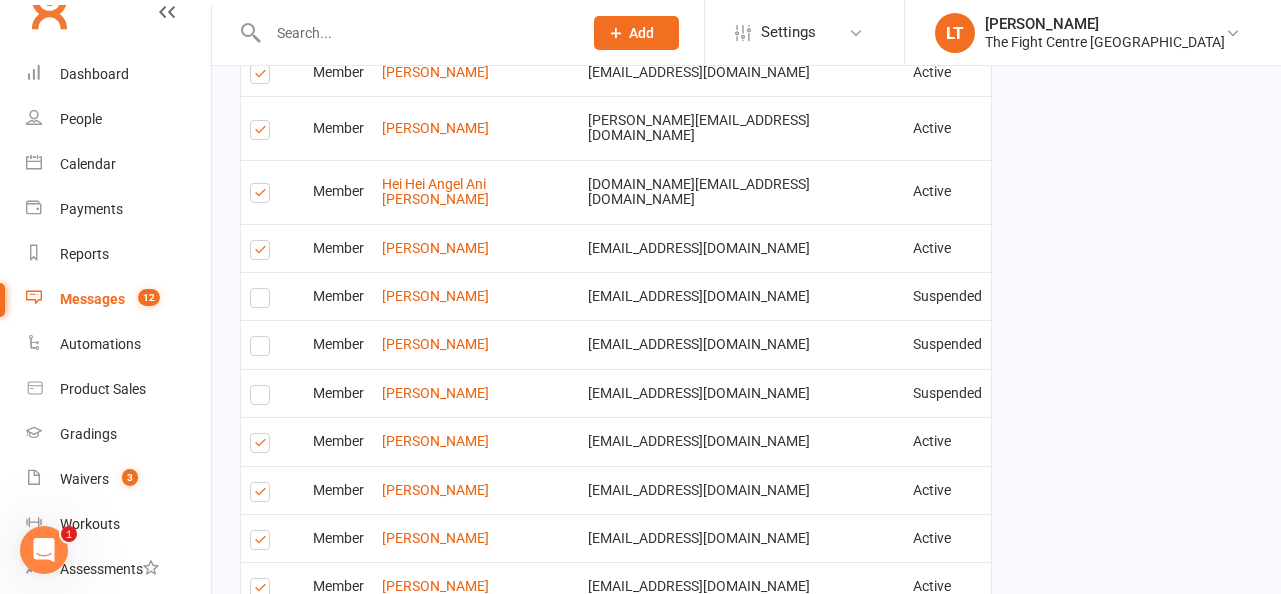 scroll, scrollTop: 5103, scrollLeft: 0, axis: vertical 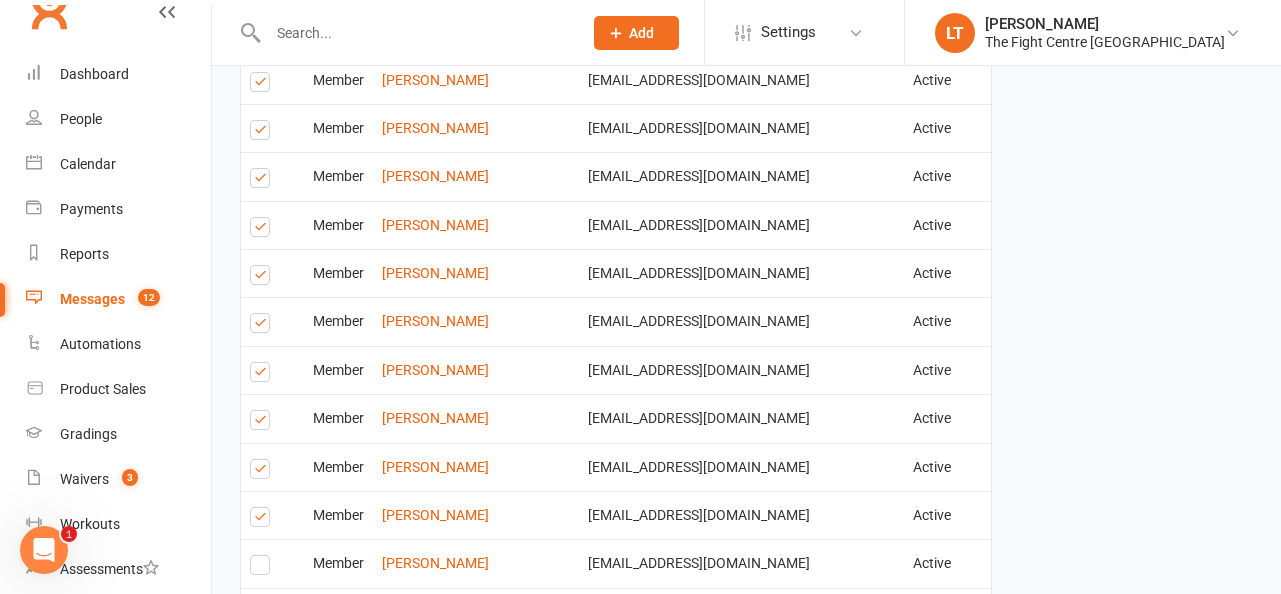 click on "Send Emails" at bounding box center [312, 709] 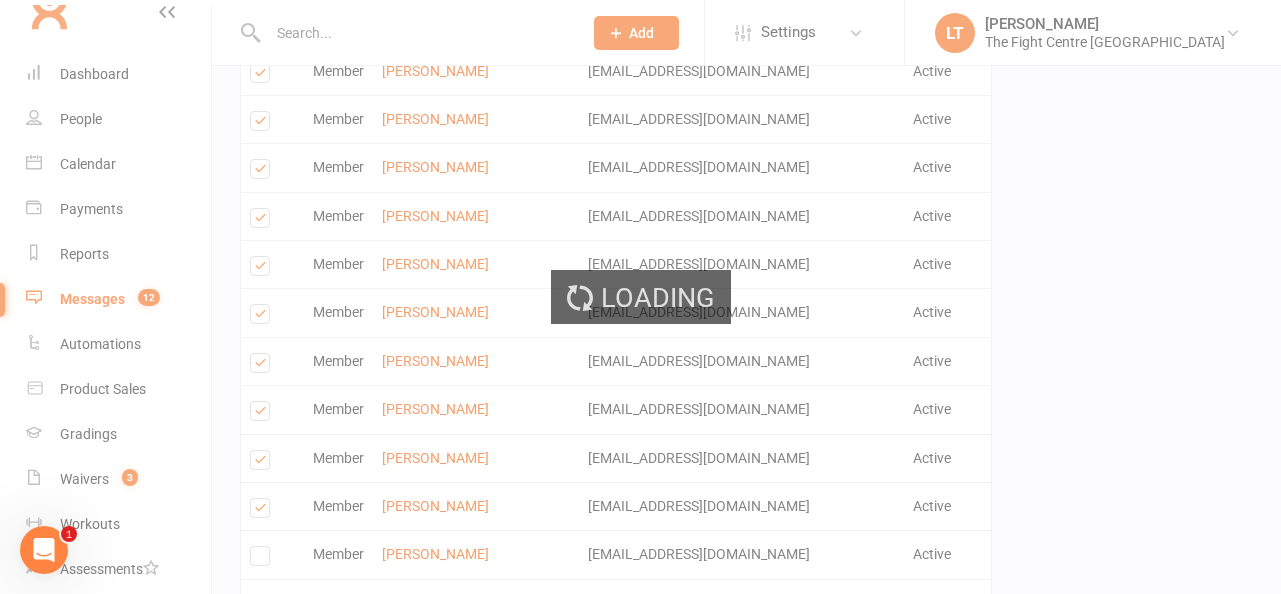 scroll, scrollTop: 5094, scrollLeft: 0, axis: vertical 